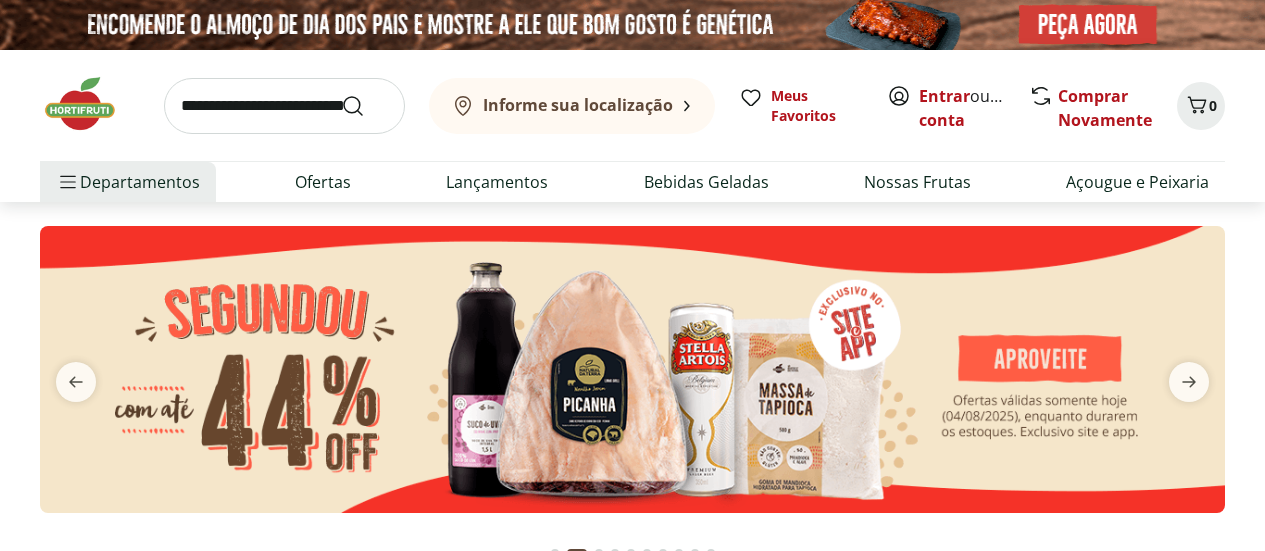 scroll, scrollTop: 0, scrollLeft: 0, axis: both 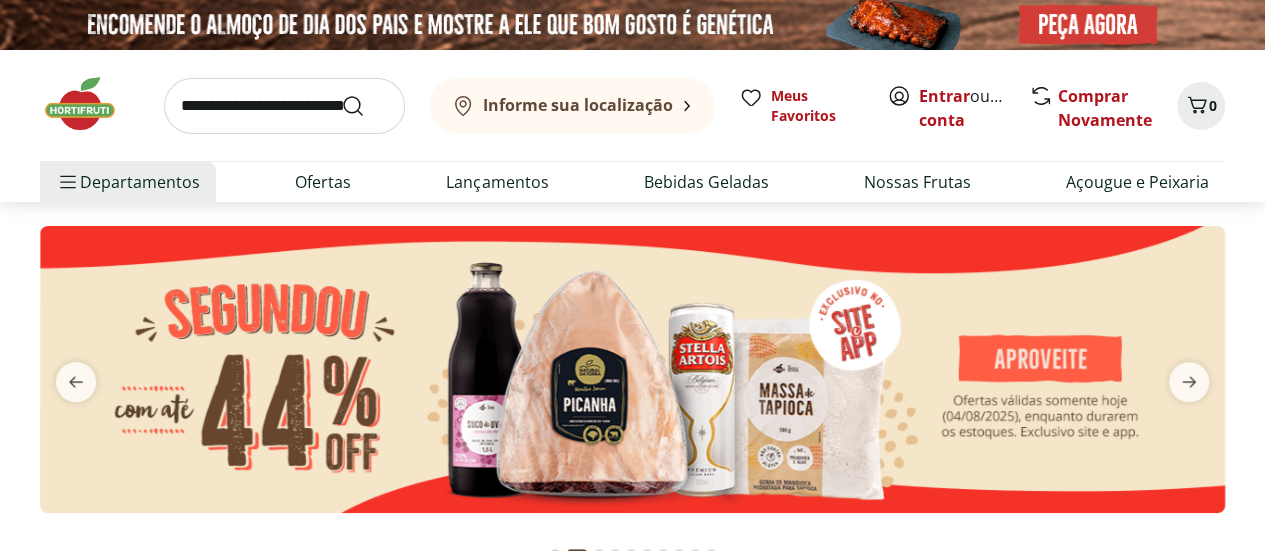 click at bounding box center [284, 106] 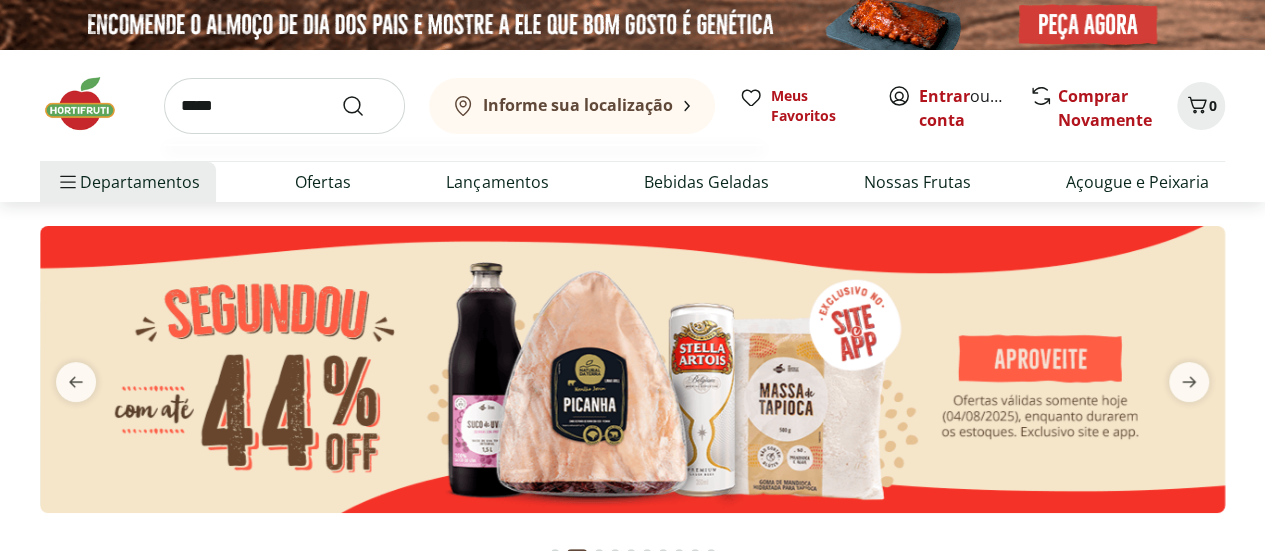 type on "*****" 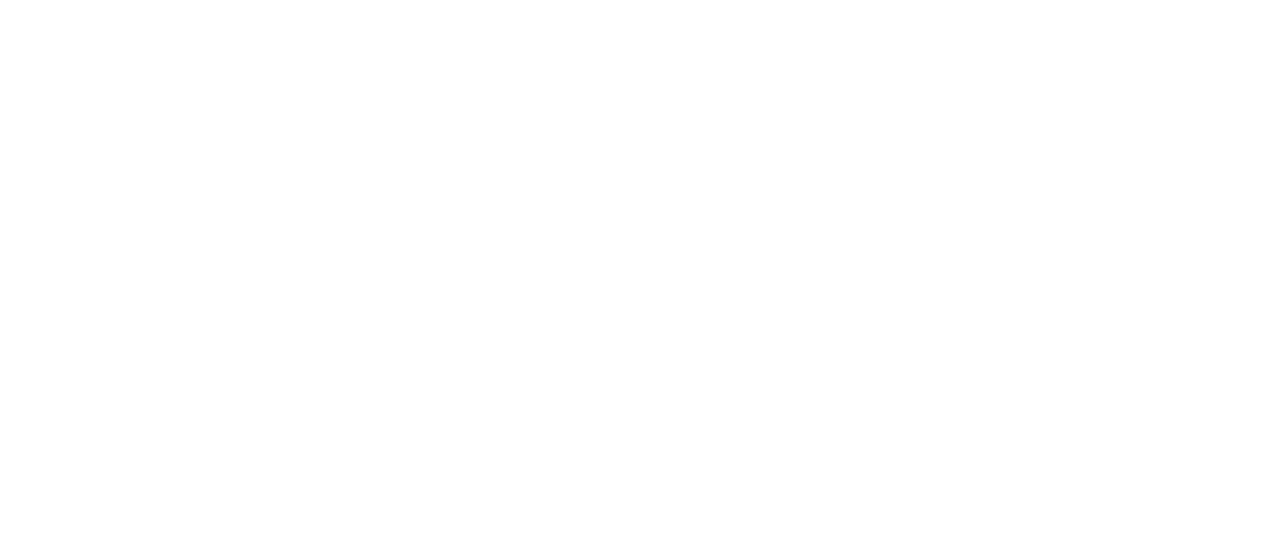 select on "**********" 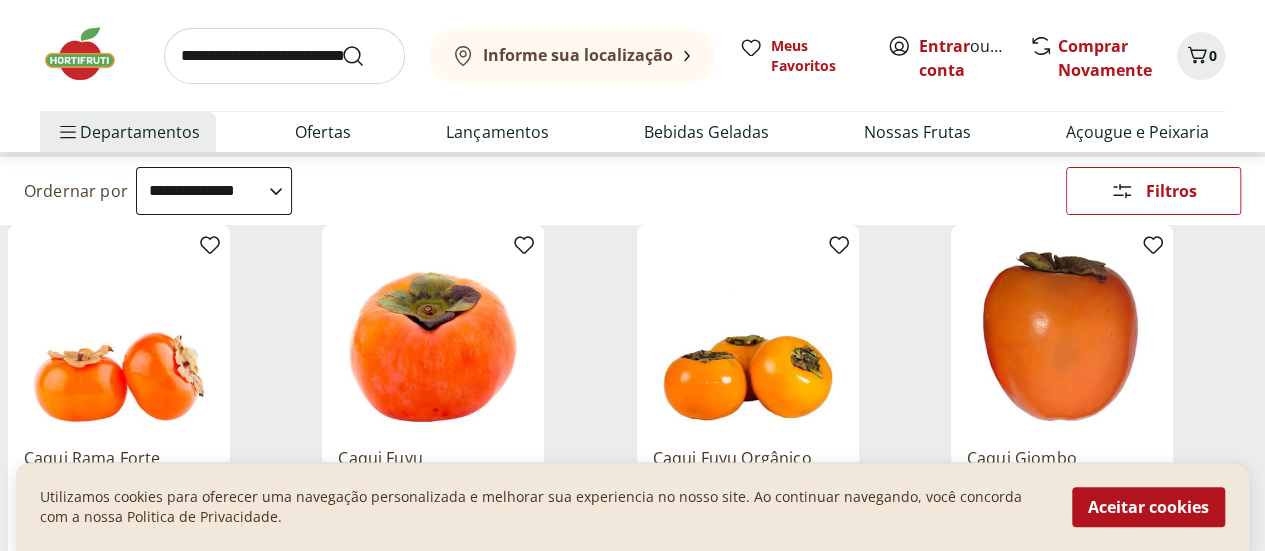 scroll, scrollTop: 200, scrollLeft: 0, axis: vertical 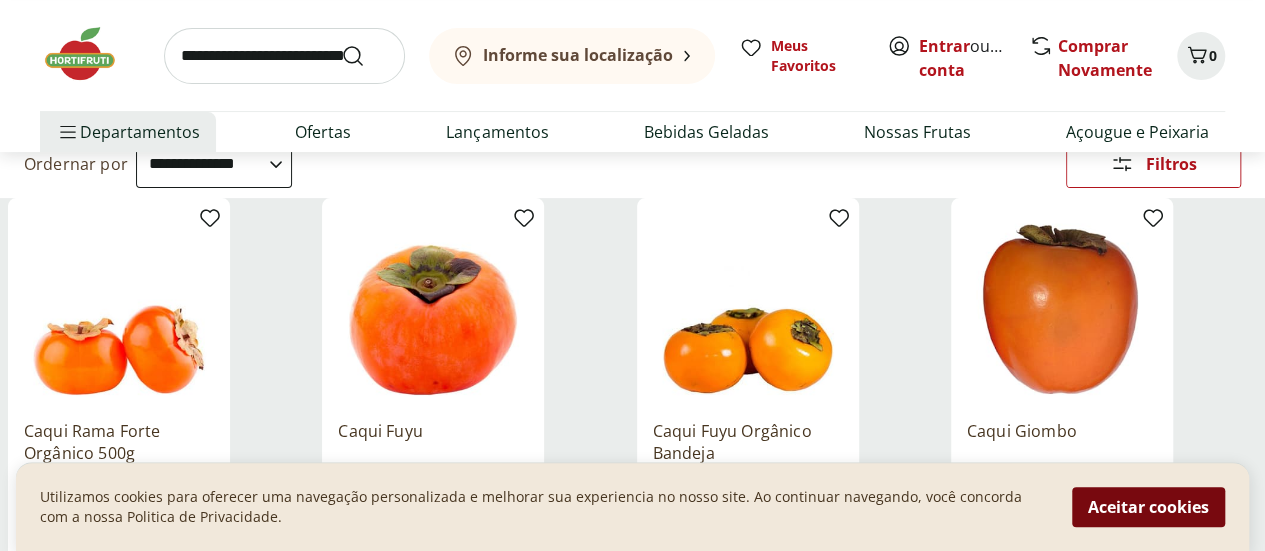 click on "Aceitar cookies" at bounding box center (1148, 507) 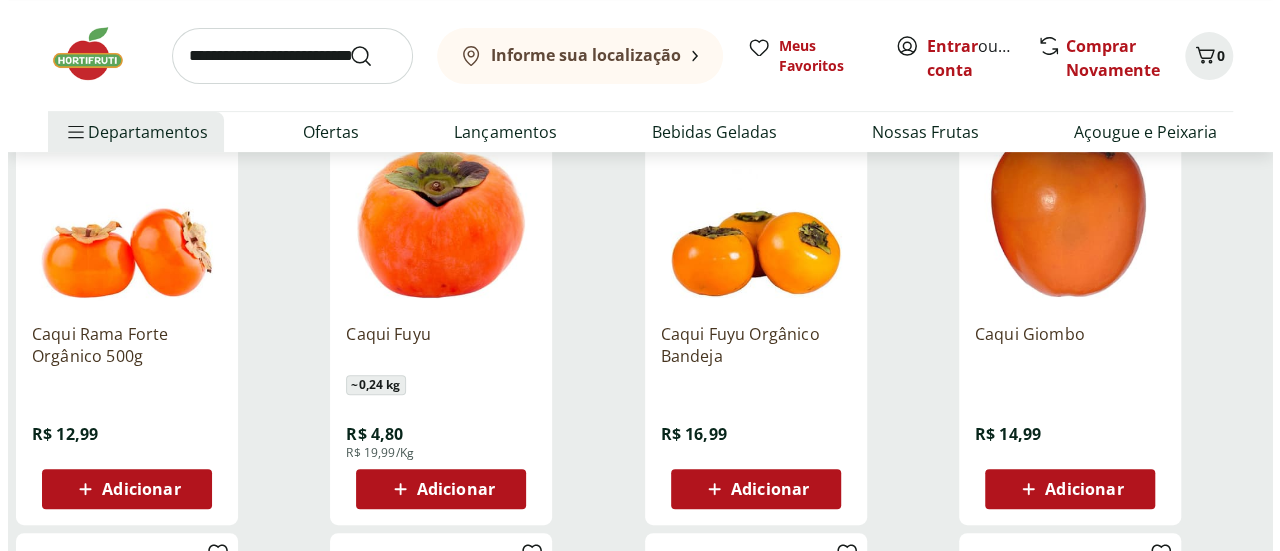 scroll, scrollTop: 400, scrollLeft: 0, axis: vertical 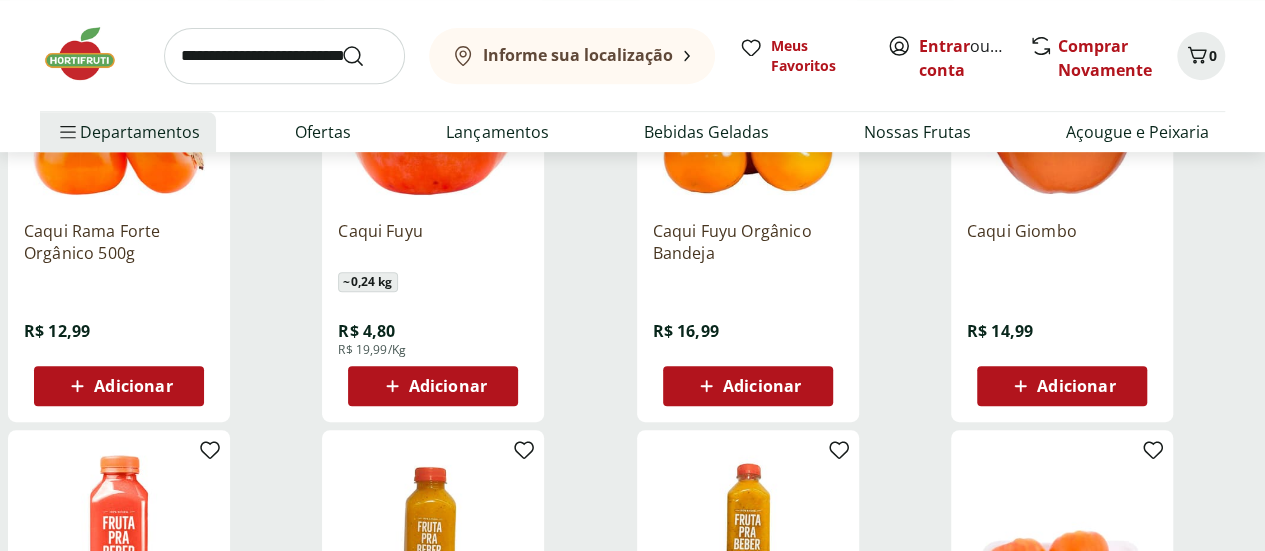 click on "Adicionar" at bounding box center [133, 386] 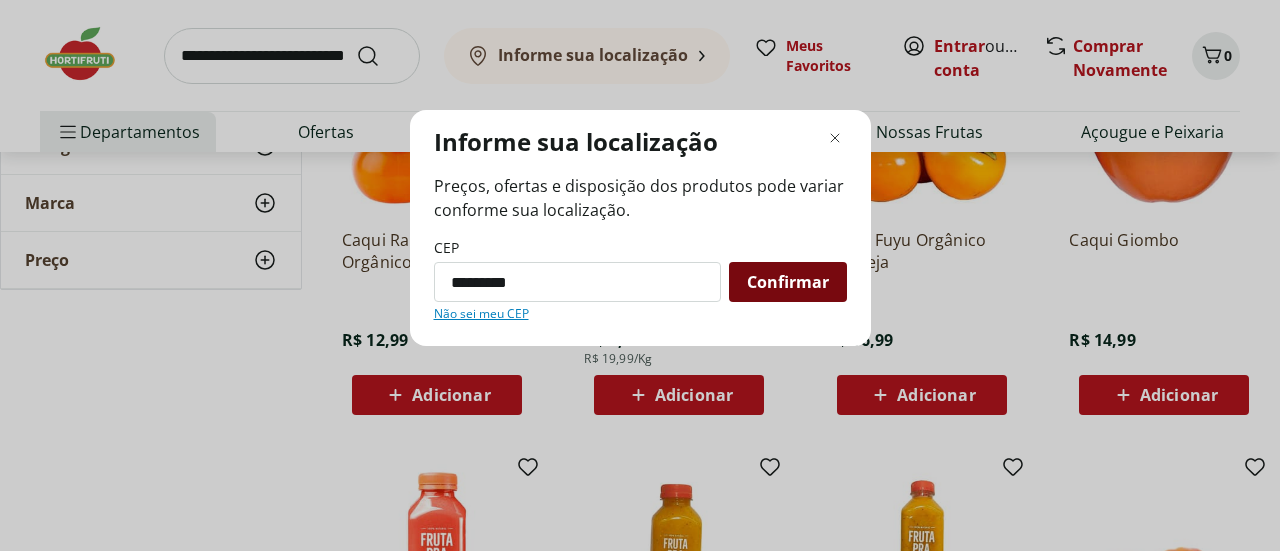 type on "*********" 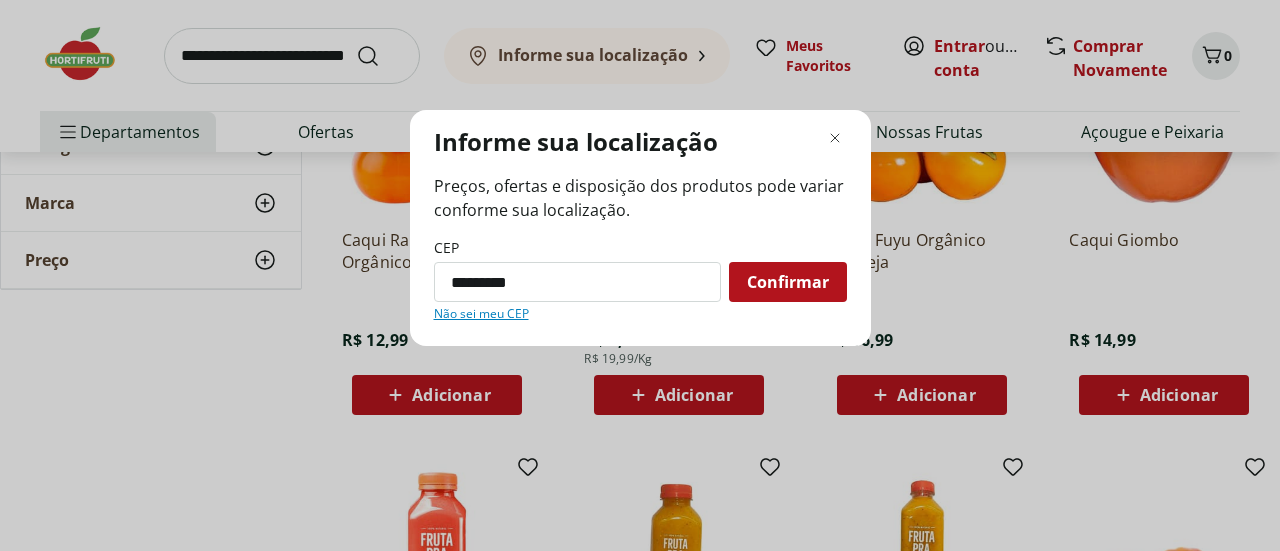 click on "Confirmar" at bounding box center [788, 282] 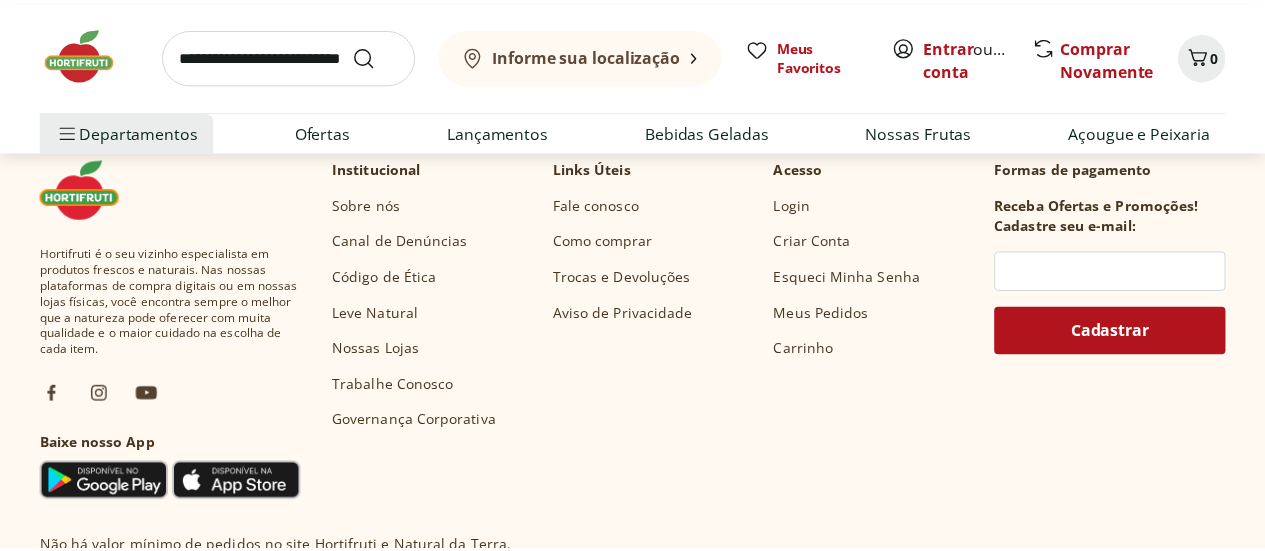 scroll, scrollTop: 198, scrollLeft: 0, axis: vertical 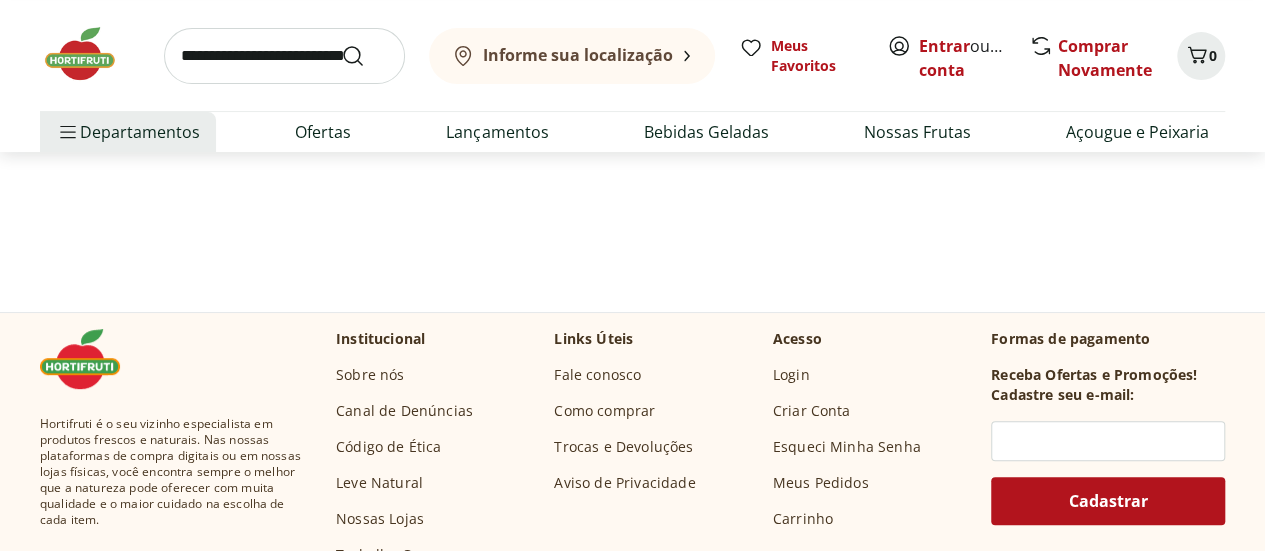 select on "**********" 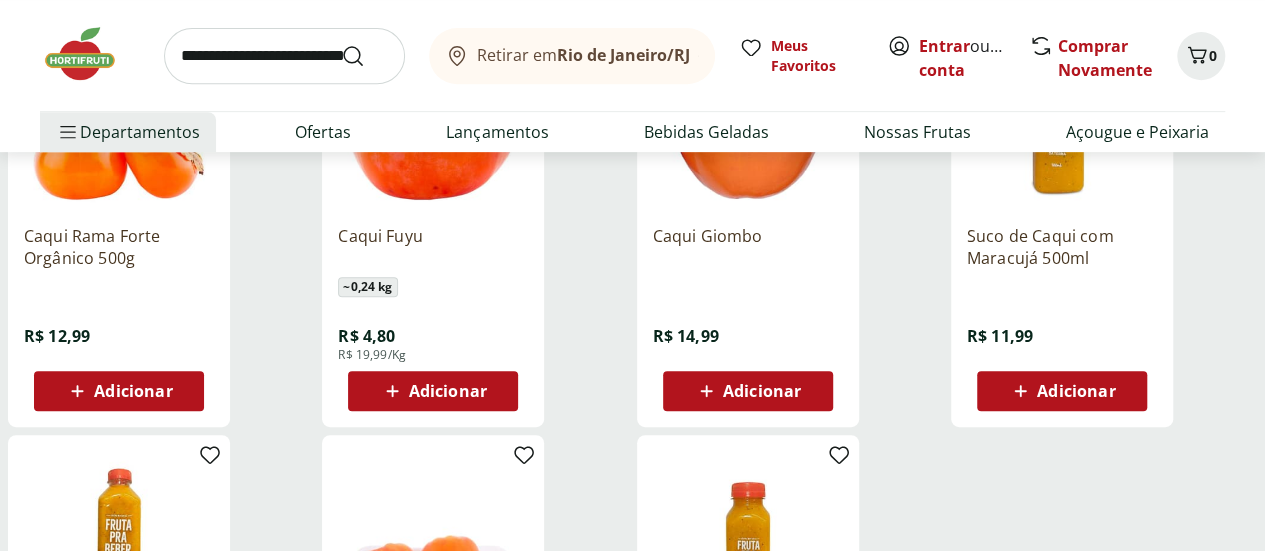 scroll, scrollTop: 398, scrollLeft: 0, axis: vertical 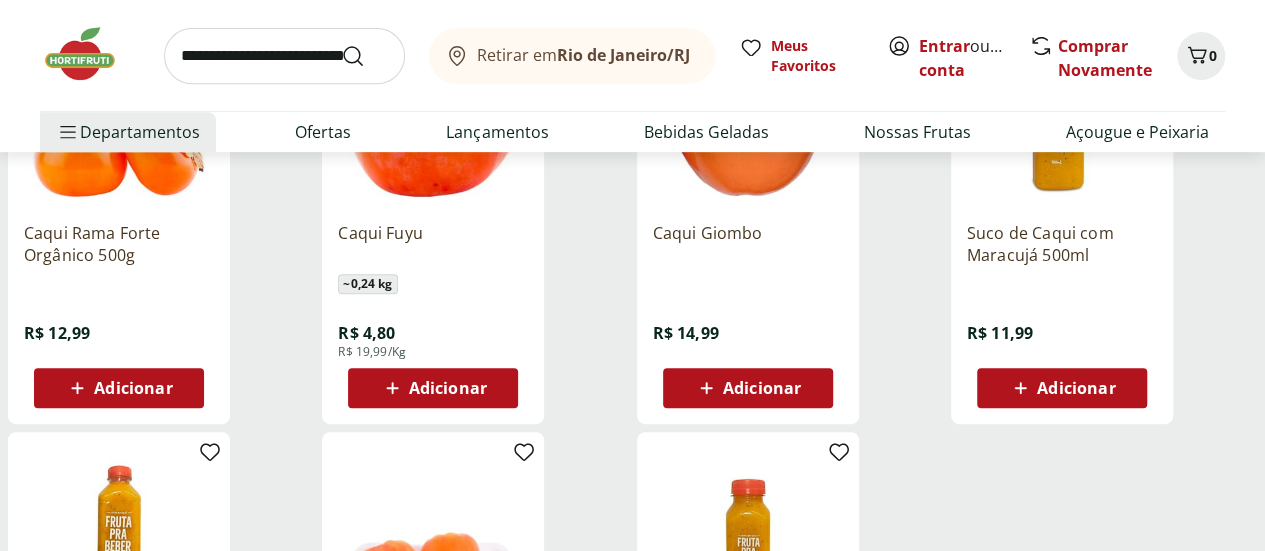 click 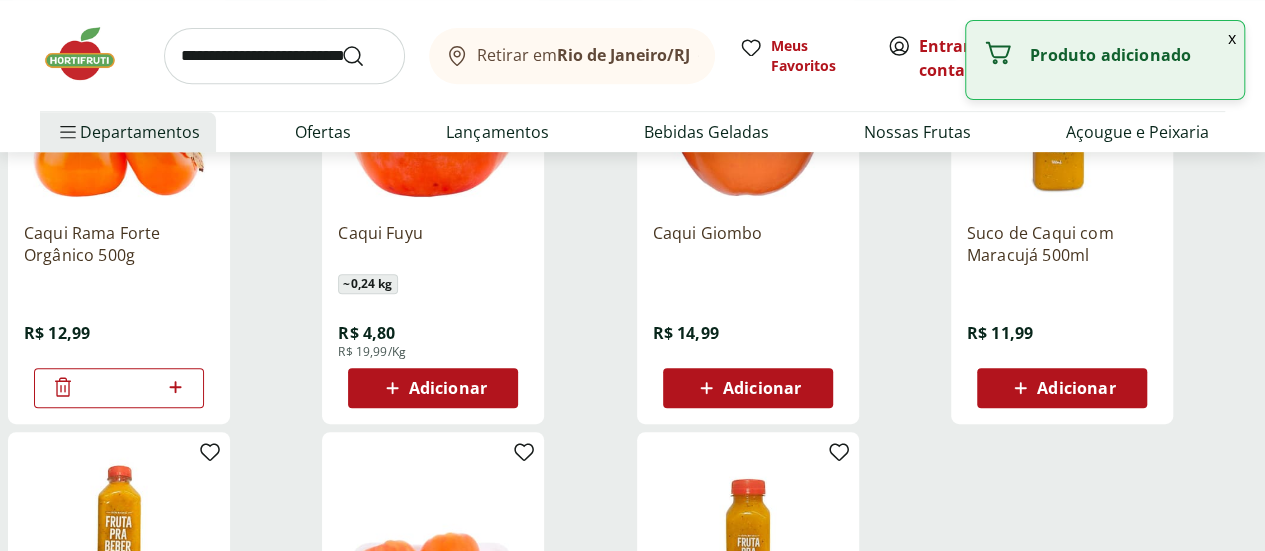 click at bounding box center (284, 56) 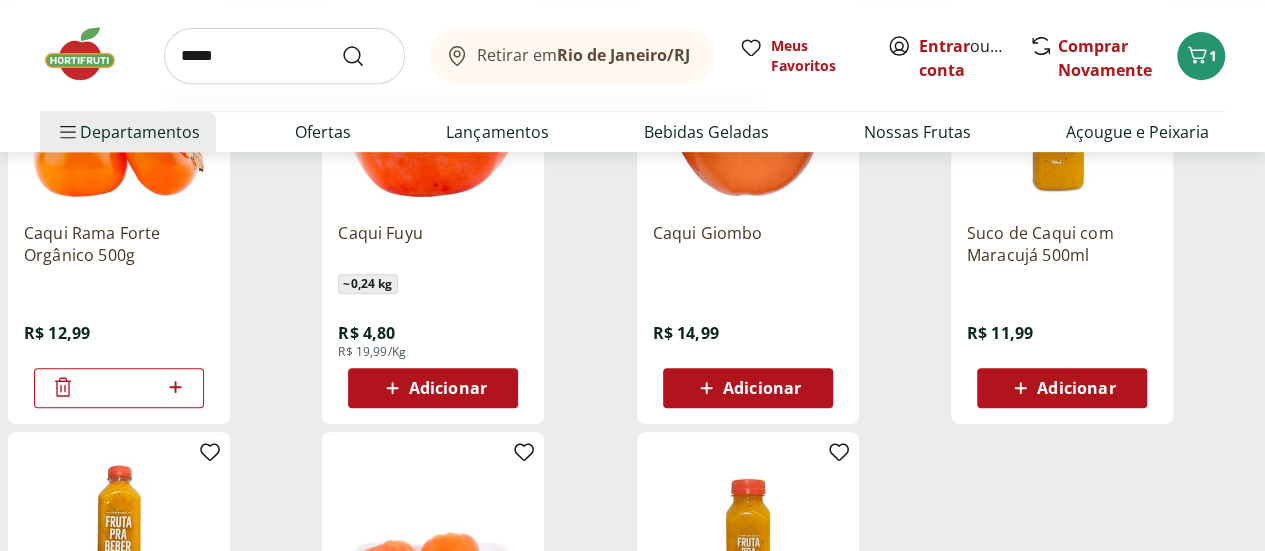 type on "*****" 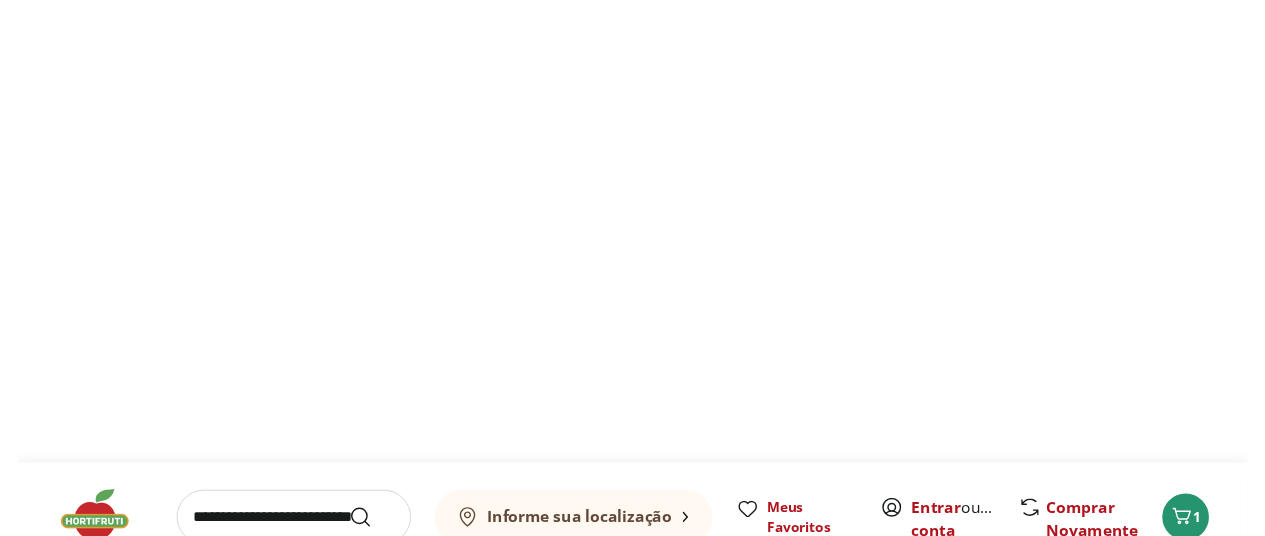 scroll, scrollTop: 0, scrollLeft: 0, axis: both 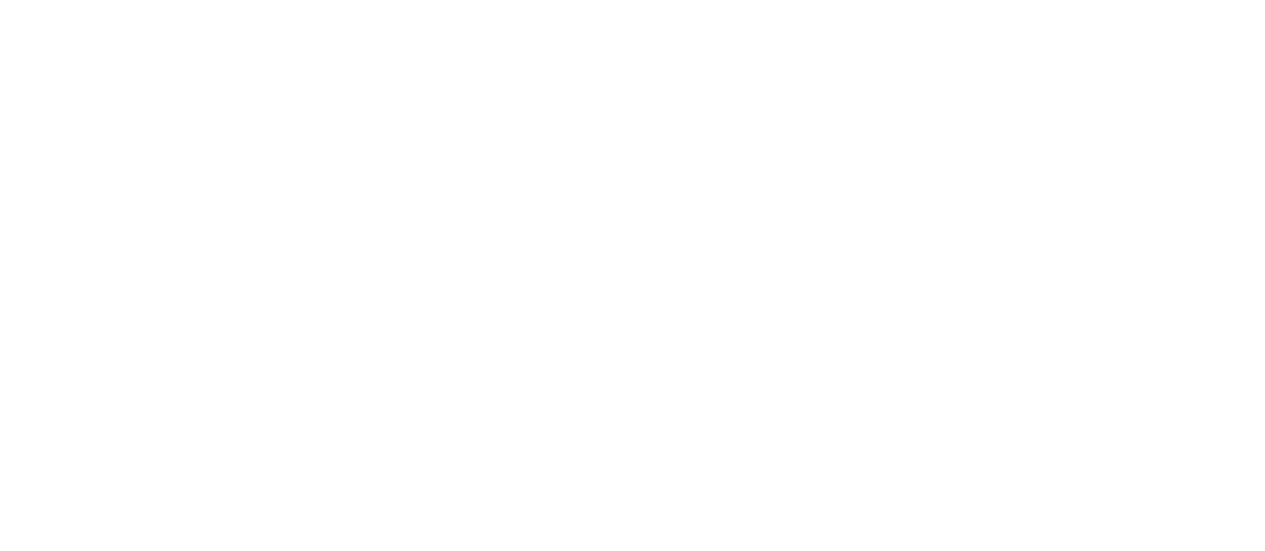 select on "**********" 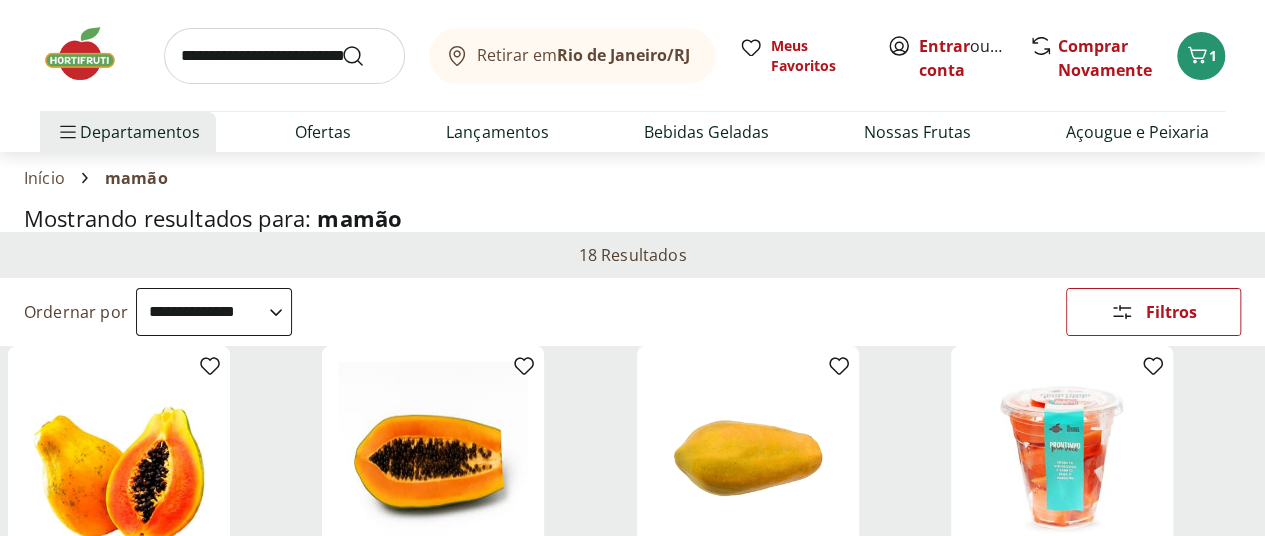 scroll, scrollTop: 0, scrollLeft: 0, axis: both 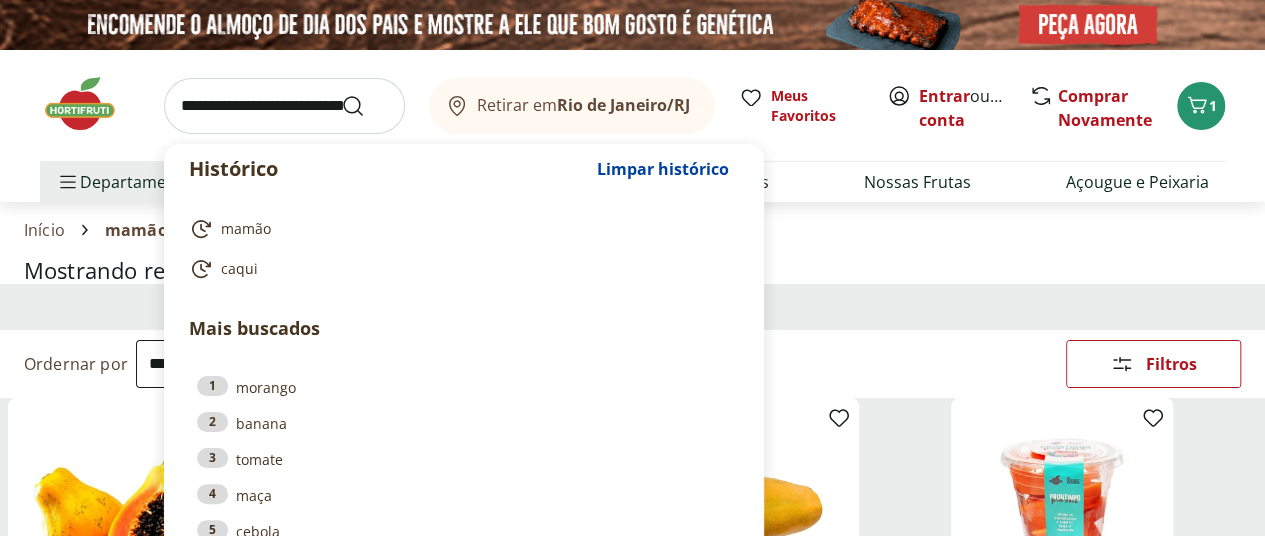 click at bounding box center (284, 106) 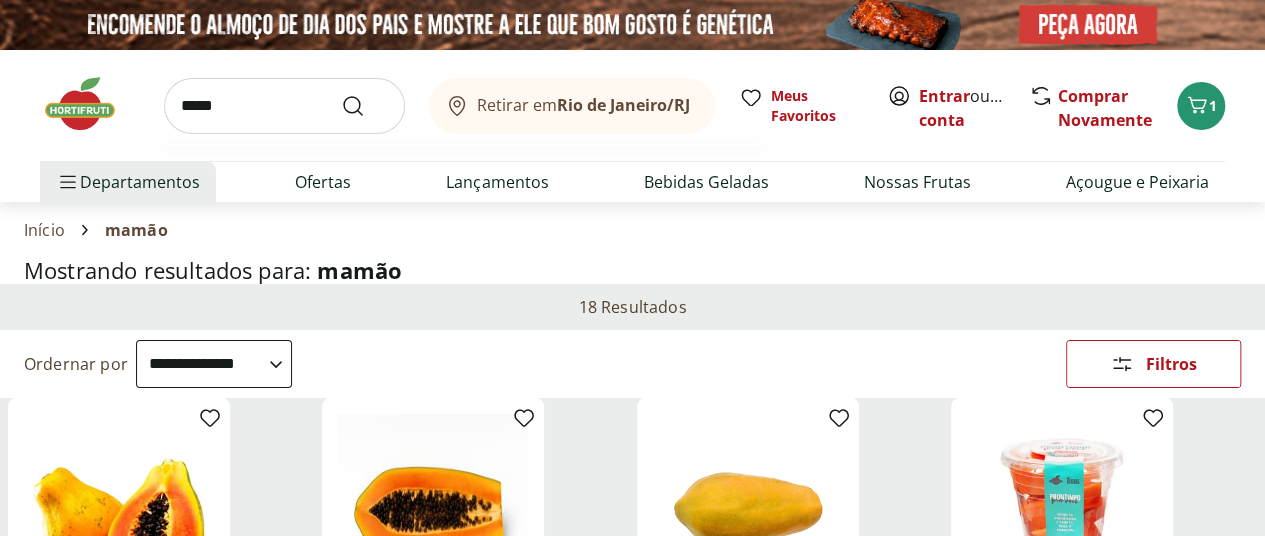 type on "*****" 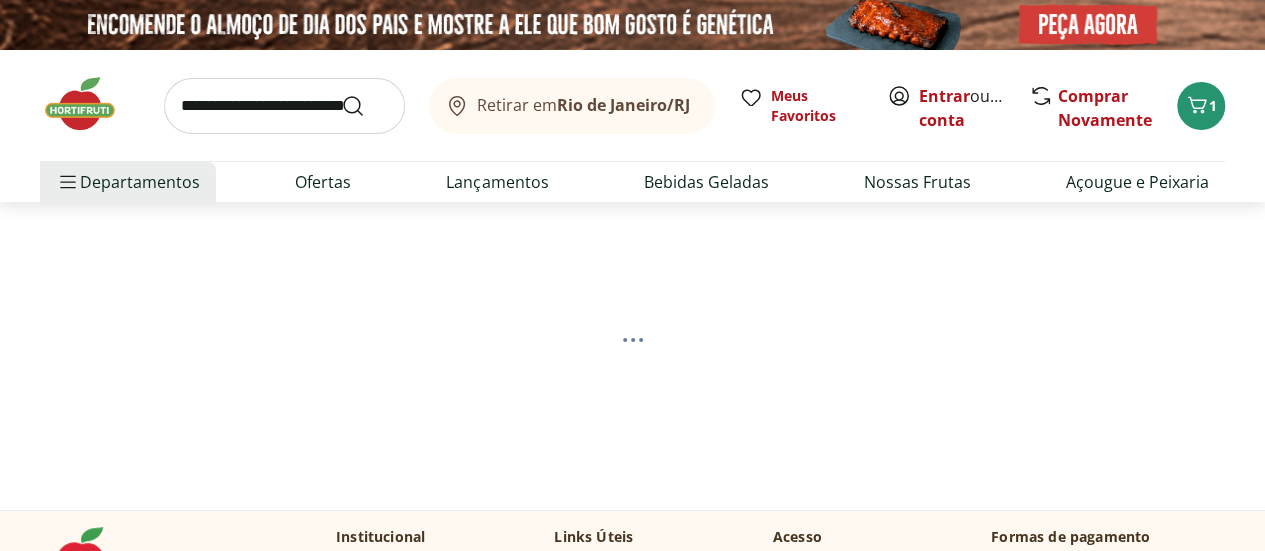 select on "**********" 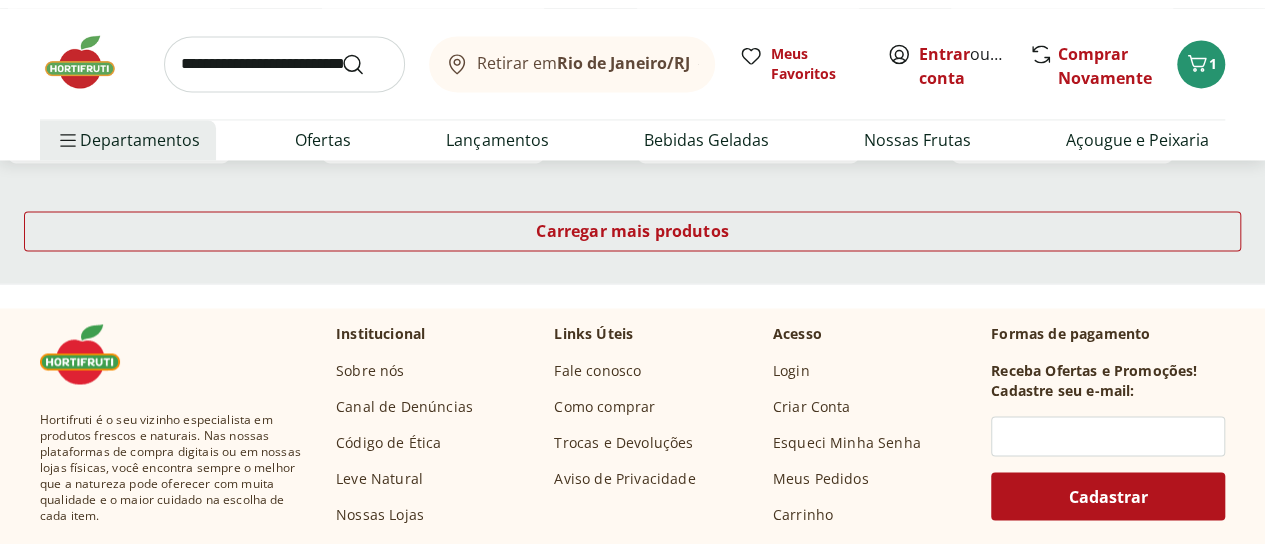 scroll, scrollTop: 1600, scrollLeft: 0, axis: vertical 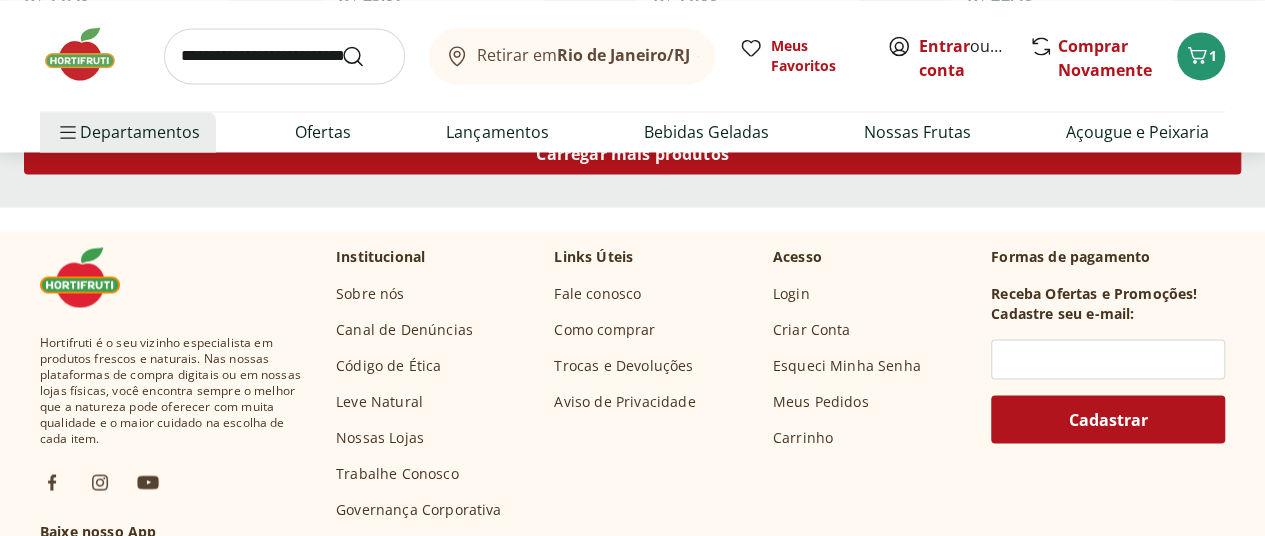 click on "Carregar mais produtos" at bounding box center (632, 154) 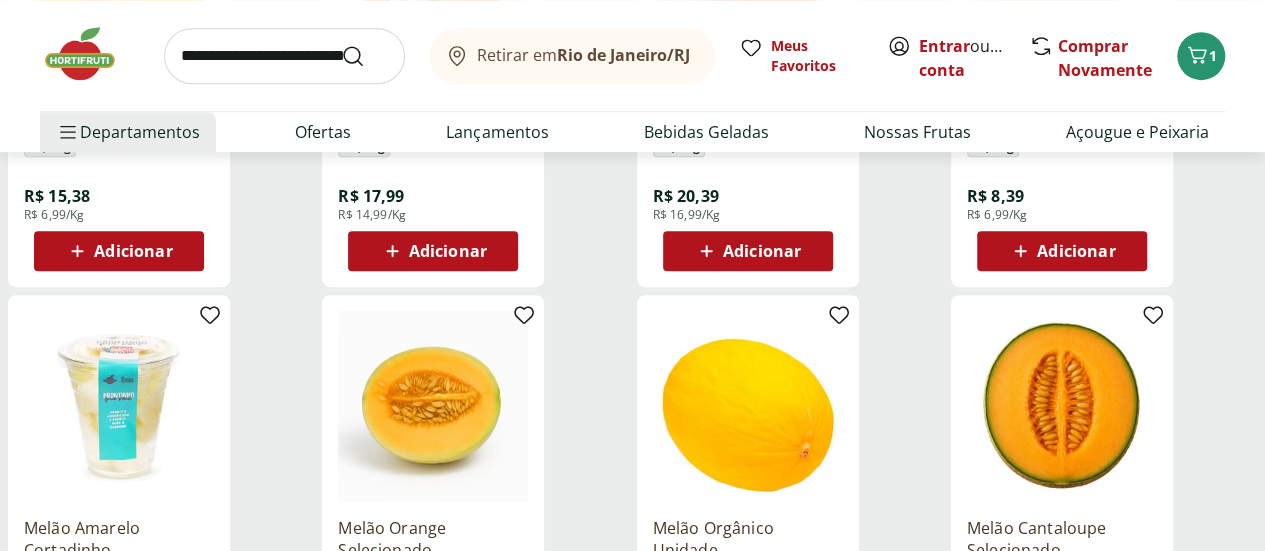 scroll, scrollTop: 500, scrollLeft: 0, axis: vertical 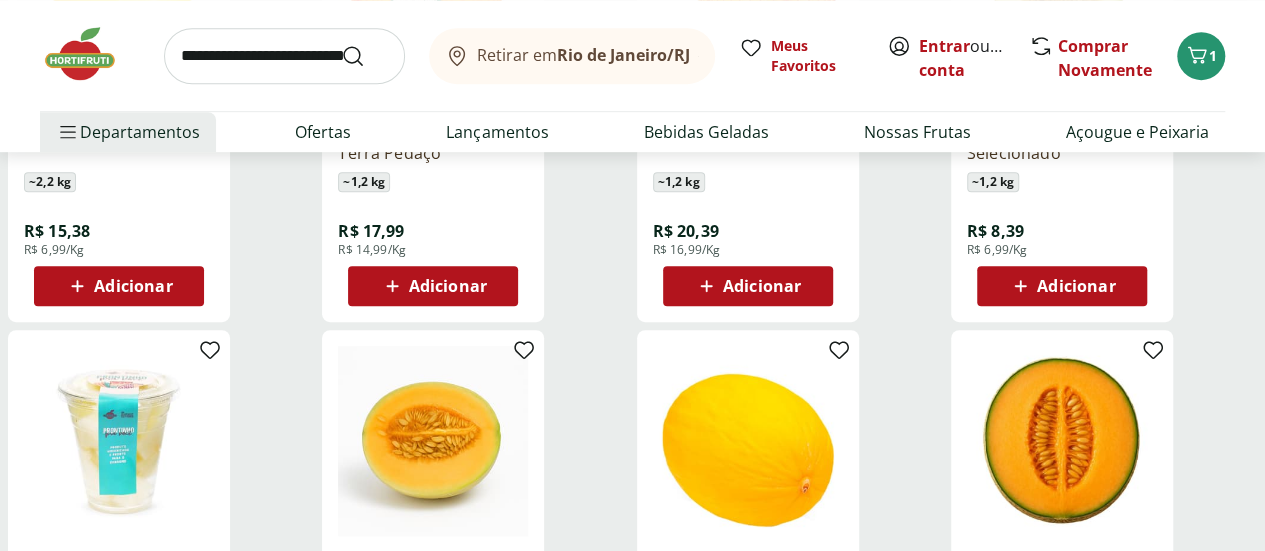 click at bounding box center (433, 441) 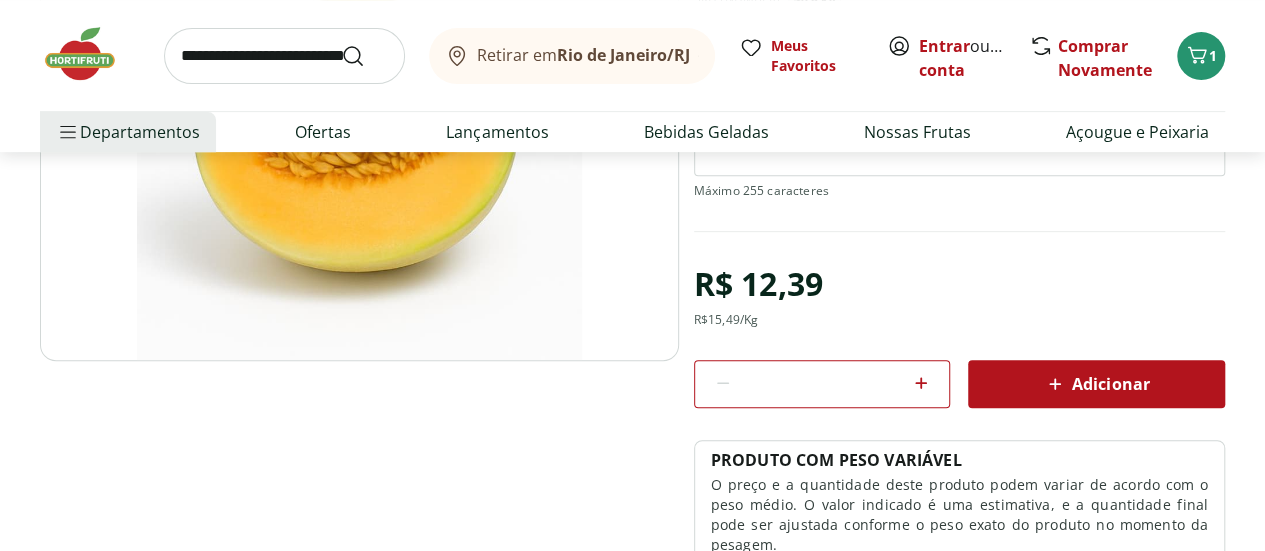 scroll, scrollTop: 0, scrollLeft: 0, axis: both 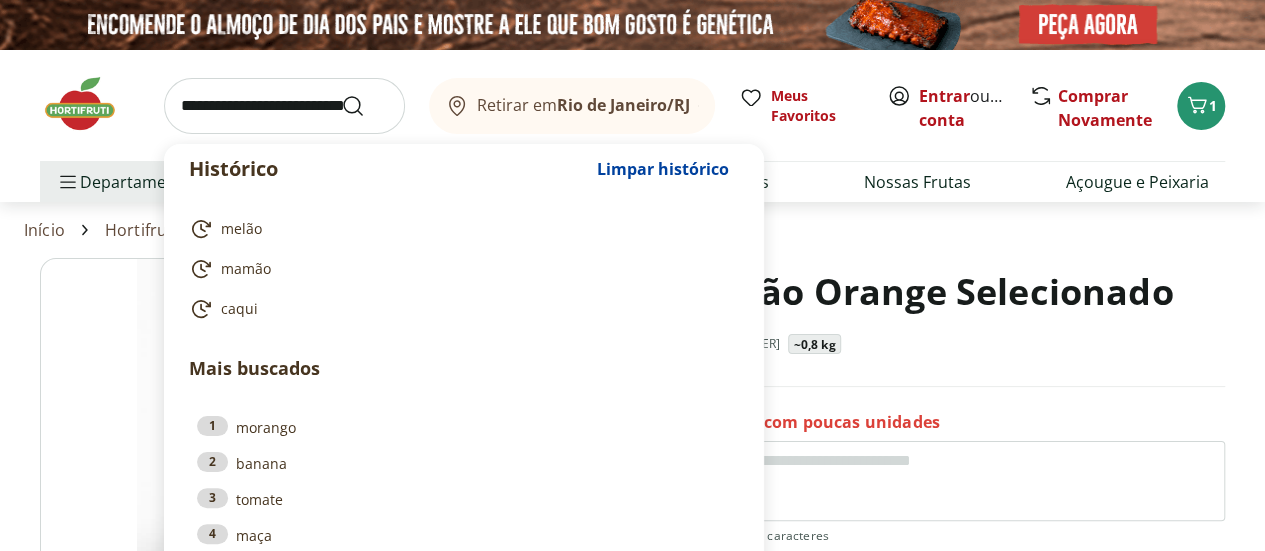 click at bounding box center [284, 106] 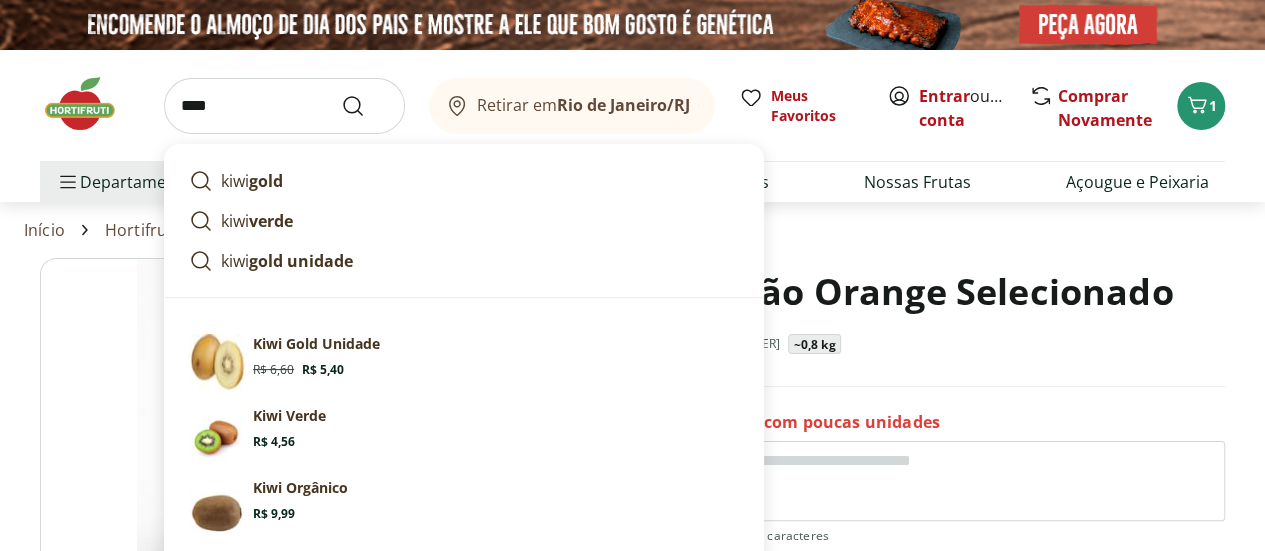 type on "****" 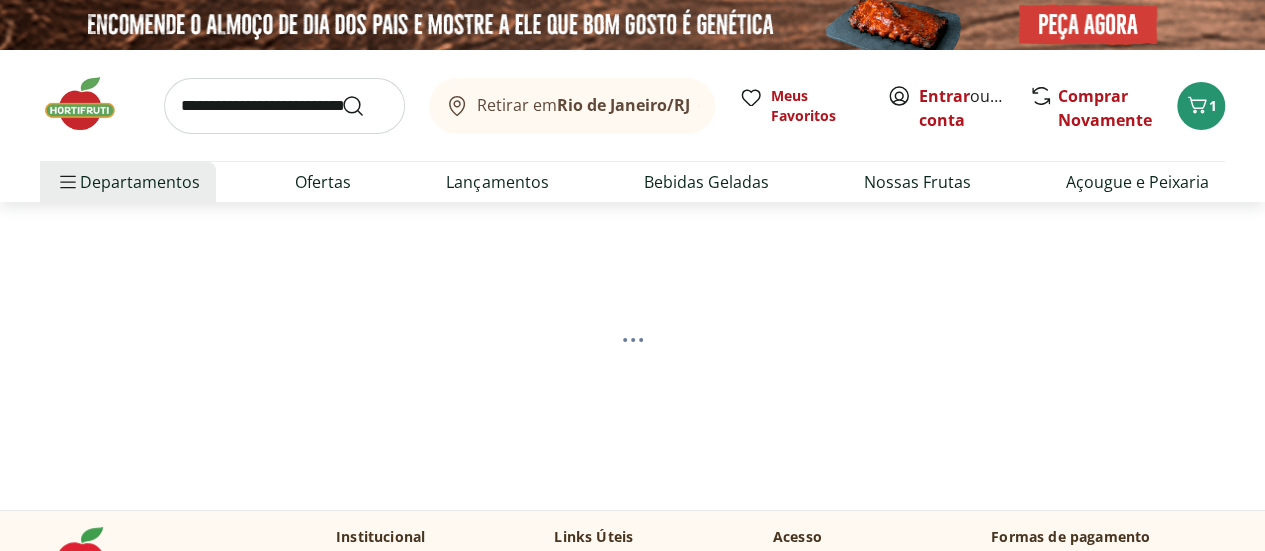 select on "**********" 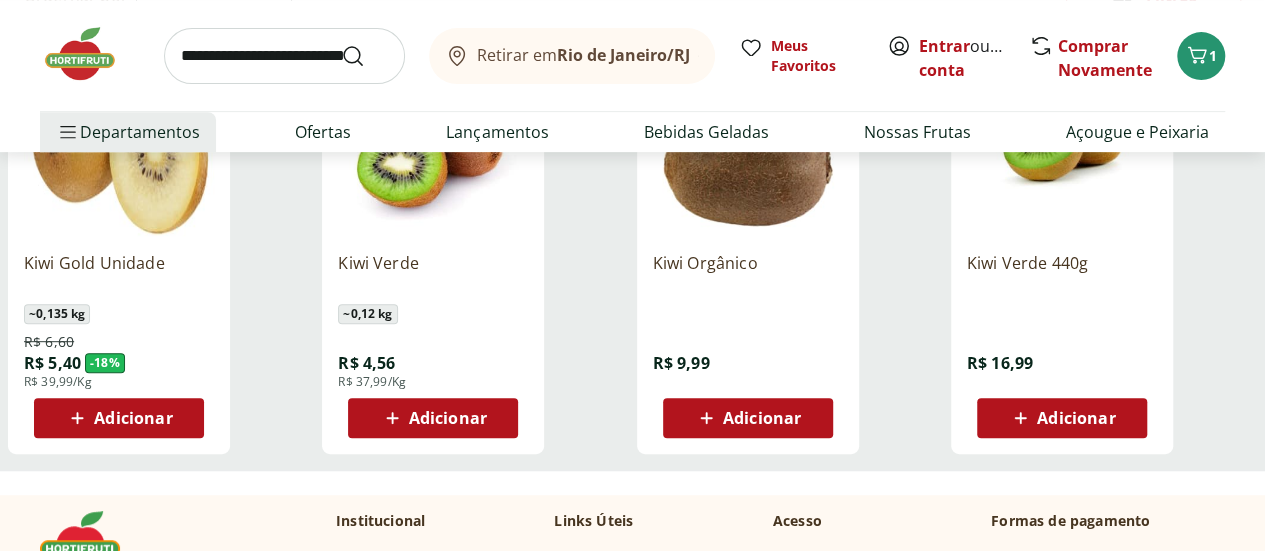 scroll, scrollTop: 400, scrollLeft: 0, axis: vertical 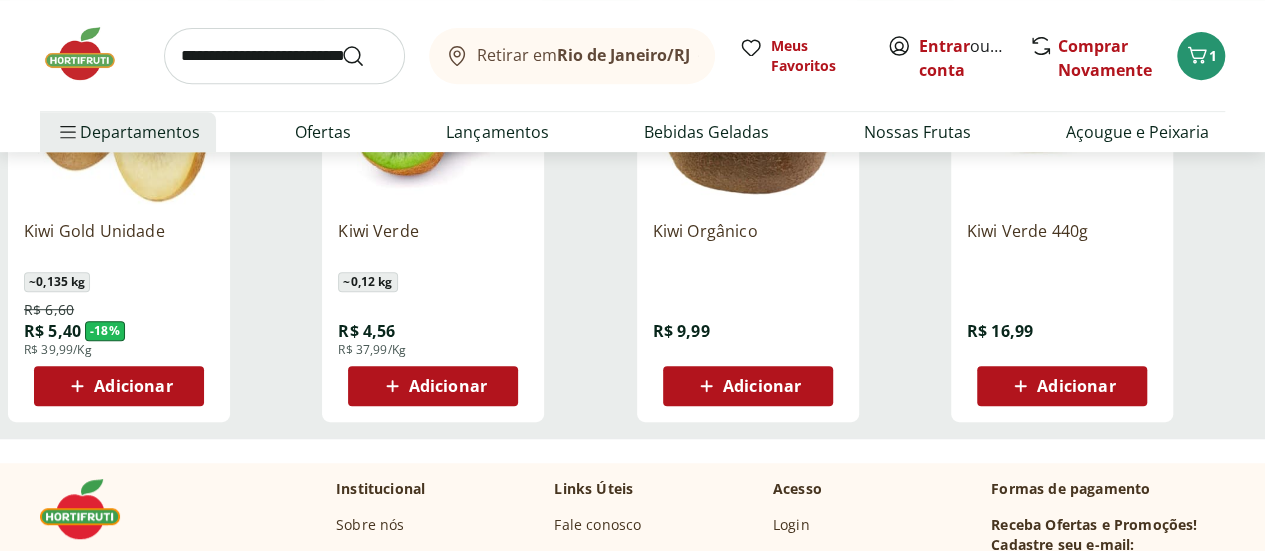 click on "Adicionar" at bounding box center (133, 386) 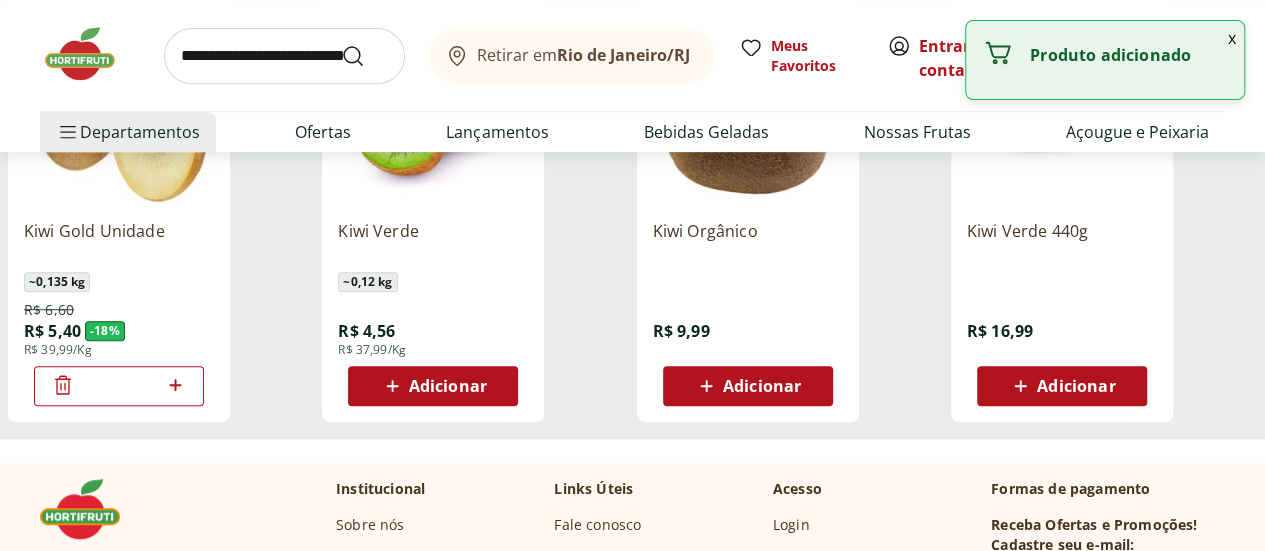 click 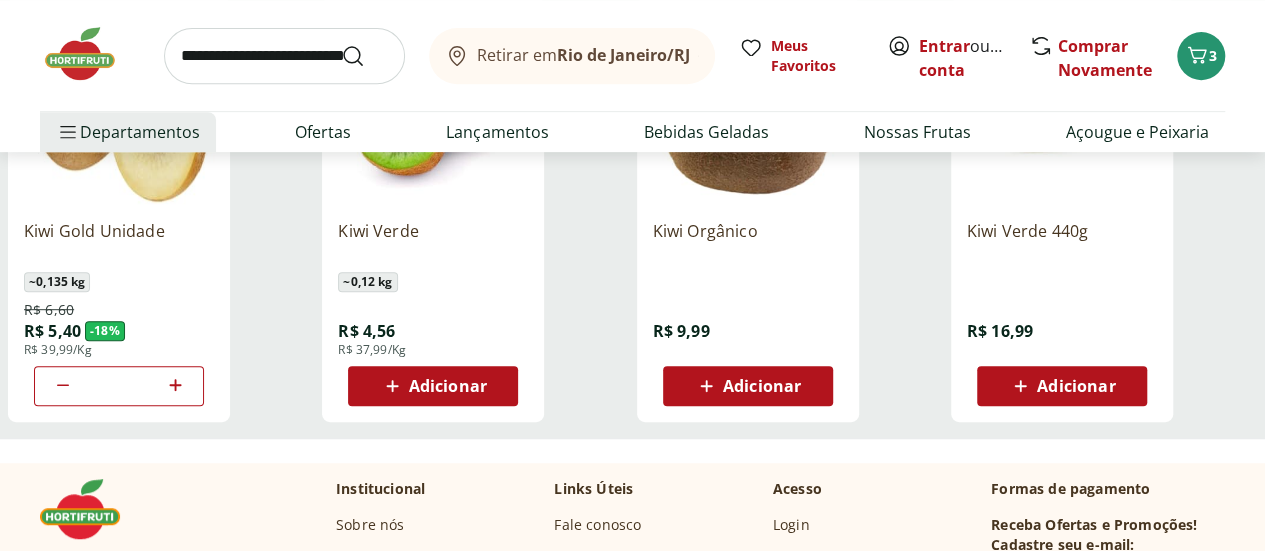click at bounding box center [284, 56] 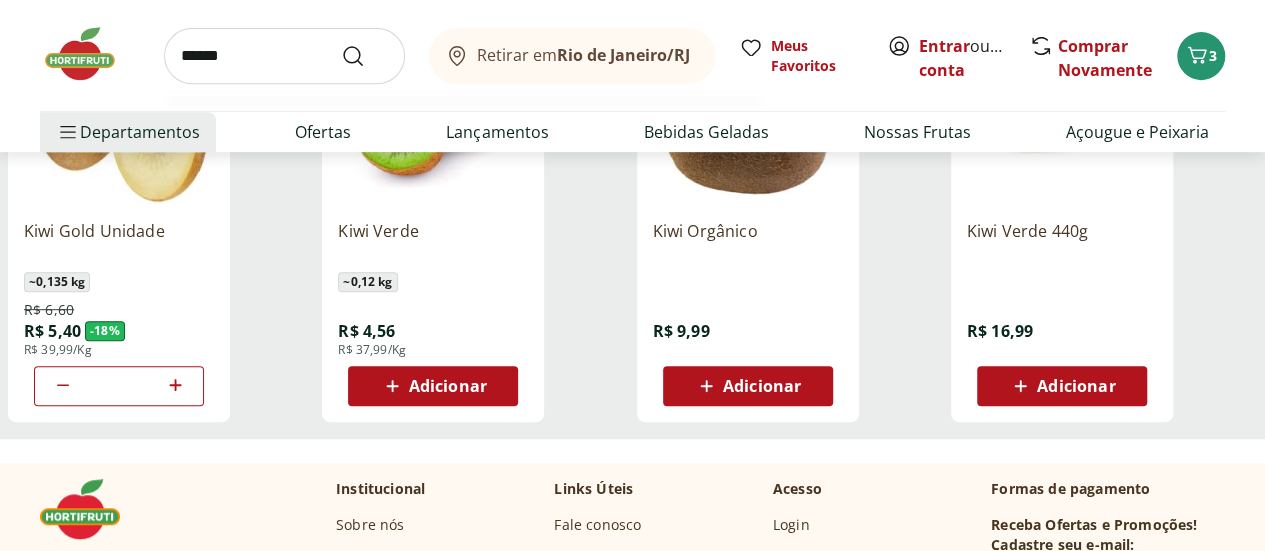 type on "******" 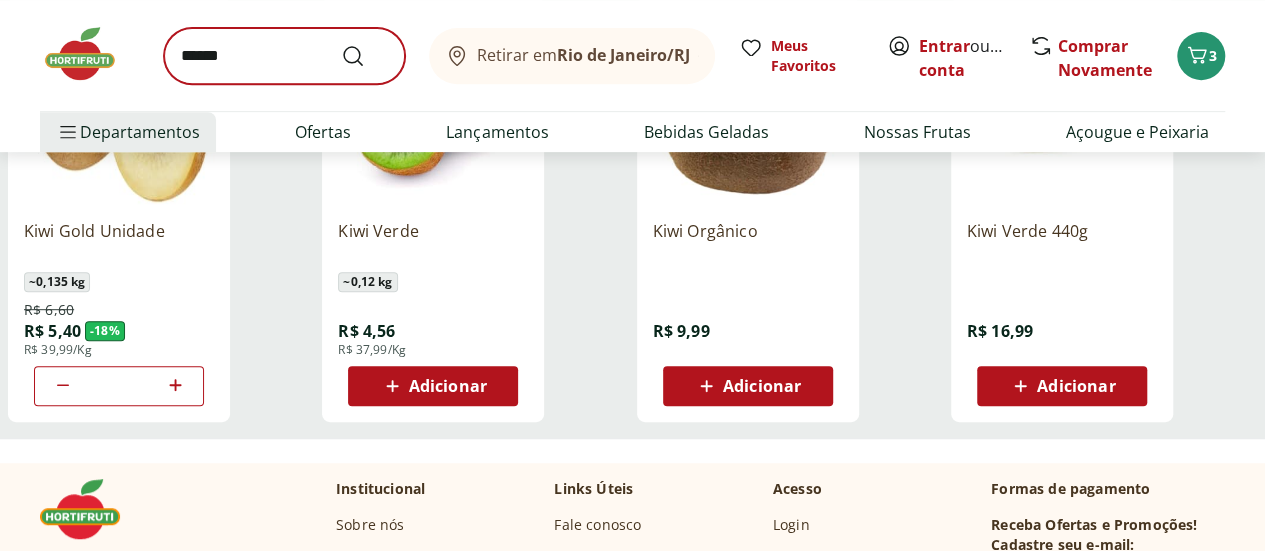 scroll, scrollTop: 0, scrollLeft: 0, axis: both 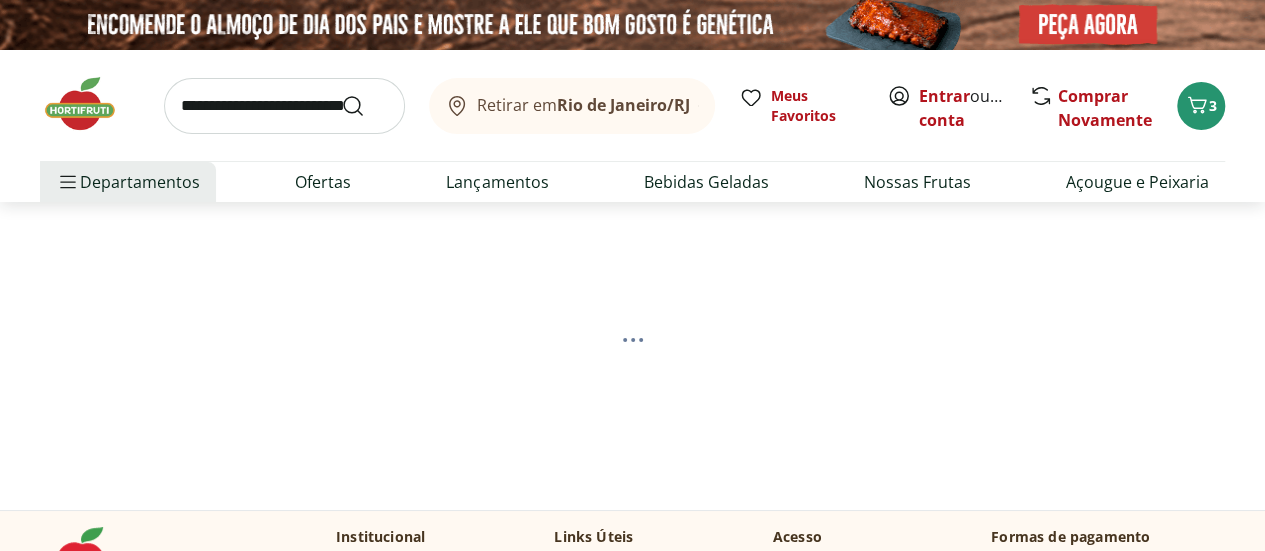 select on "**********" 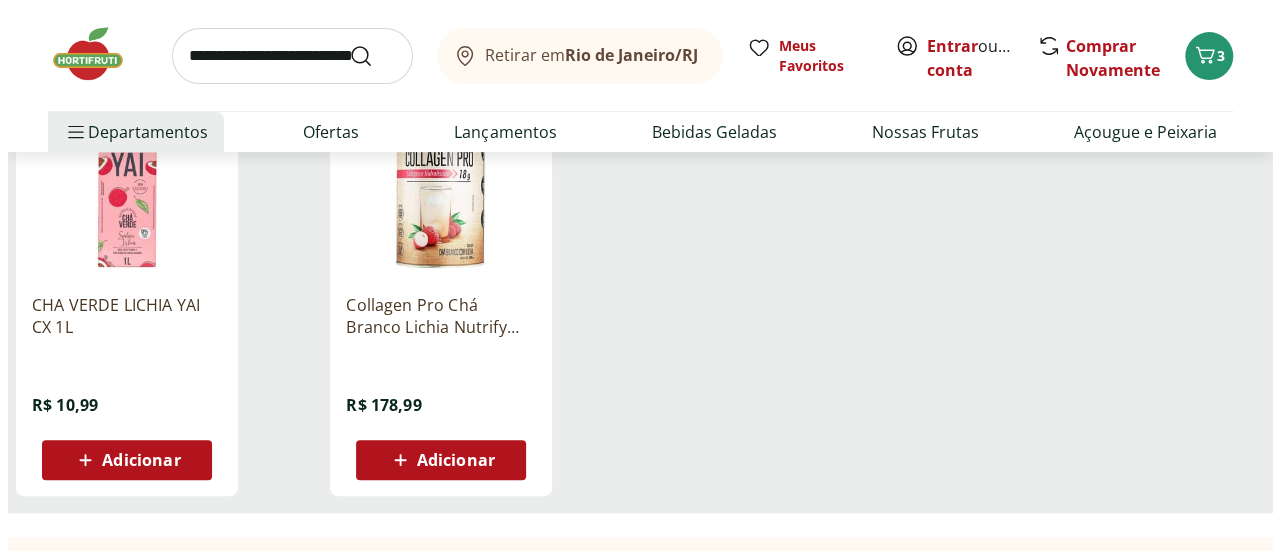 scroll, scrollTop: 0, scrollLeft: 0, axis: both 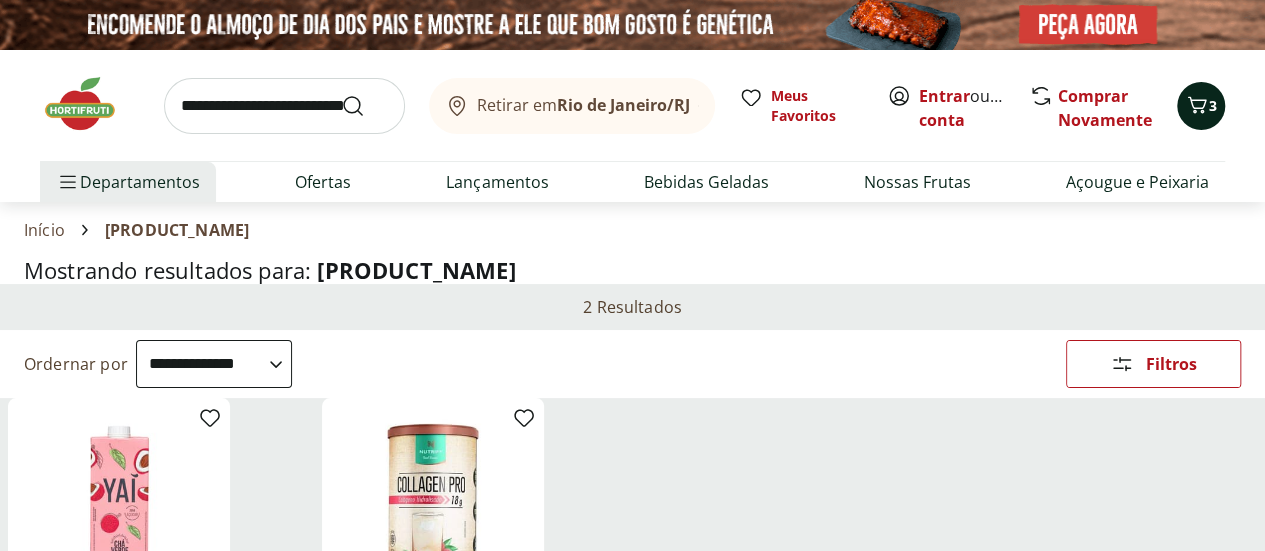 click 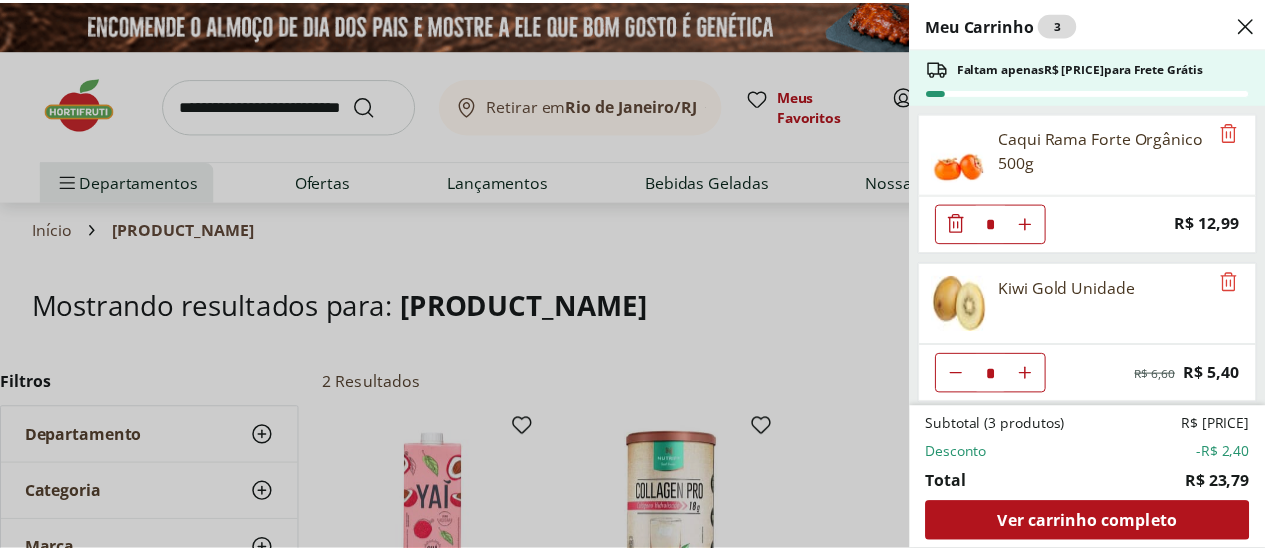 scroll, scrollTop: 0, scrollLeft: 0, axis: both 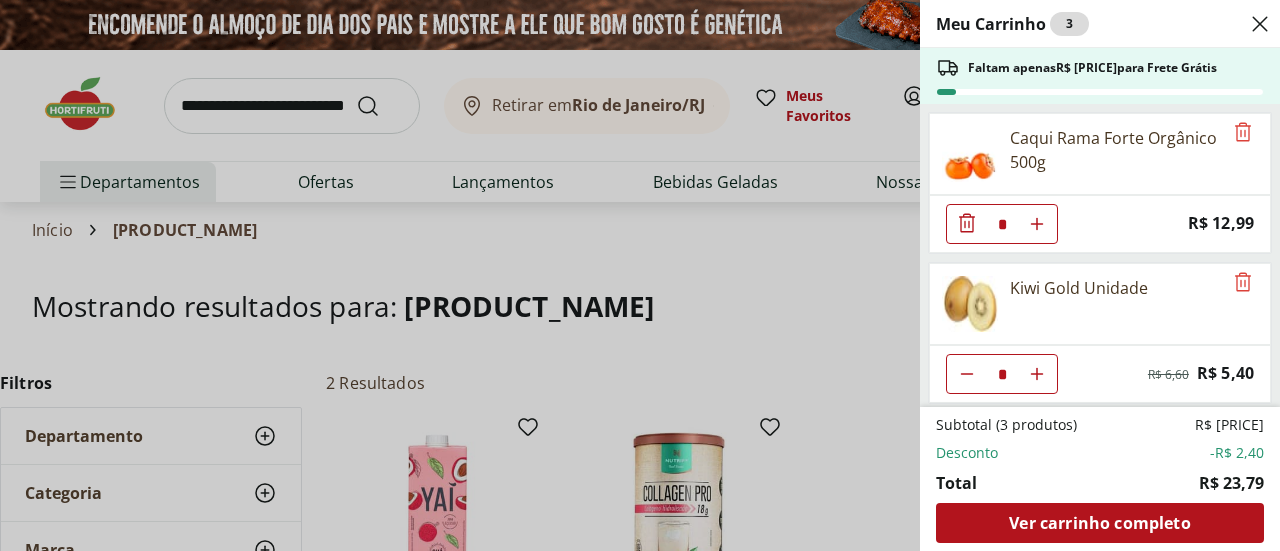 click on "Meu Carrinho 3 Faltam apenas  R$ 375,21  para Frete Grátis Caqui Rama Forte Orgânico 500g * Price: R$ 12,99 Kiwi Gold Unidade * Original price: R$ 6,60 Price: R$ 5,40 Subtotal (3 produtos) R$ 26,19 Desconto -R$ 2,40 Total R$ 23,79 Ver carrinho completo" at bounding box center [640, 275] 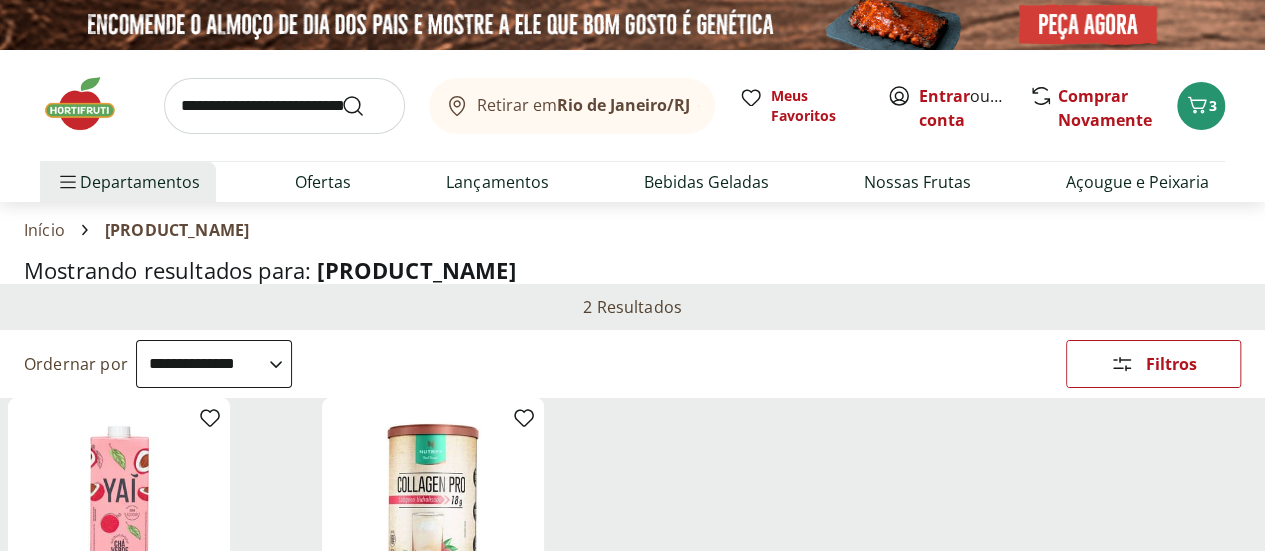 click at bounding box center (90, 104) 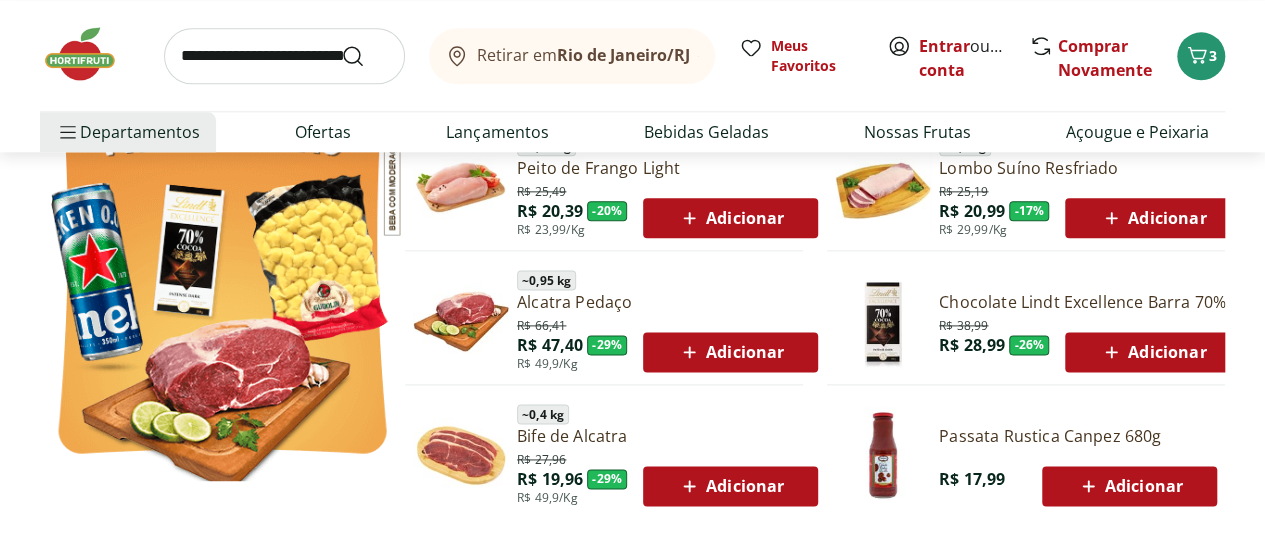 scroll, scrollTop: 1200, scrollLeft: 0, axis: vertical 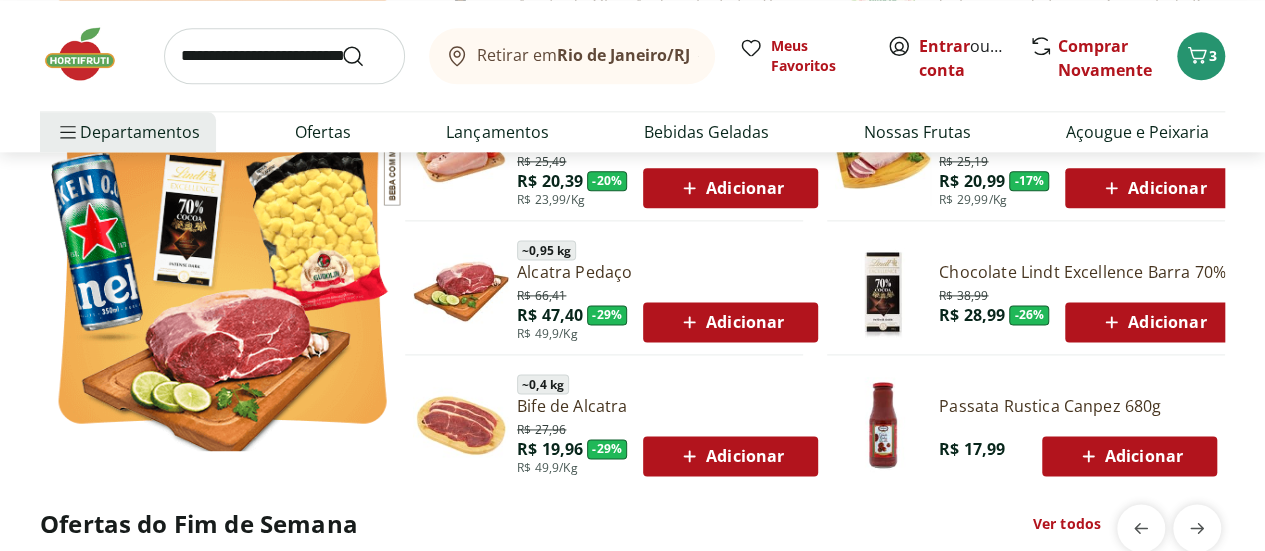 click on "Adicionar" at bounding box center [1152, 322] 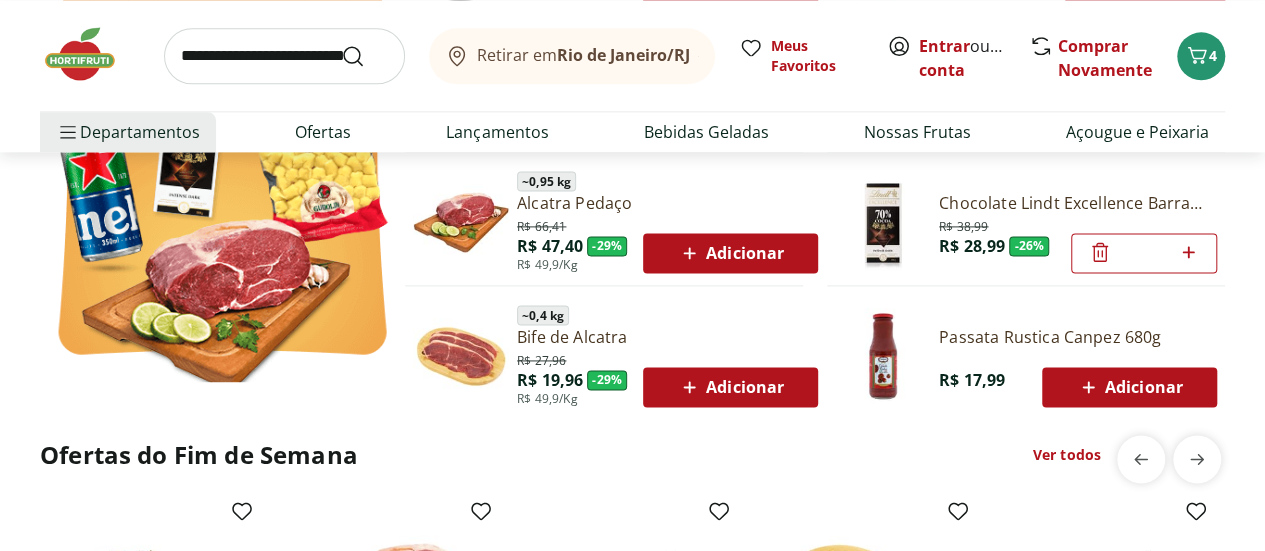 scroll, scrollTop: 1300, scrollLeft: 0, axis: vertical 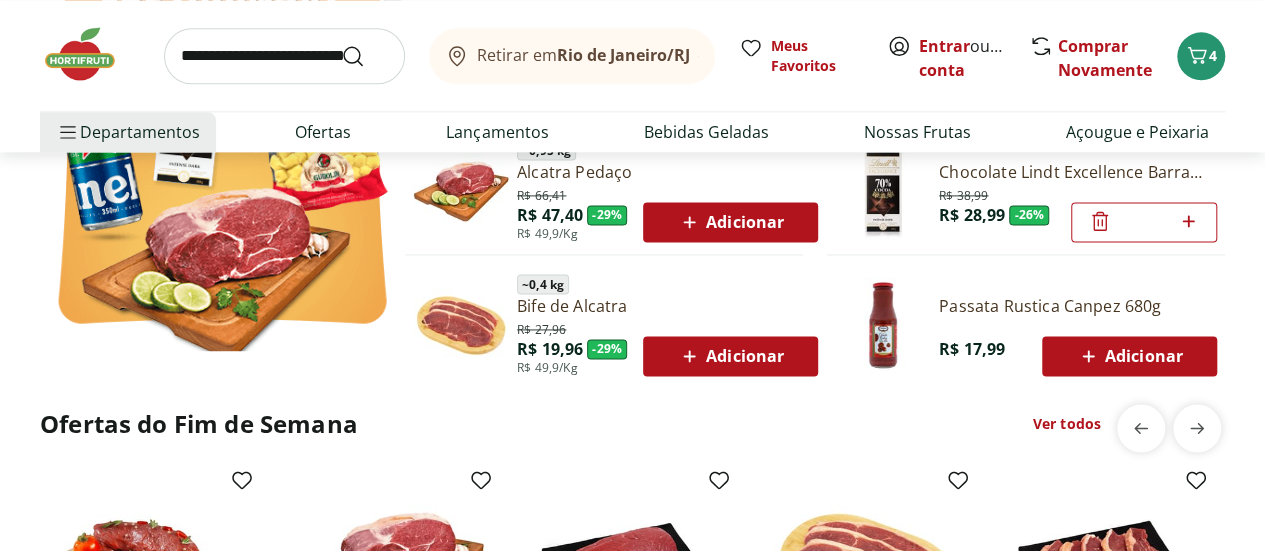 click 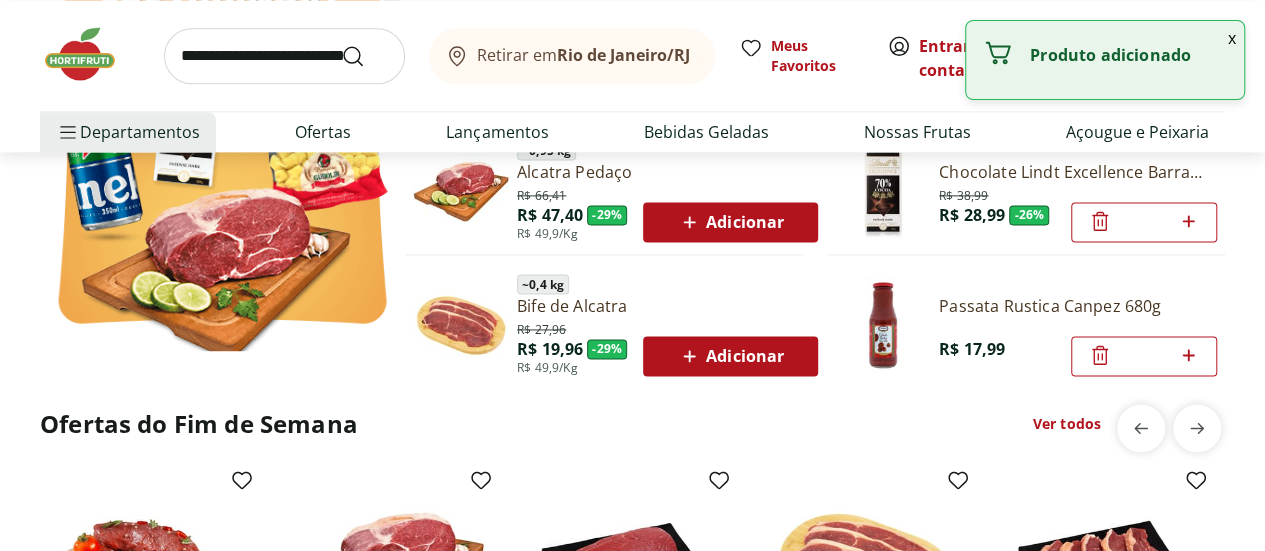 click 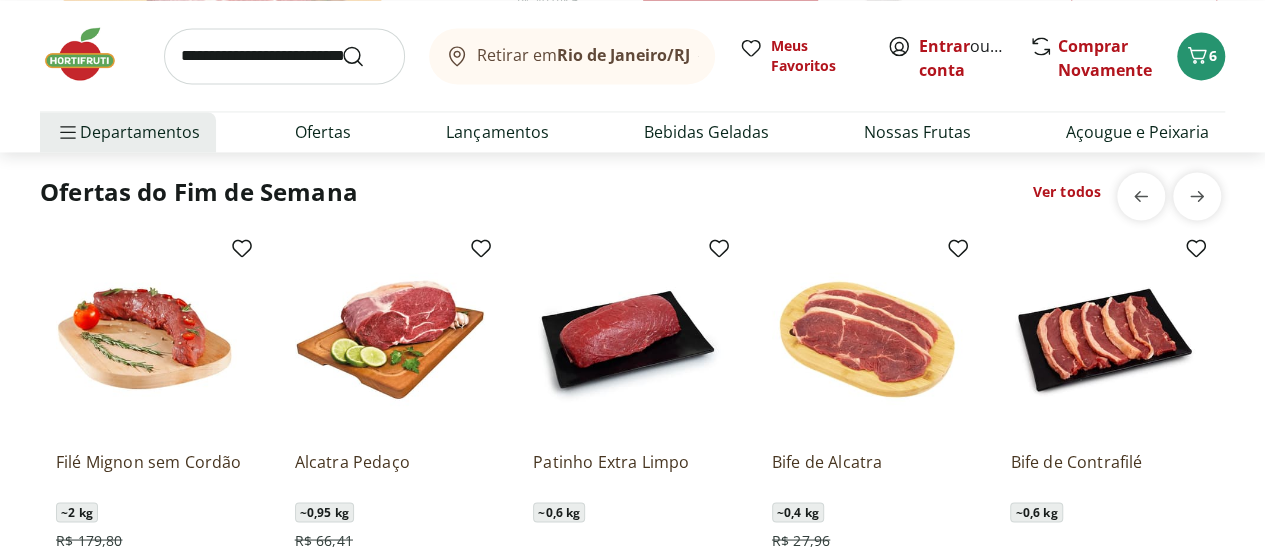 scroll, scrollTop: 1500, scrollLeft: 0, axis: vertical 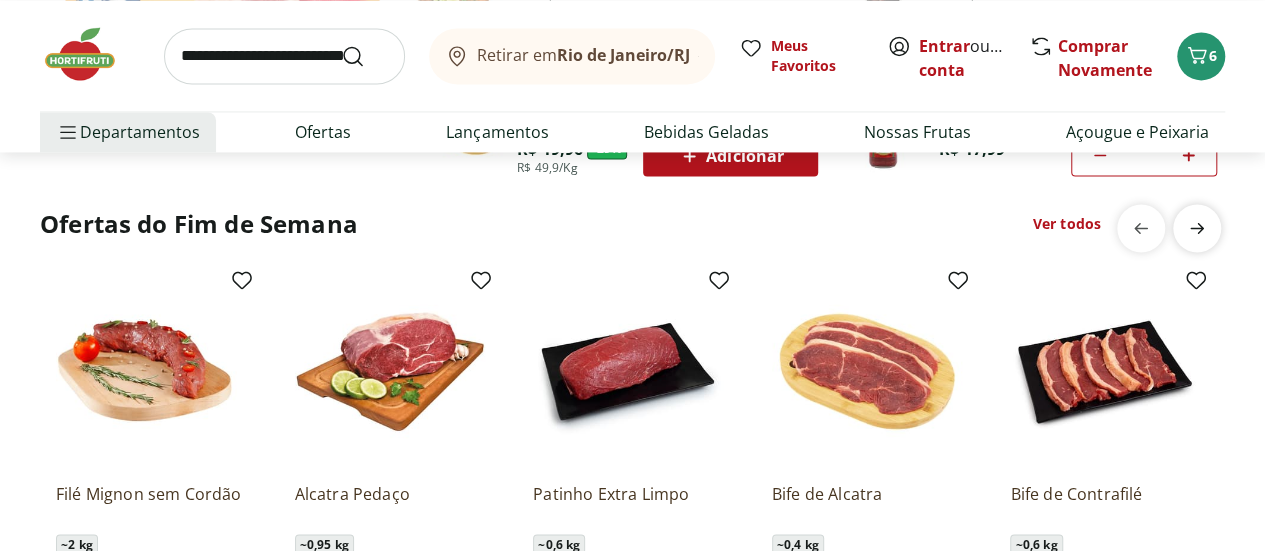 click 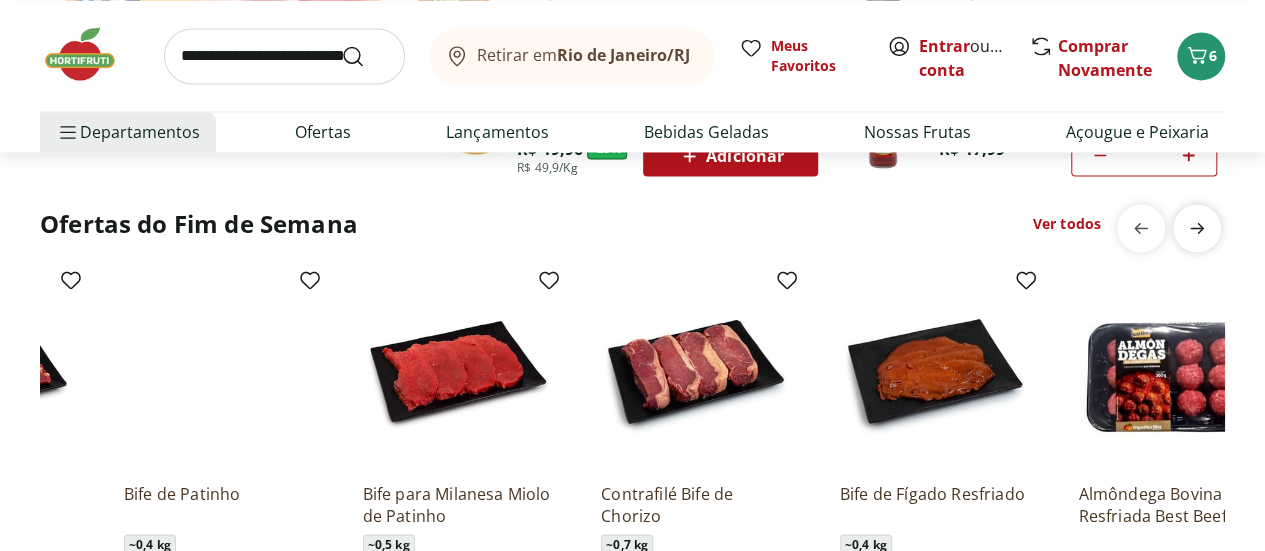 scroll, scrollTop: 0, scrollLeft: 1192, axis: horizontal 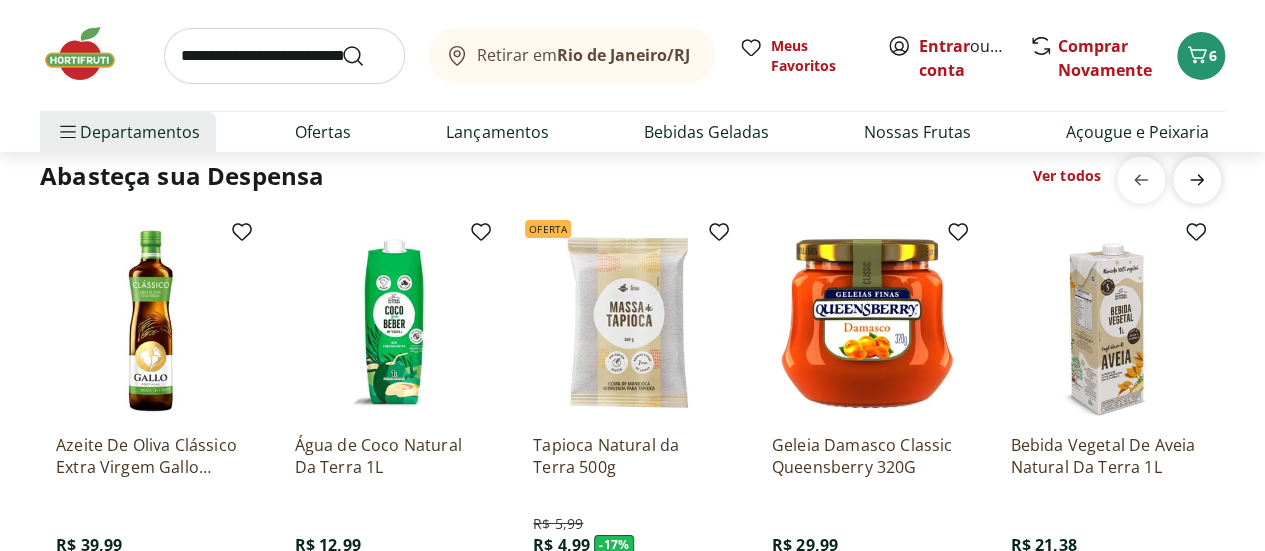 click 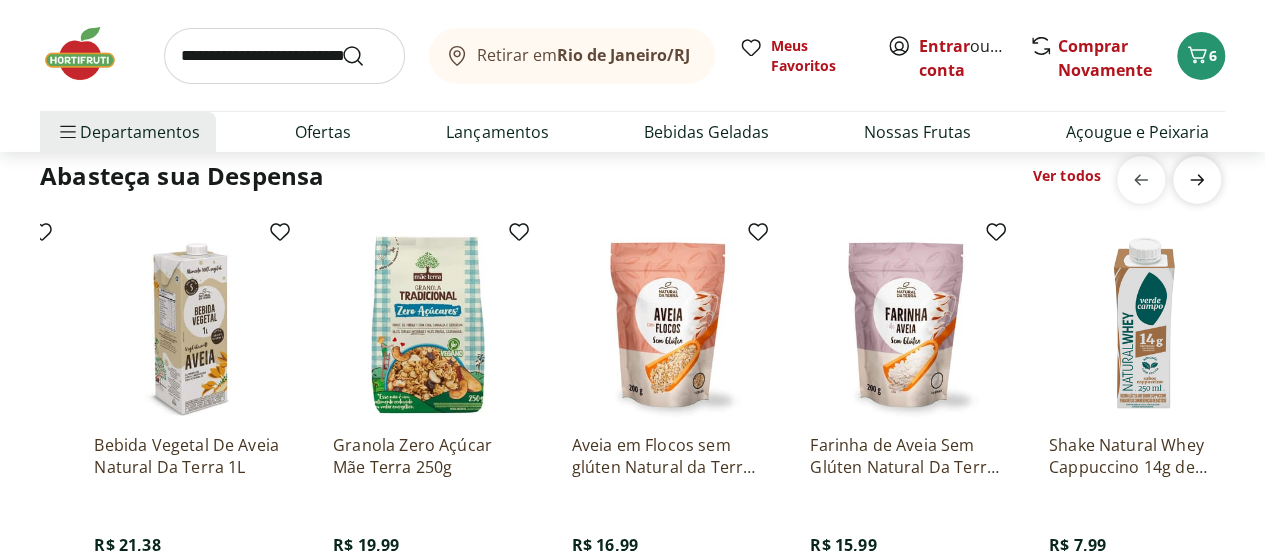 scroll, scrollTop: 0, scrollLeft: 1192, axis: horizontal 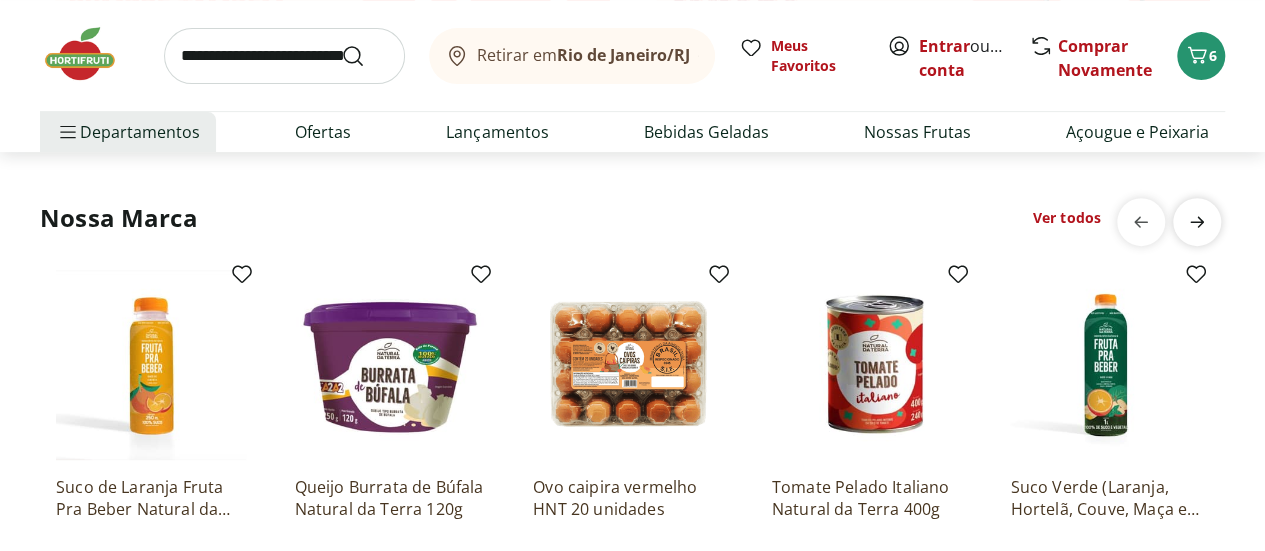 click 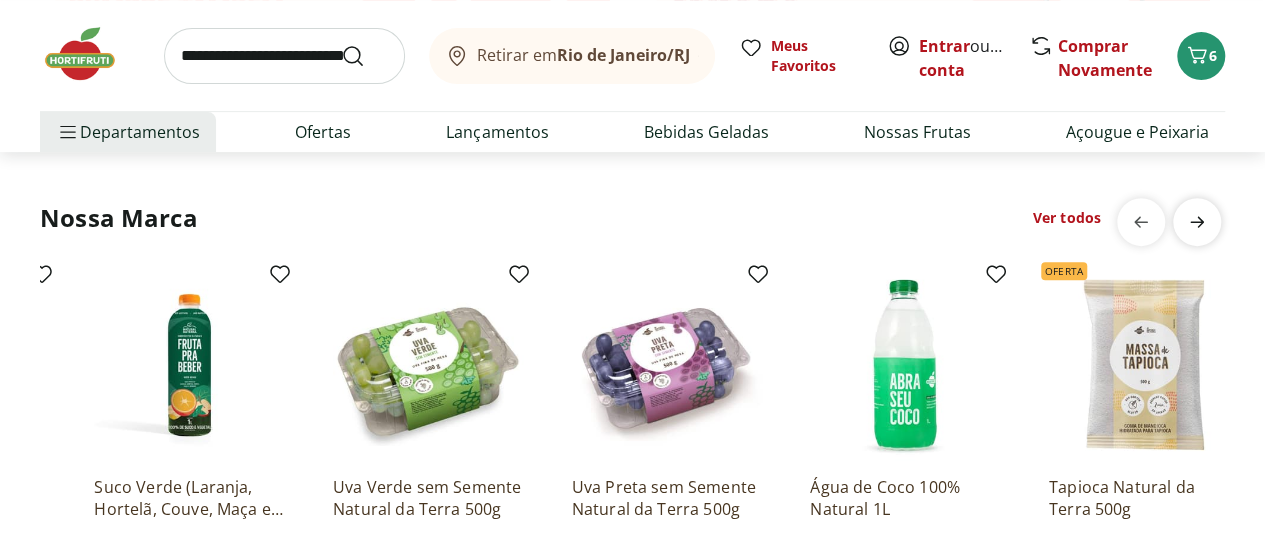 scroll, scrollTop: 0, scrollLeft: 1192, axis: horizontal 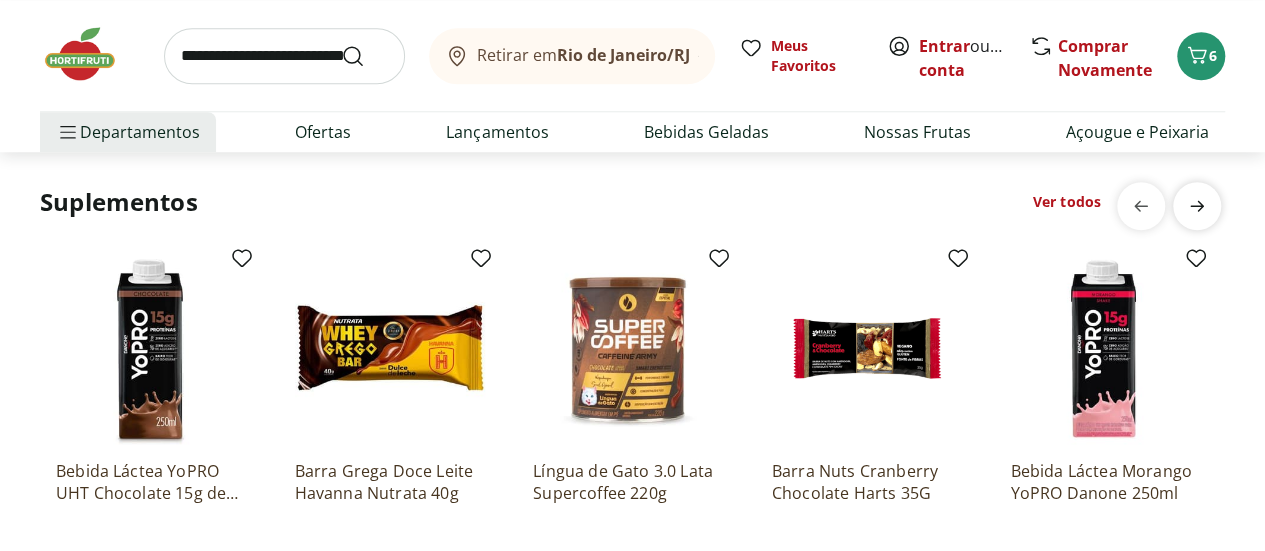 click 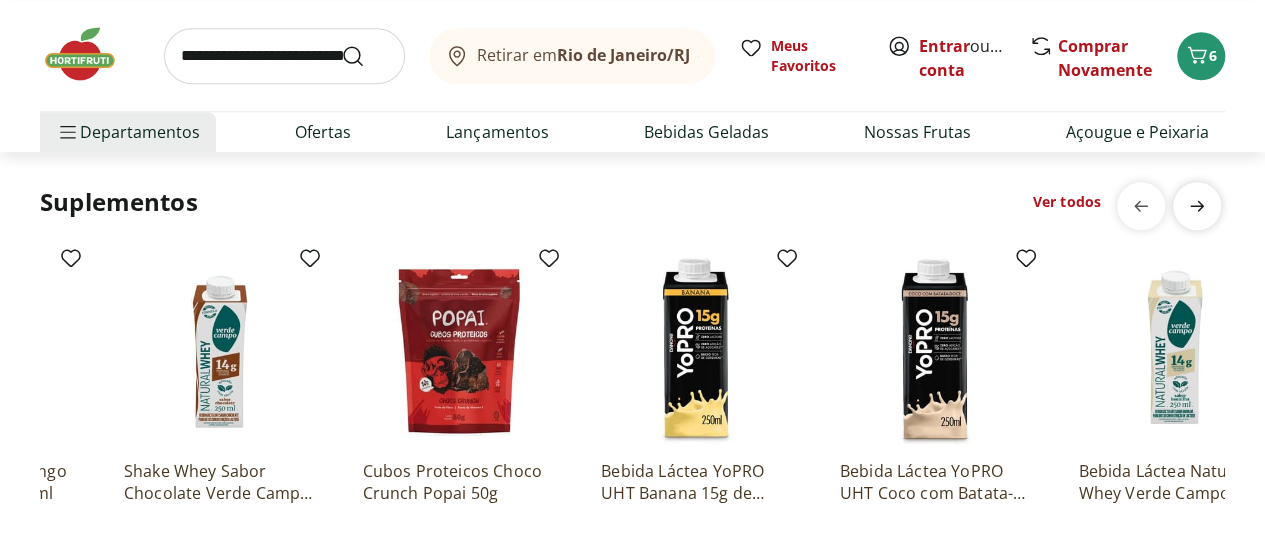 scroll, scrollTop: 0, scrollLeft: 1192, axis: horizontal 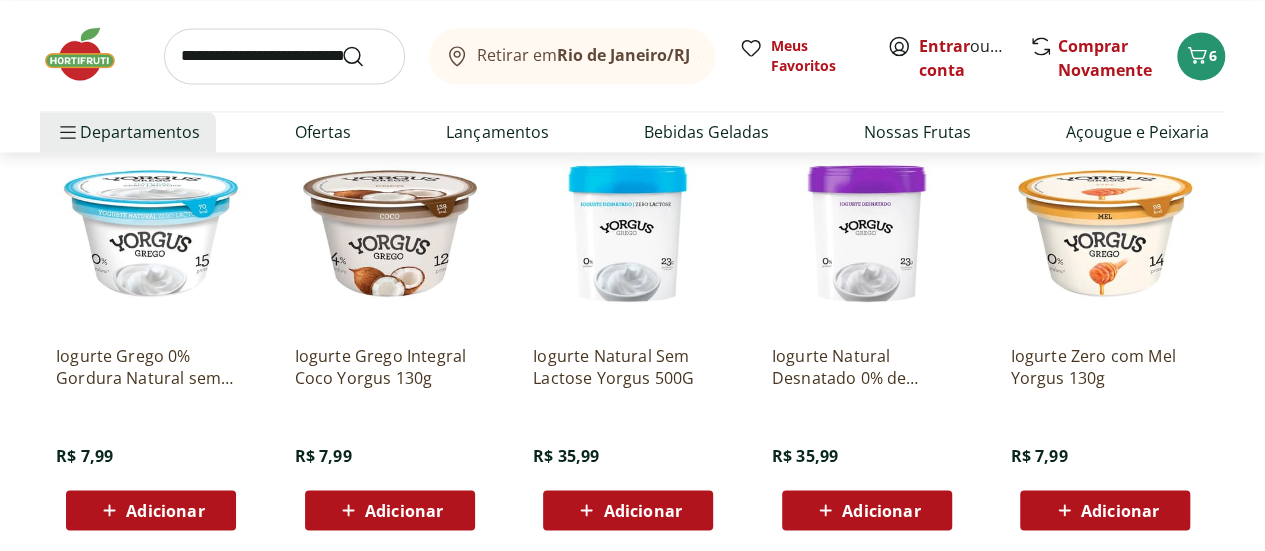 click on "Adicionar" at bounding box center [-72, -3252] 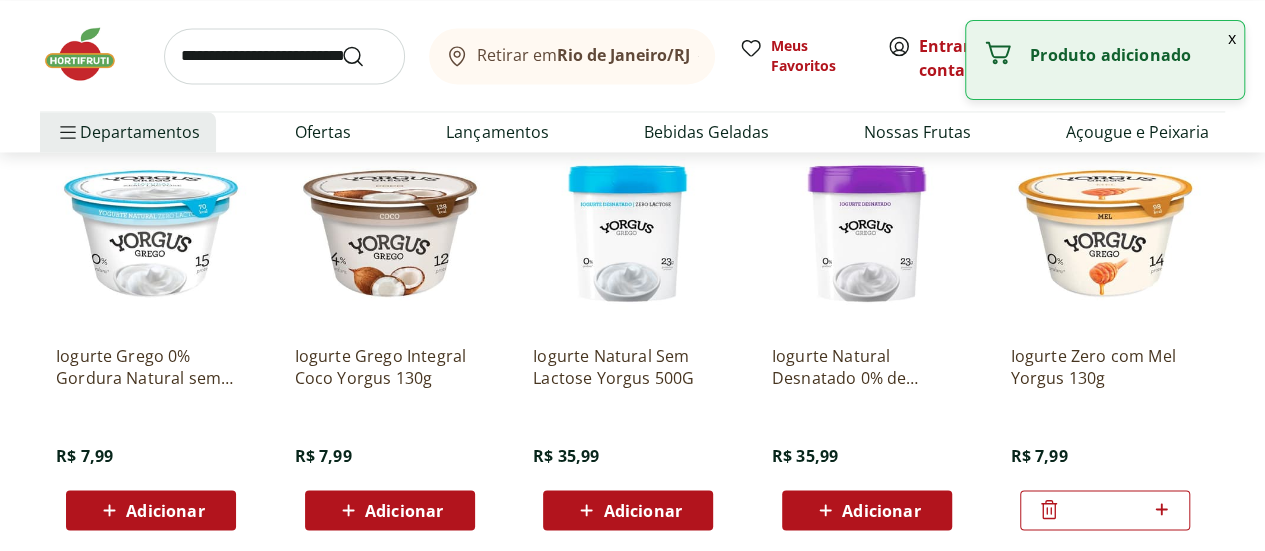 click 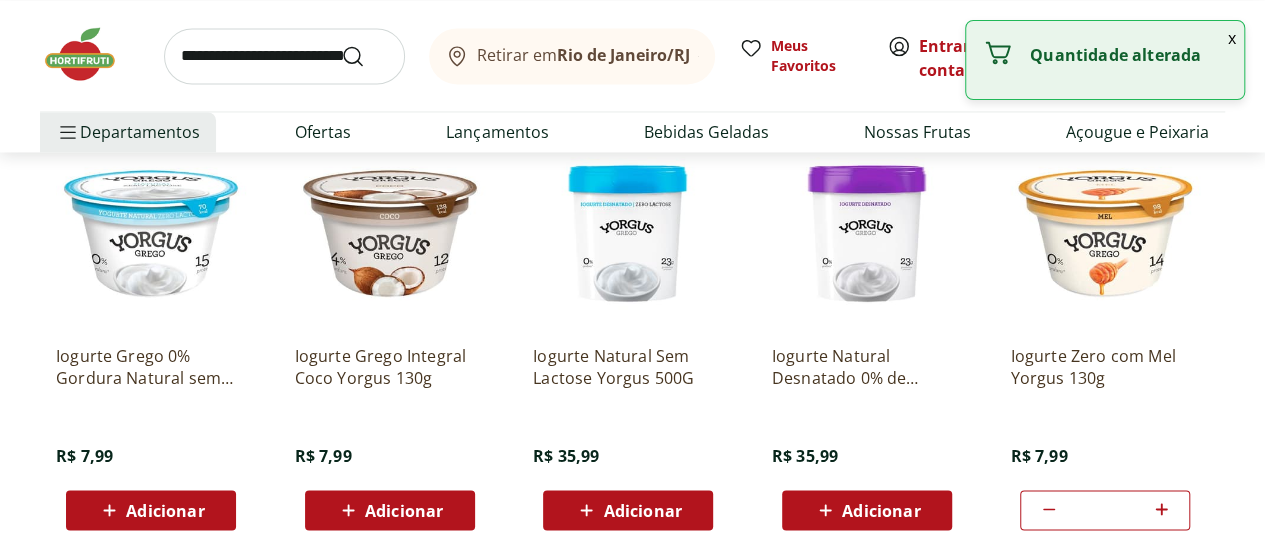 click 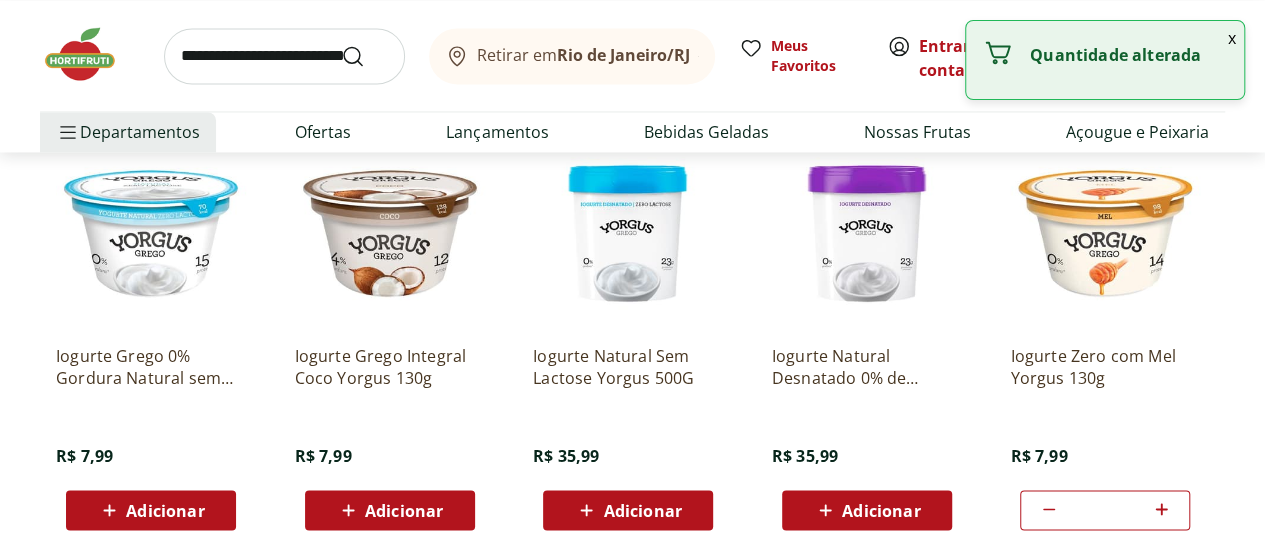 scroll, scrollTop: 5200, scrollLeft: 0, axis: vertical 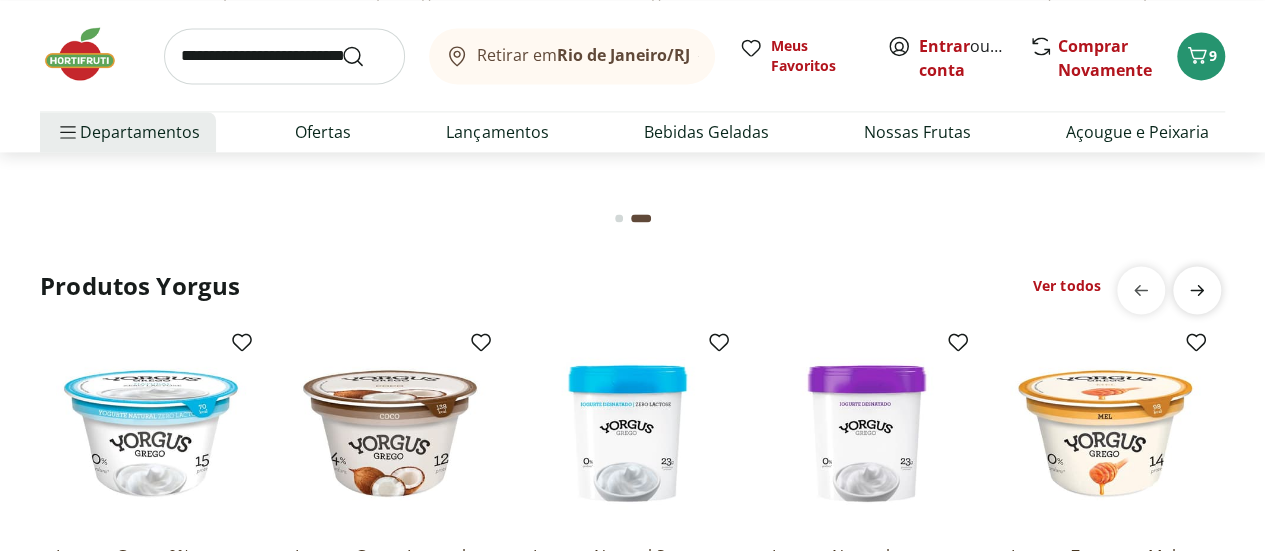 click 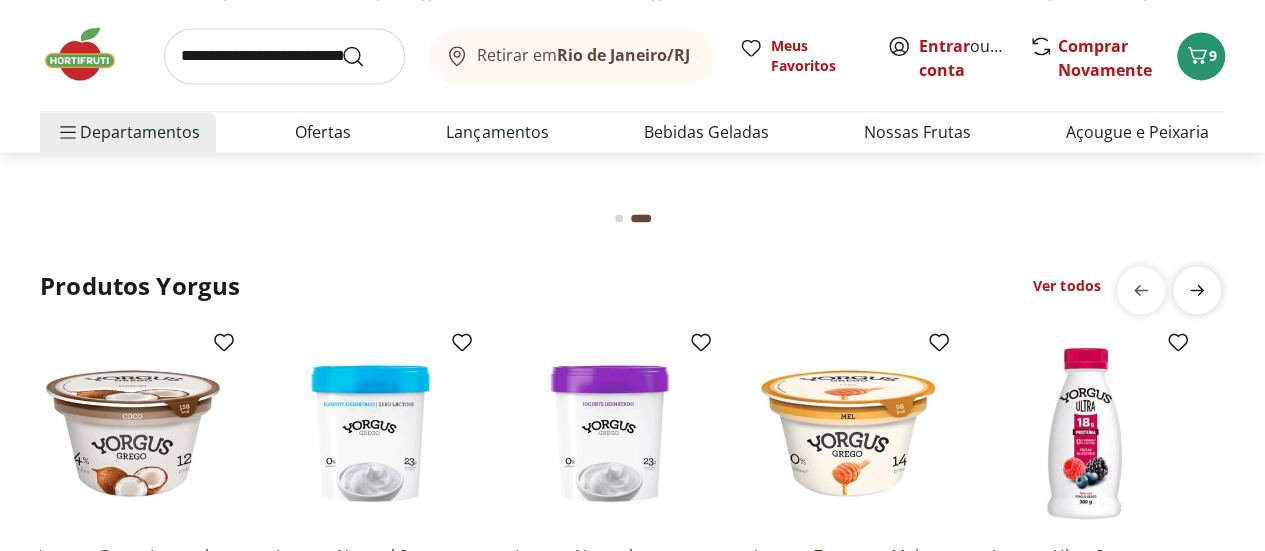 scroll, scrollTop: 0, scrollLeft: 477, axis: horizontal 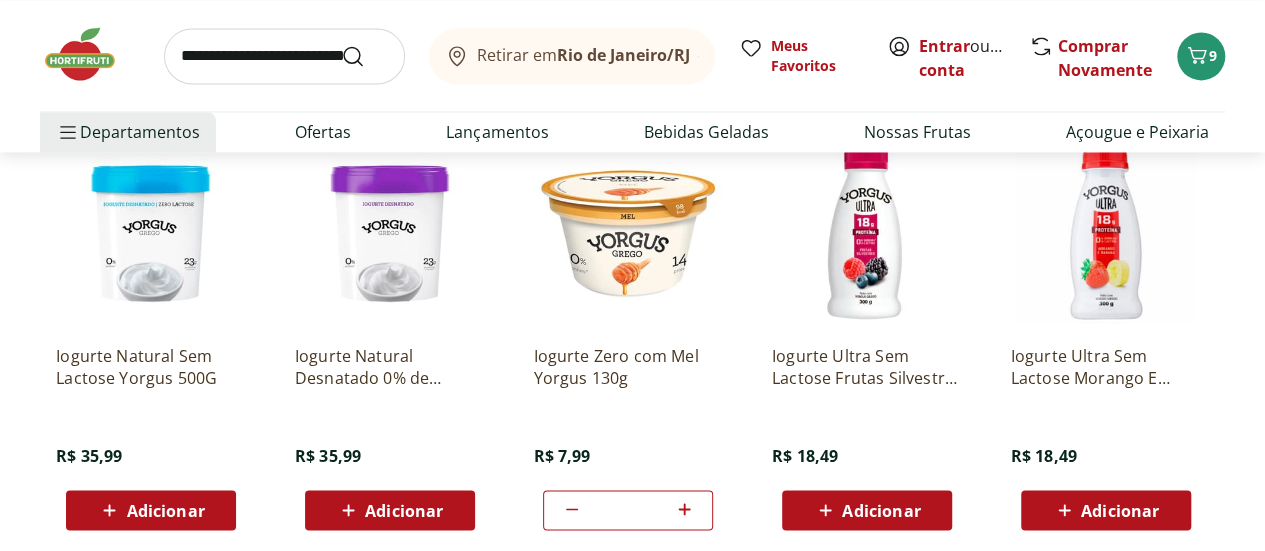 click 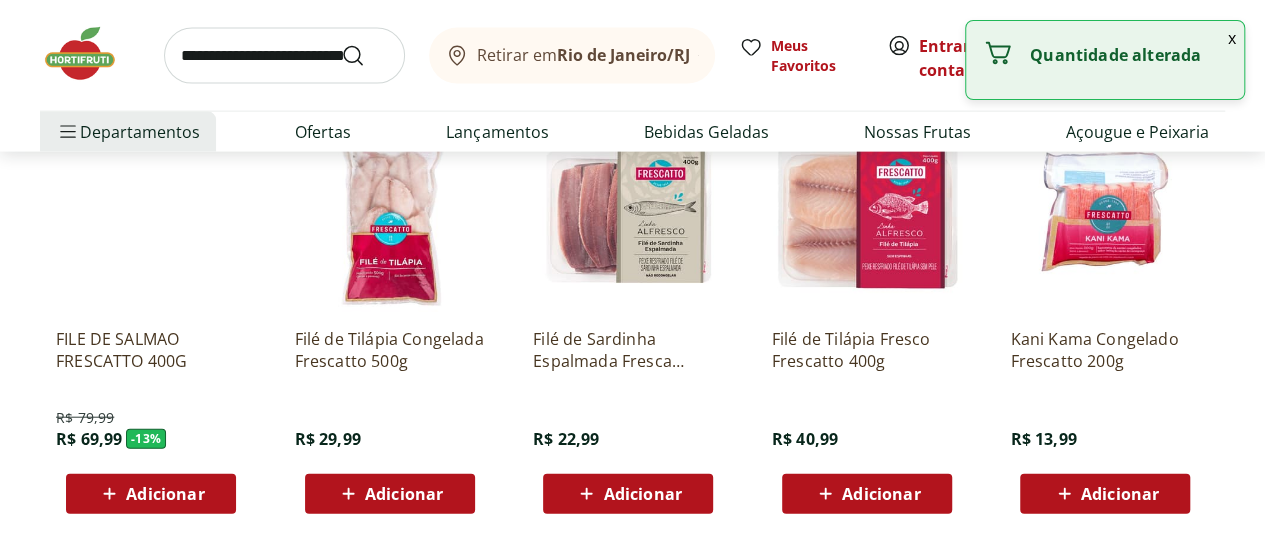 scroll, scrollTop: 5900, scrollLeft: 0, axis: vertical 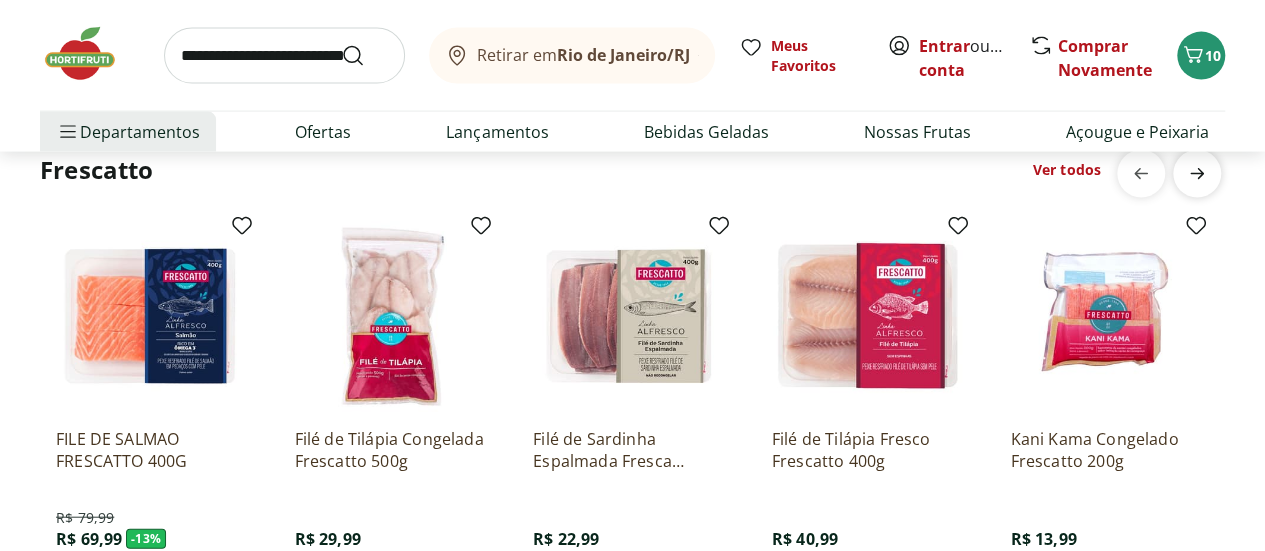click 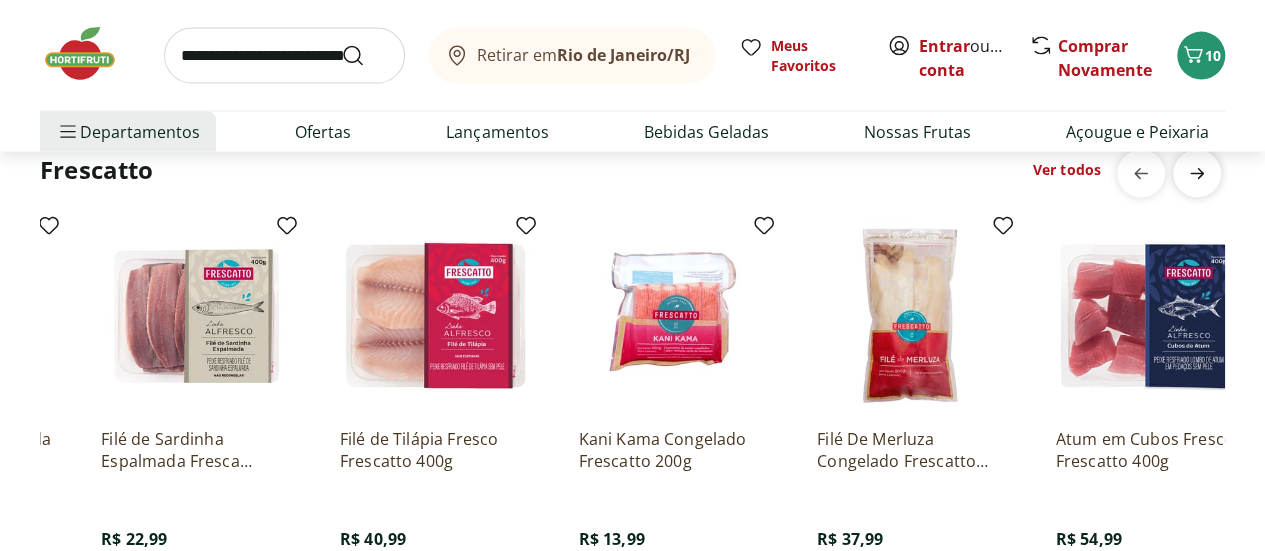 scroll, scrollTop: 0, scrollLeft: 477, axis: horizontal 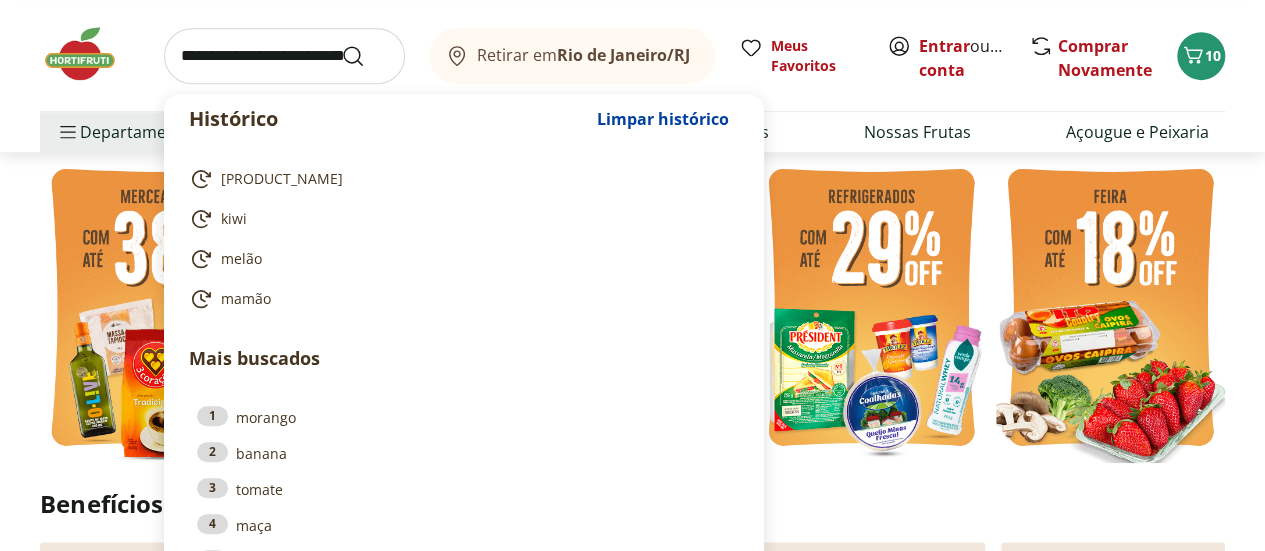 click at bounding box center (284, 56) 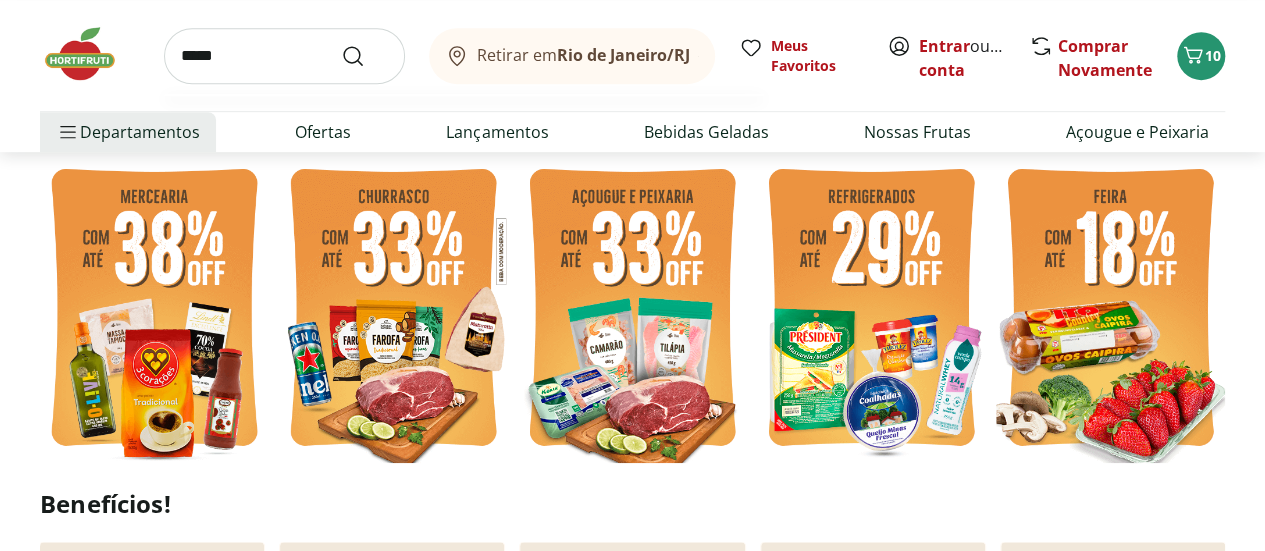 type on "*****" 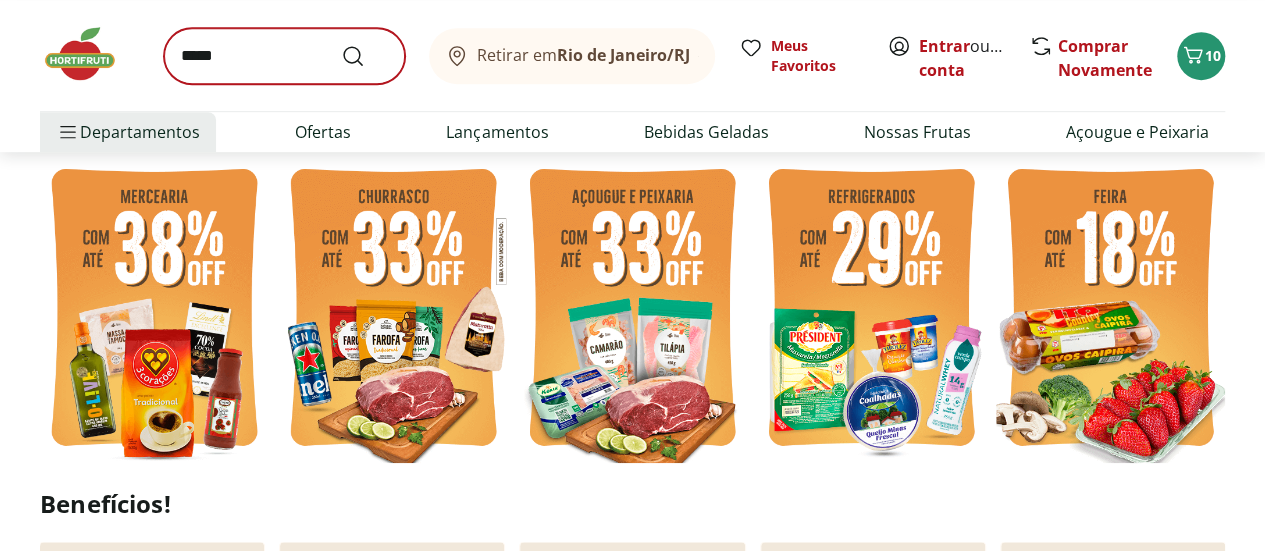 scroll, scrollTop: 0, scrollLeft: 0, axis: both 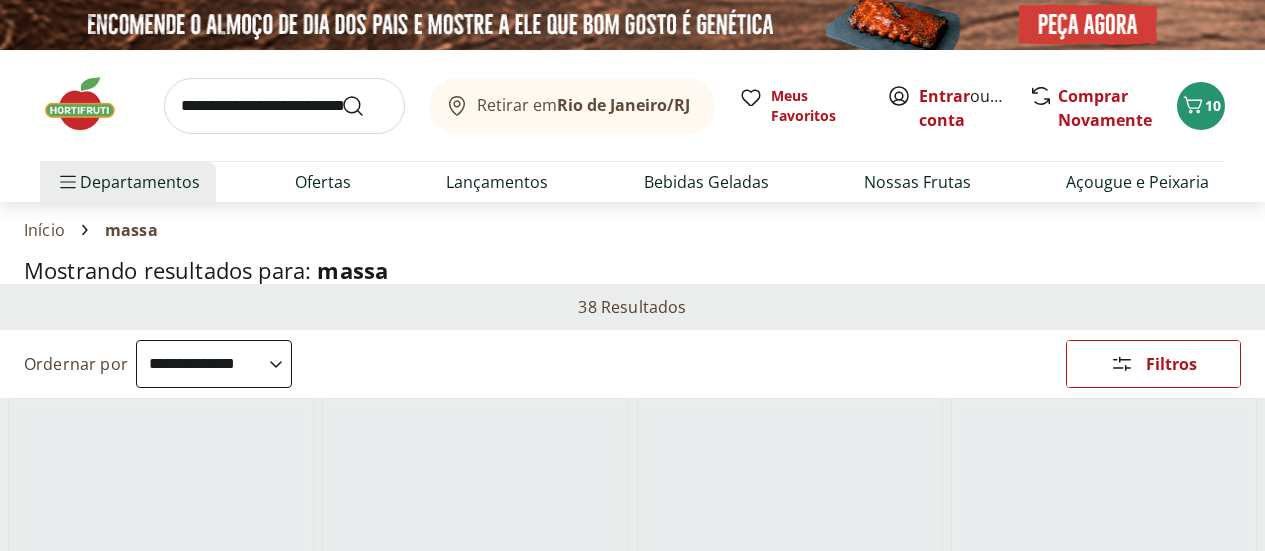select on "**********" 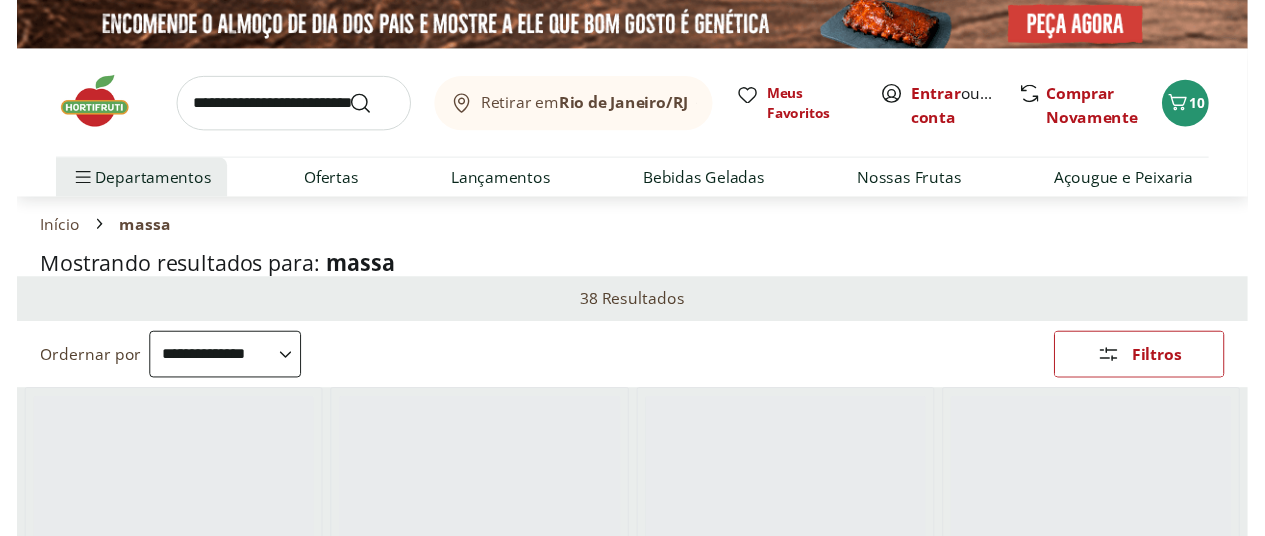 scroll, scrollTop: 0, scrollLeft: 0, axis: both 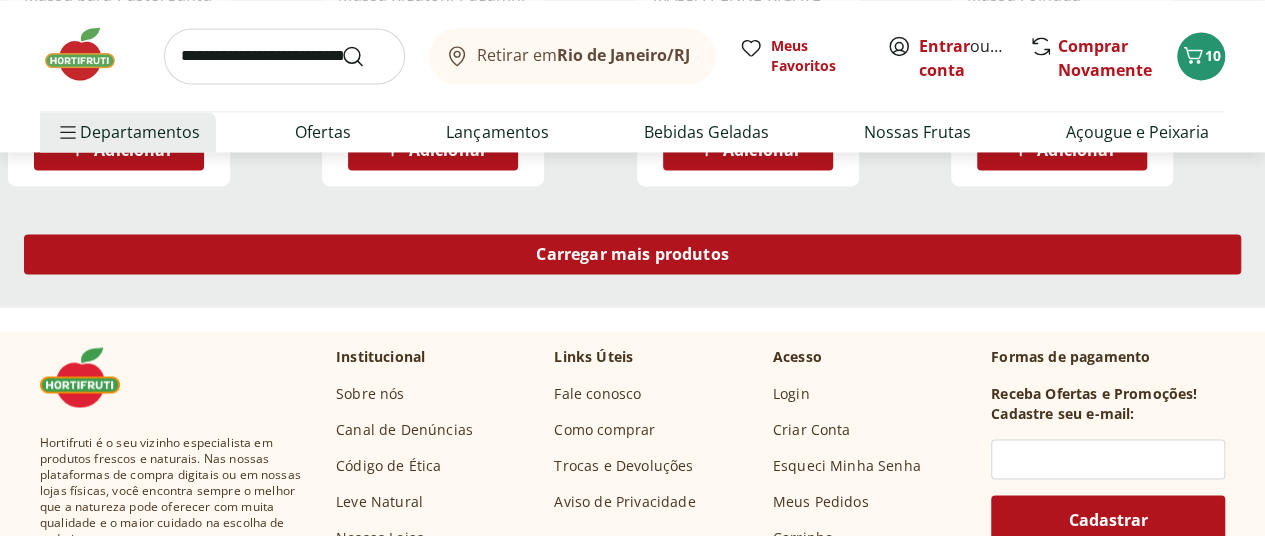 click on "Carregar mais produtos" at bounding box center (632, 254) 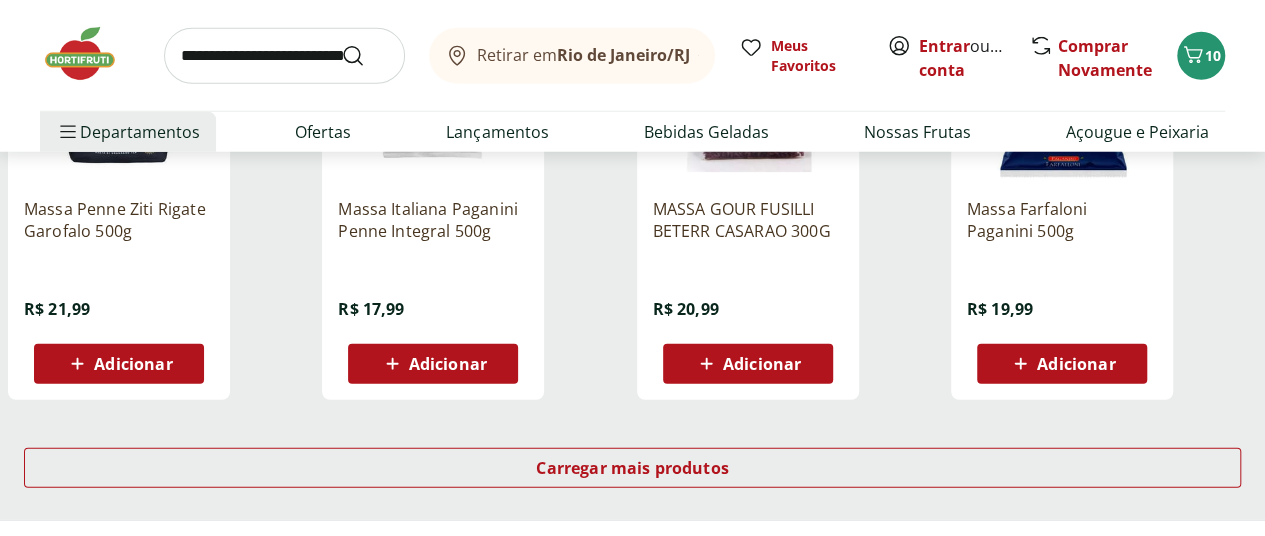 scroll, scrollTop: 2700, scrollLeft: 0, axis: vertical 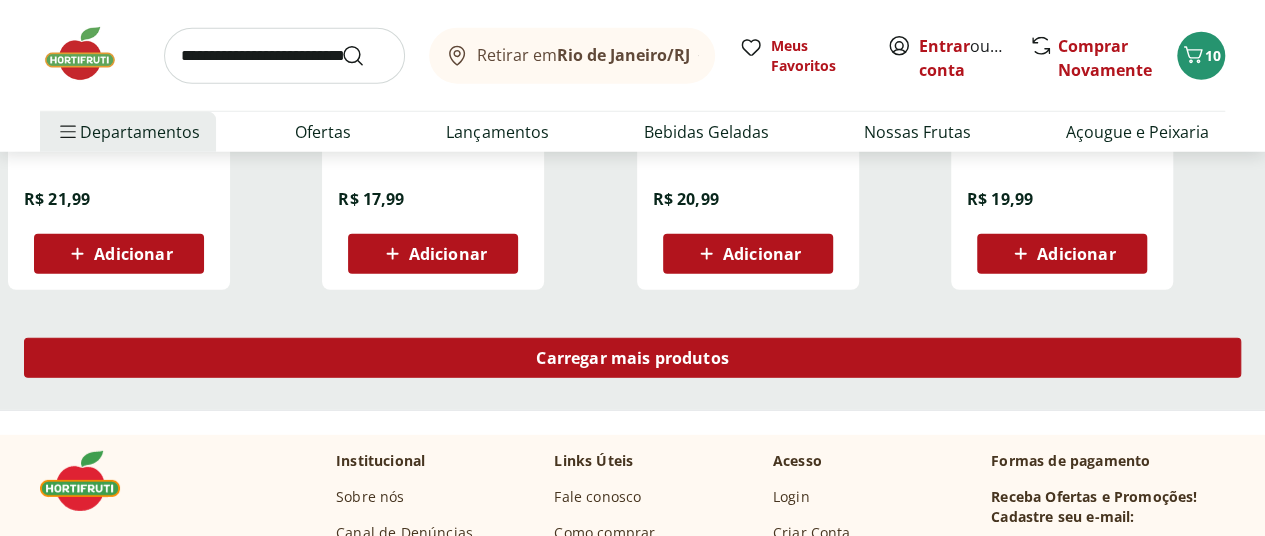 click on "Carregar mais produtos" at bounding box center (632, 358) 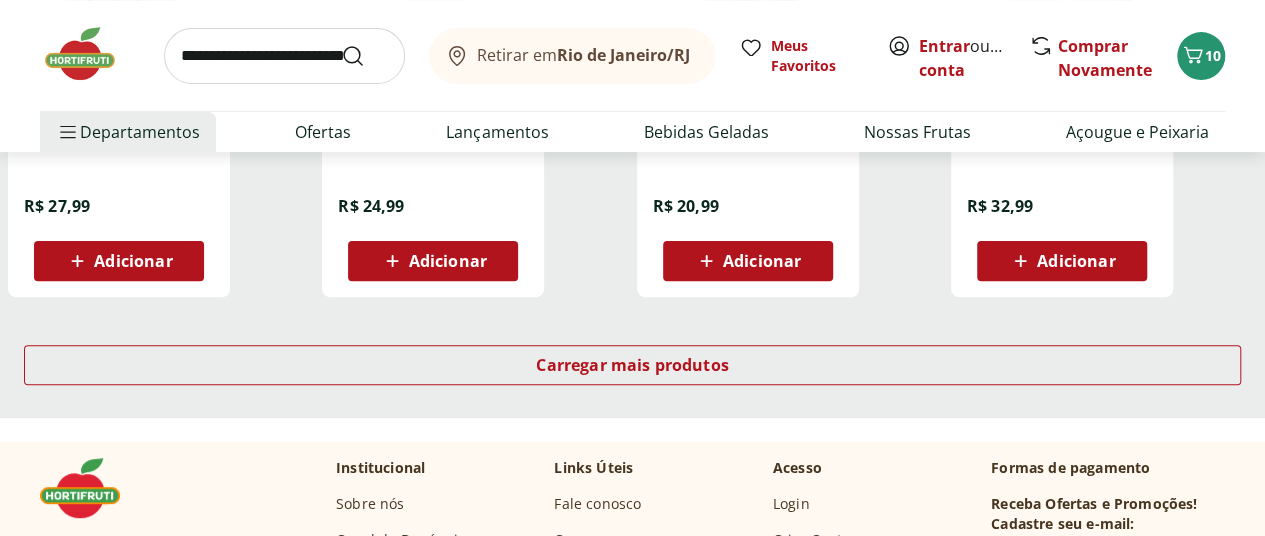scroll, scrollTop: 3900, scrollLeft: 0, axis: vertical 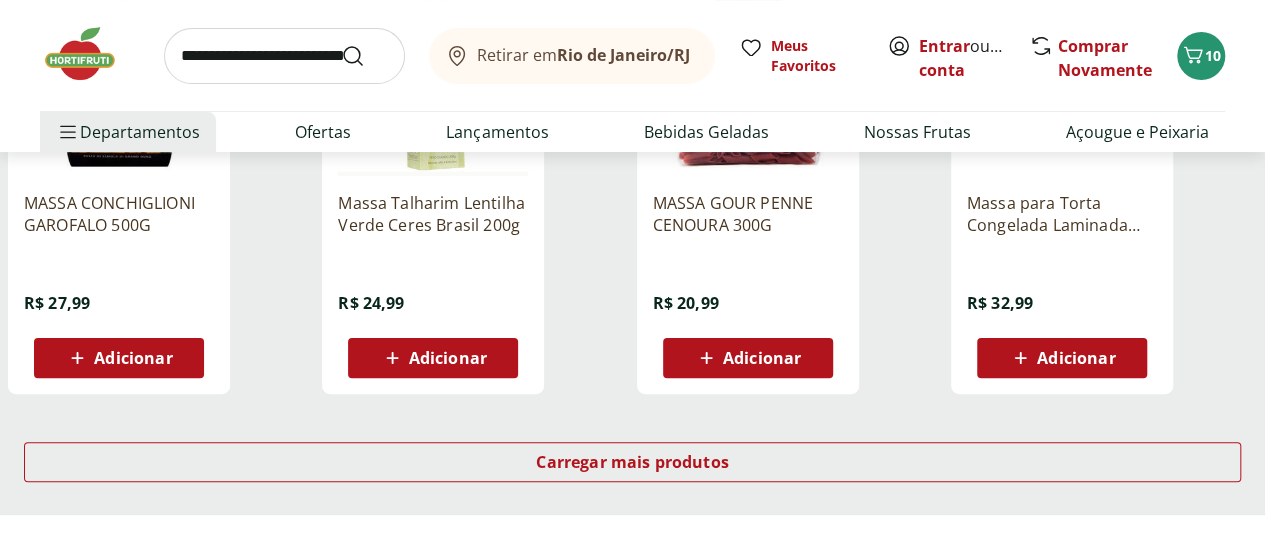 click at bounding box center [284, 56] 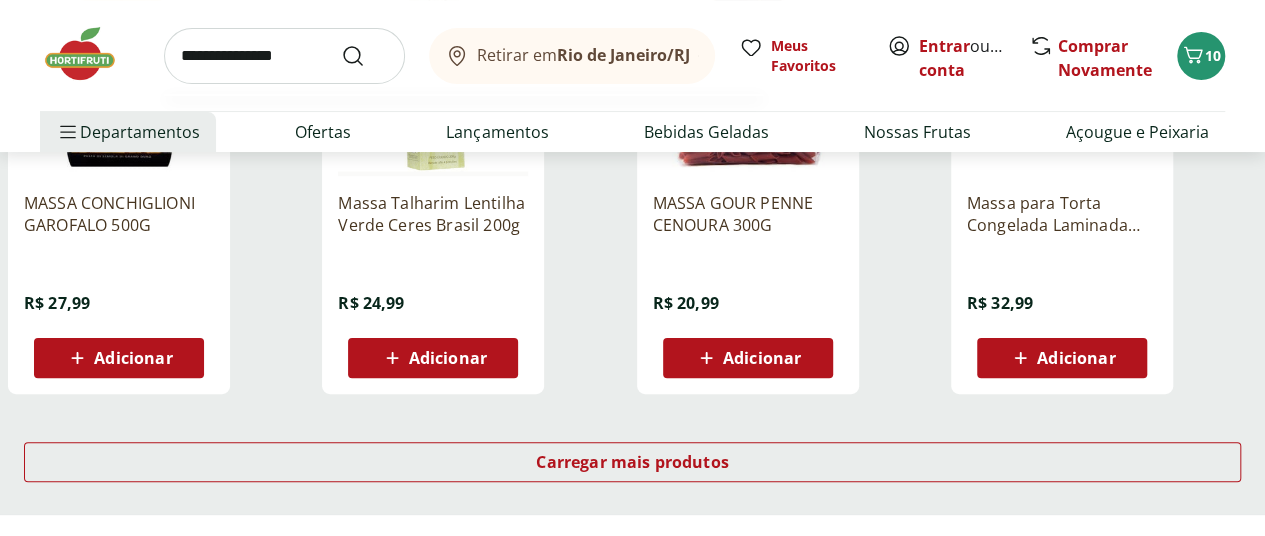 type on "**********" 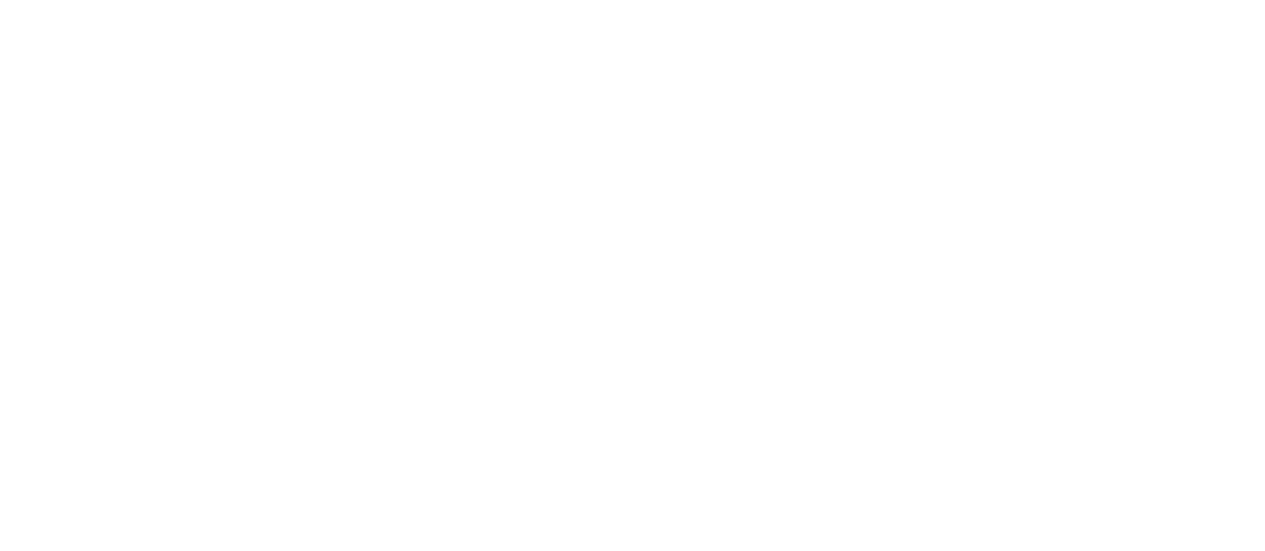 scroll, scrollTop: 0, scrollLeft: 0, axis: both 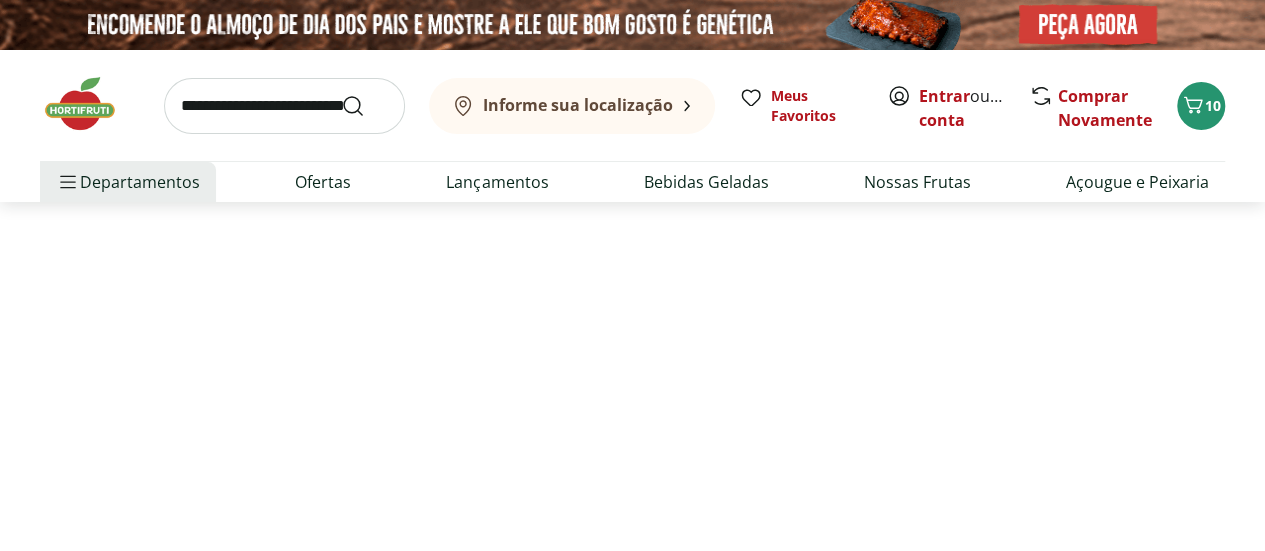 select on "**********" 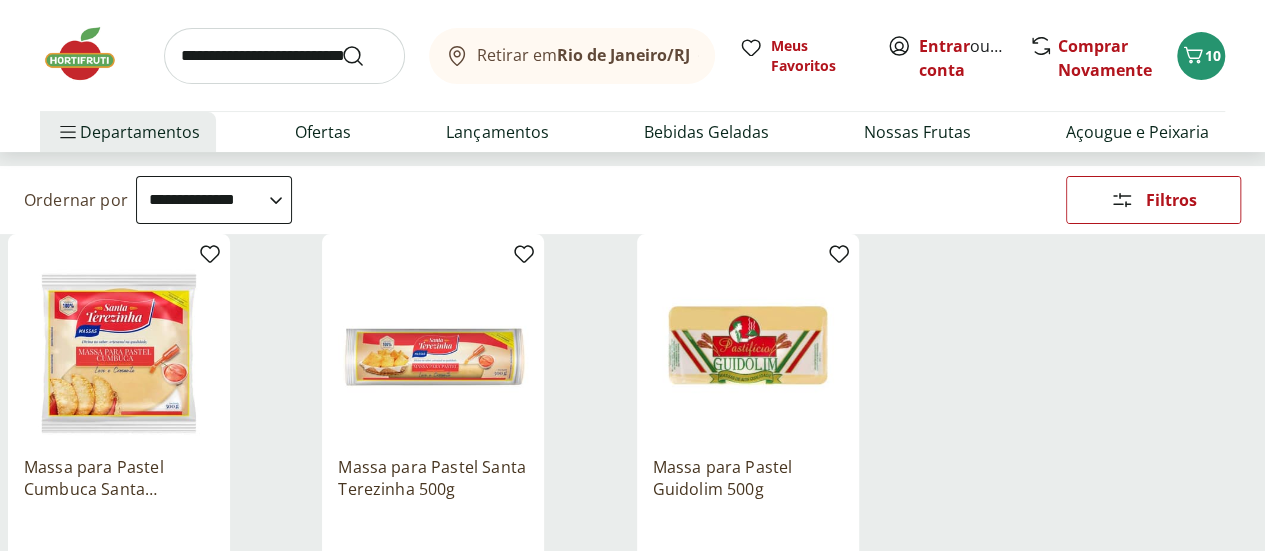 scroll, scrollTop: 0, scrollLeft: 0, axis: both 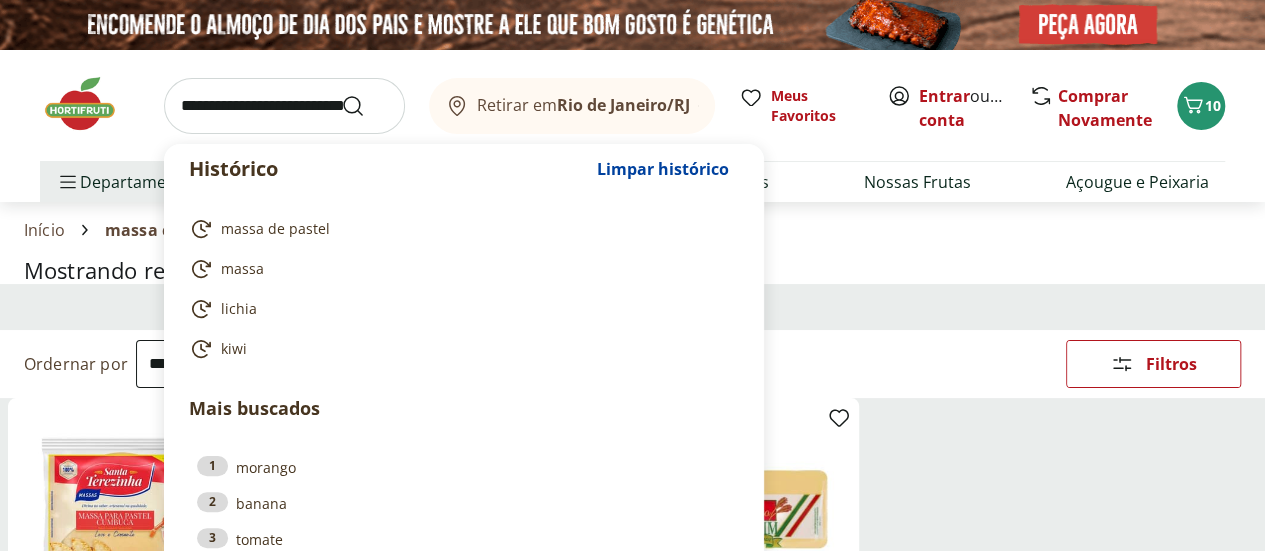 click at bounding box center [284, 106] 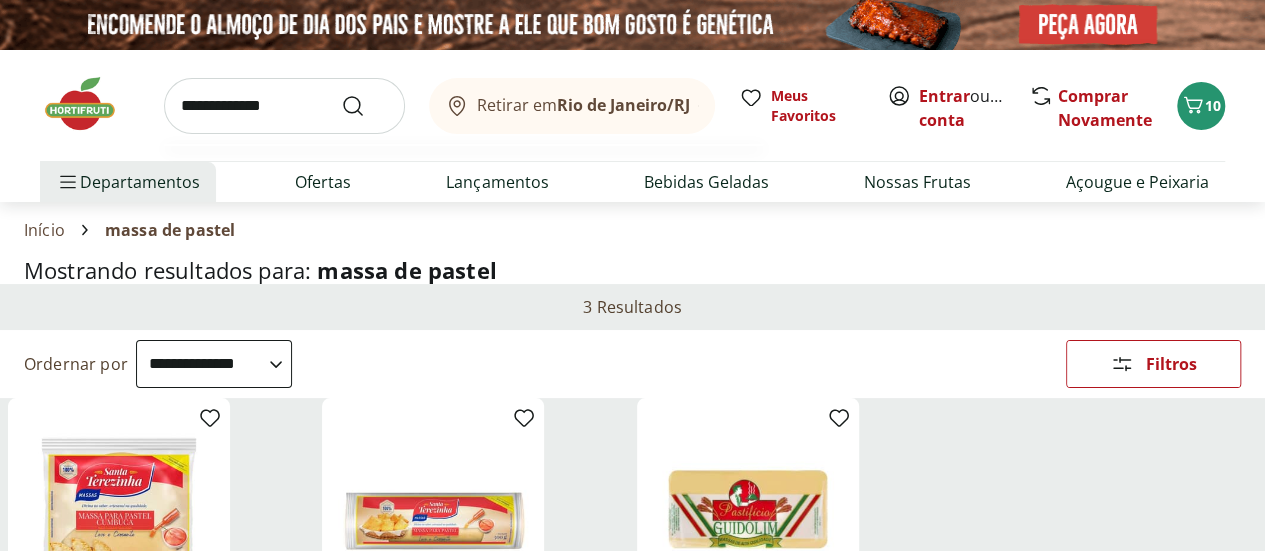type on "**********" 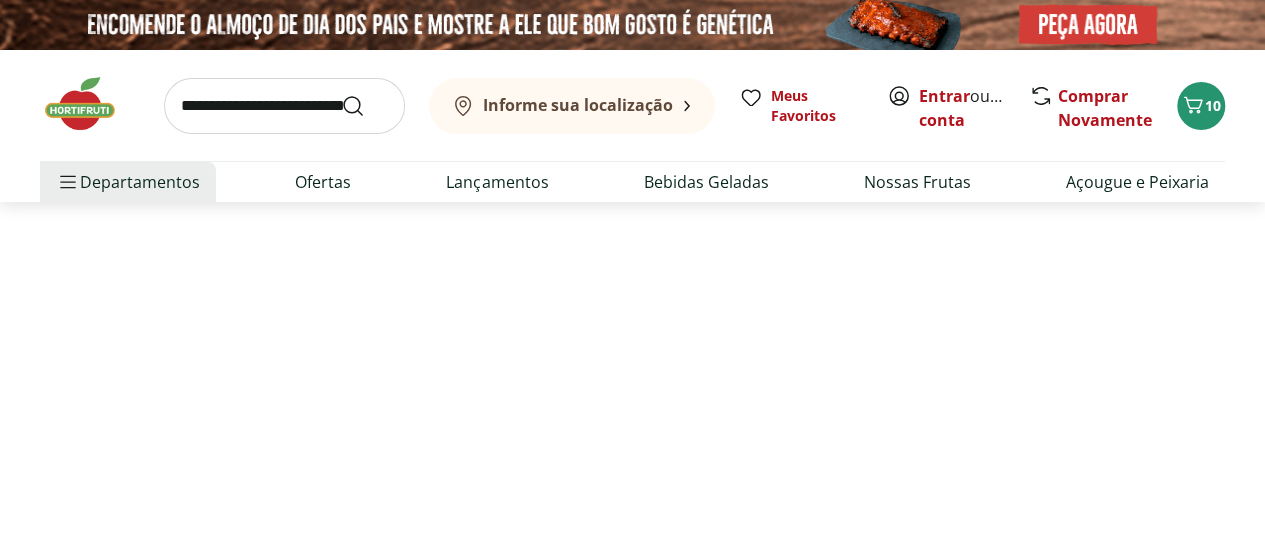 select on "**********" 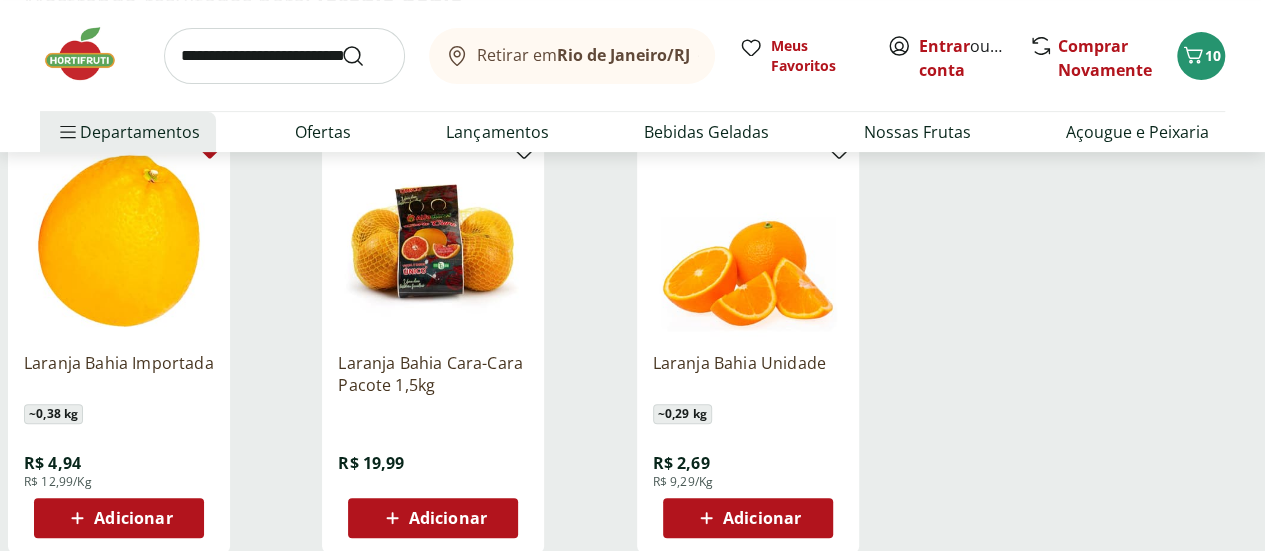 scroll, scrollTop: 300, scrollLeft: 0, axis: vertical 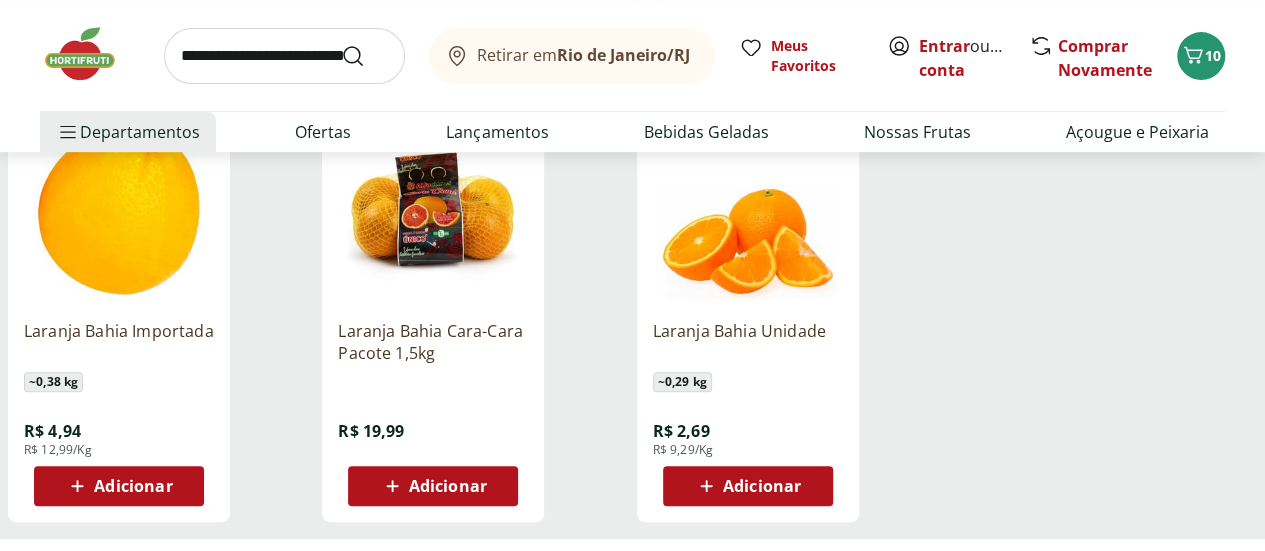 click on "Adicionar" at bounding box center [747, 486] 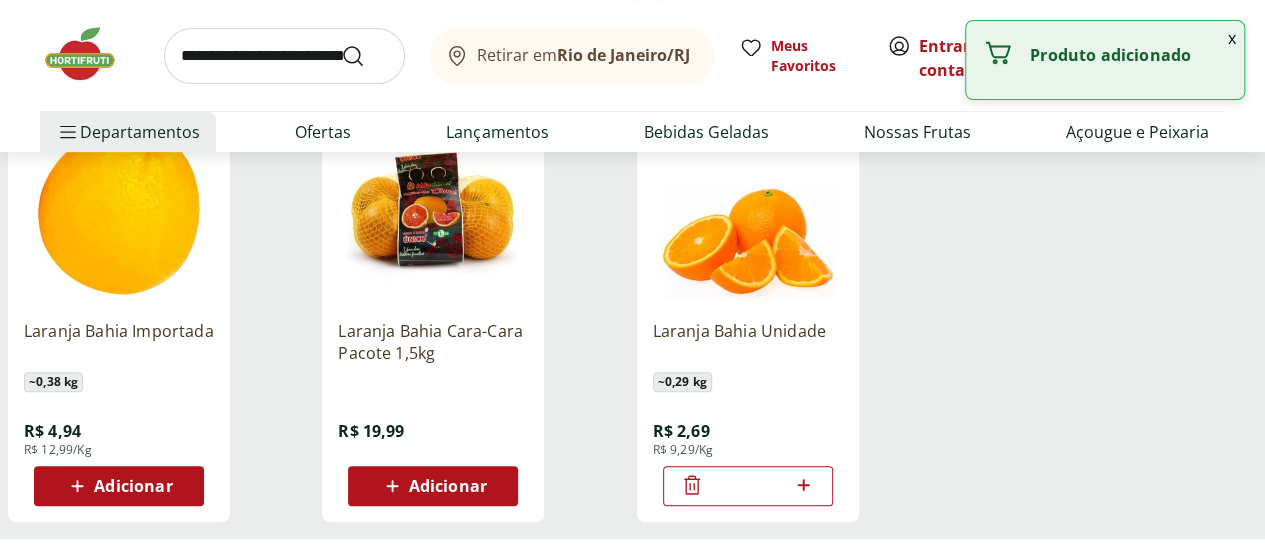 click 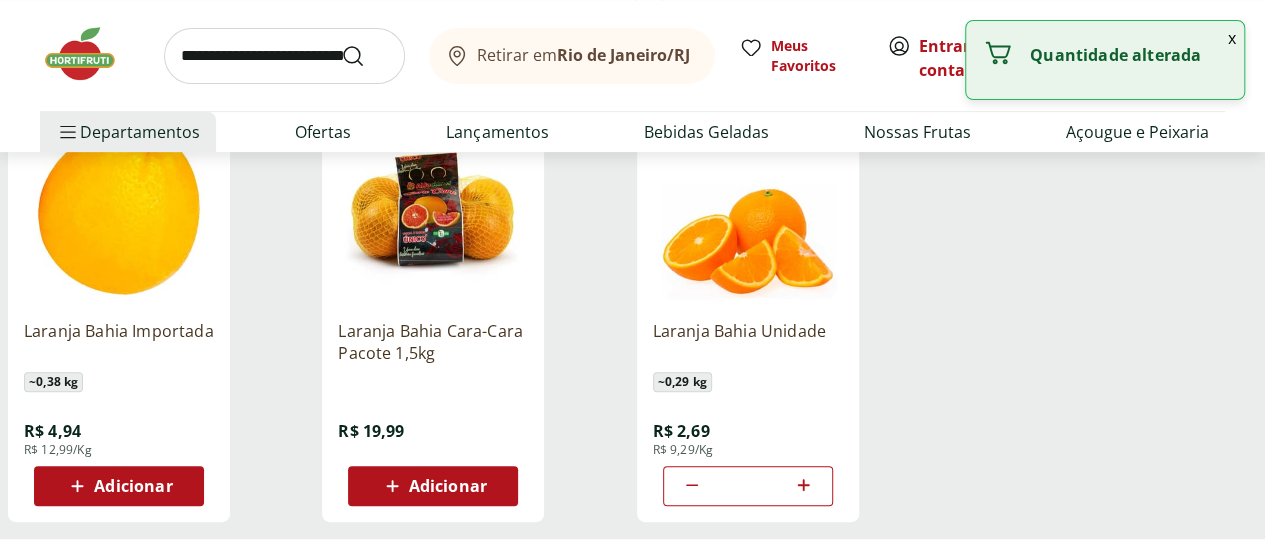 click 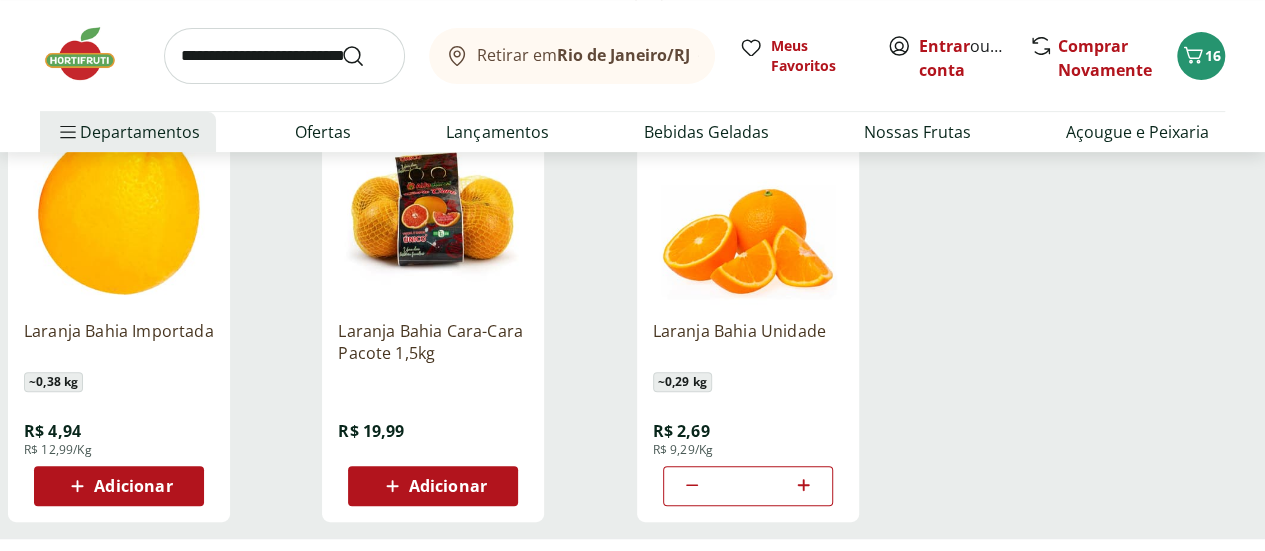 click 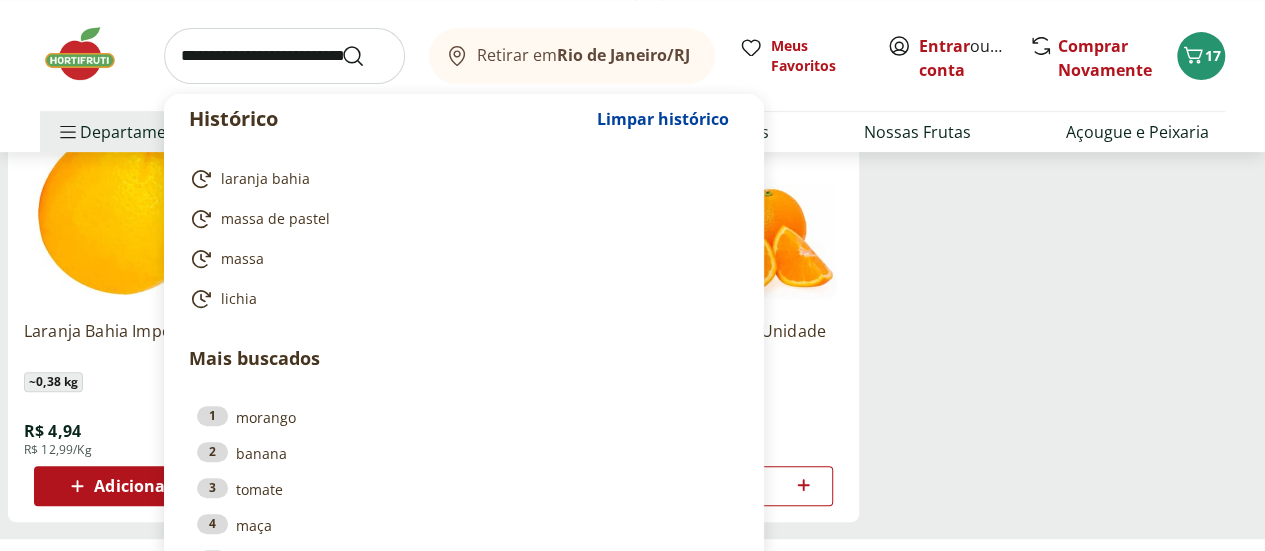 click at bounding box center (284, 56) 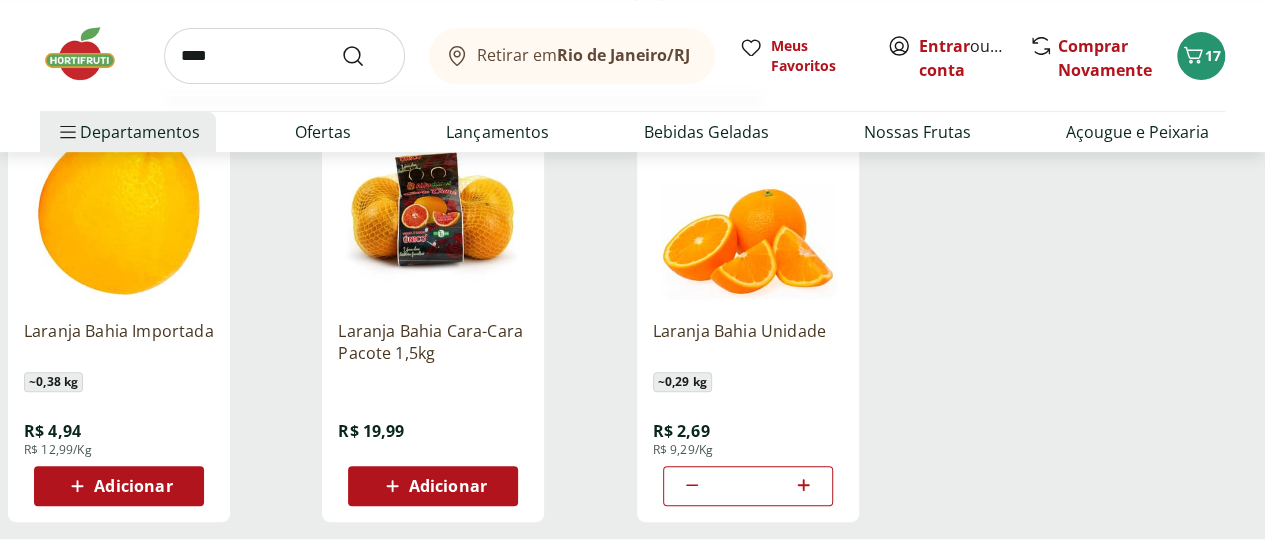 type on "****" 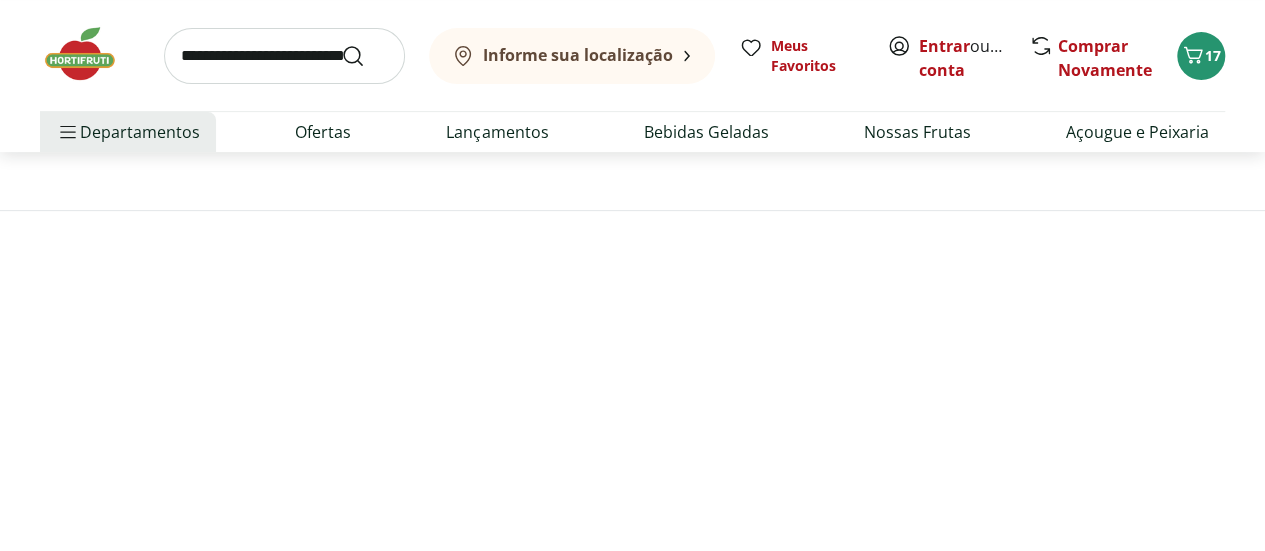scroll, scrollTop: 0, scrollLeft: 0, axis: both 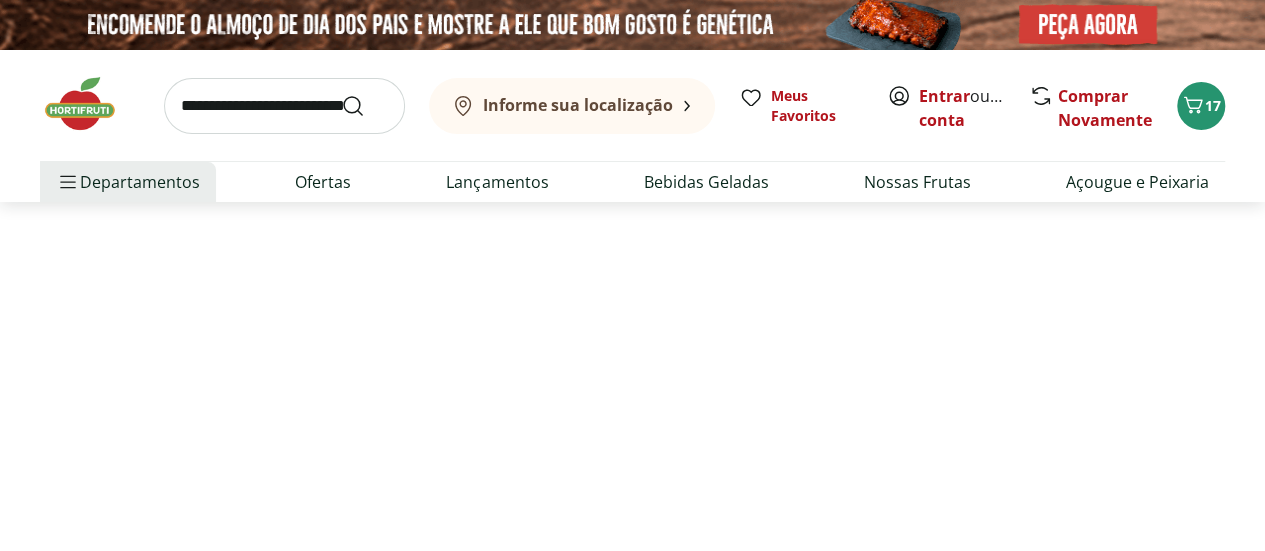 select on "**********" 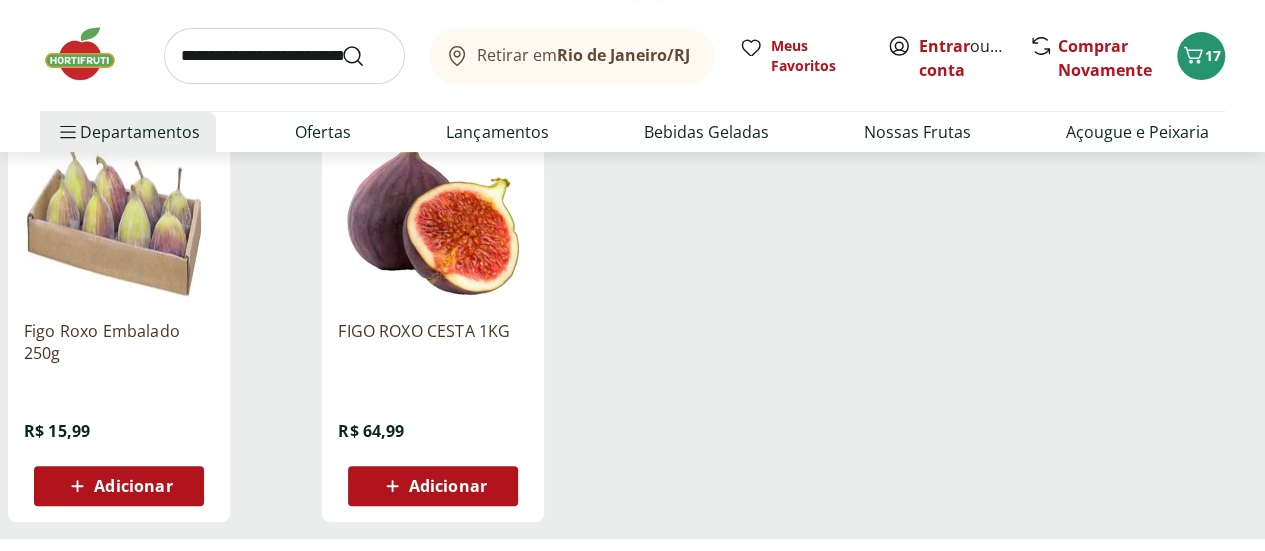 scroll, scrollTop: 400, scrollLeft: 0, axis: vertical 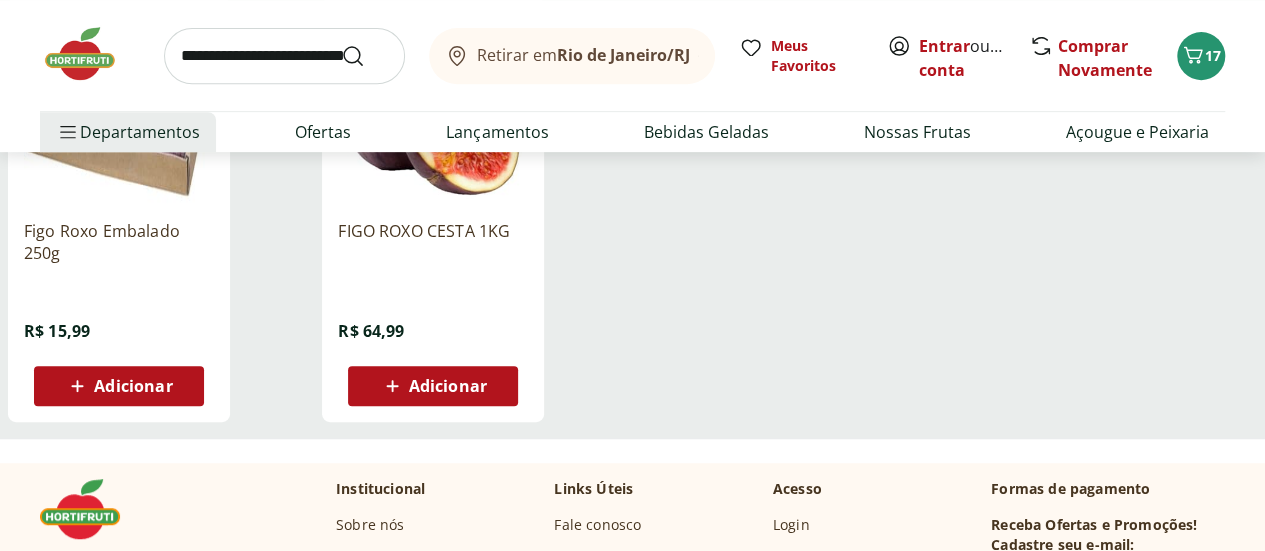 click on "Adicionar" at bounding box center (133, 386) 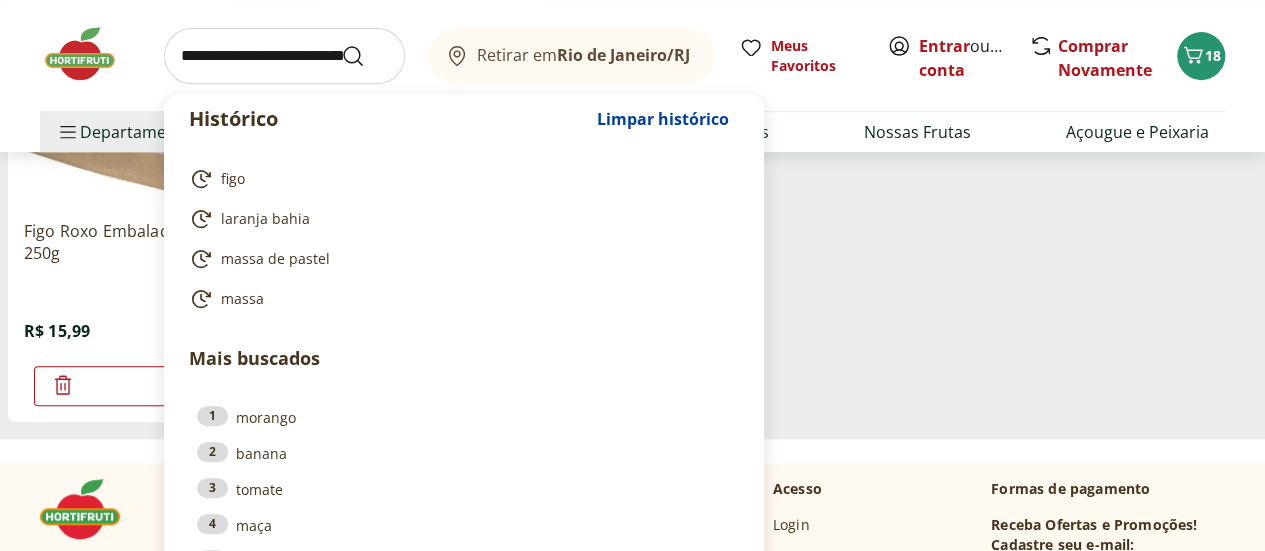 click at bounding box center (284, 56) 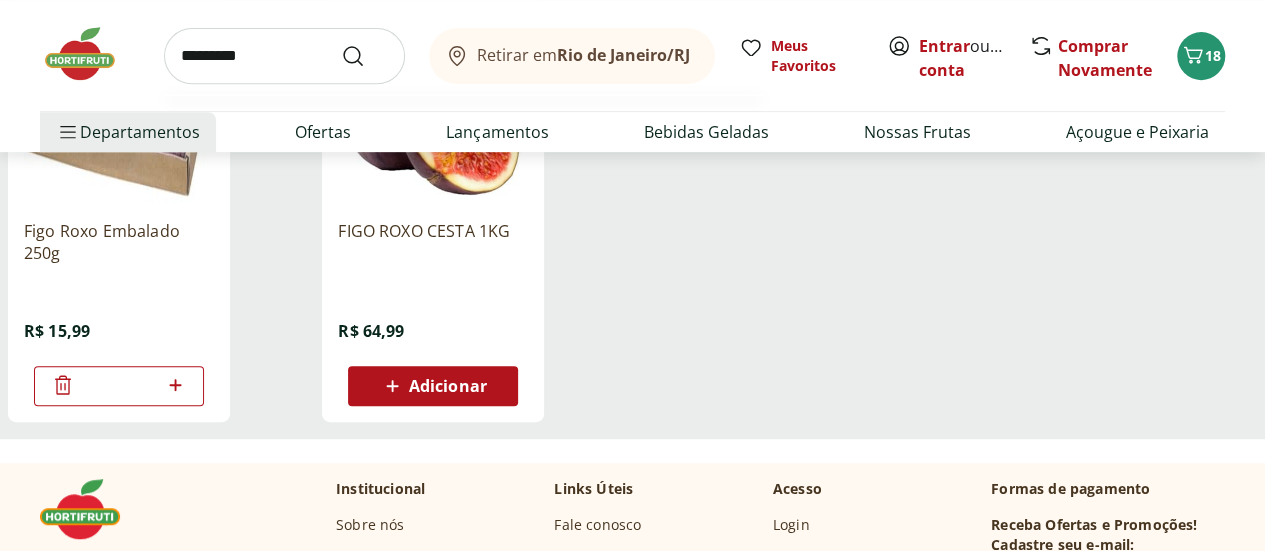 type on "*********" 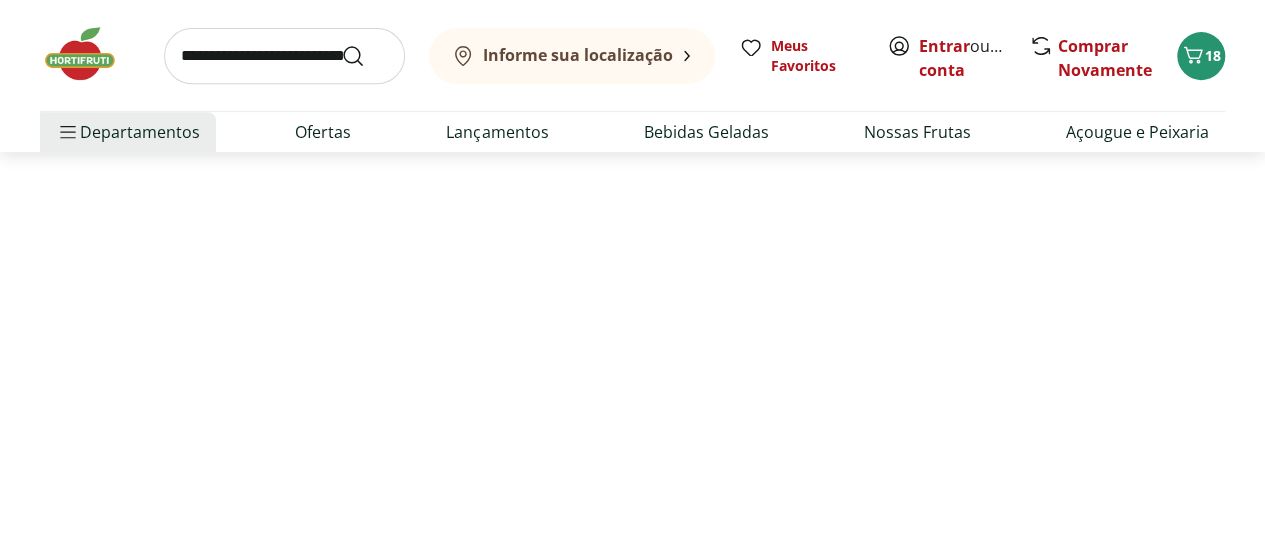 scroll, scrollTop: 0, scrollLeft: 0, axis: both 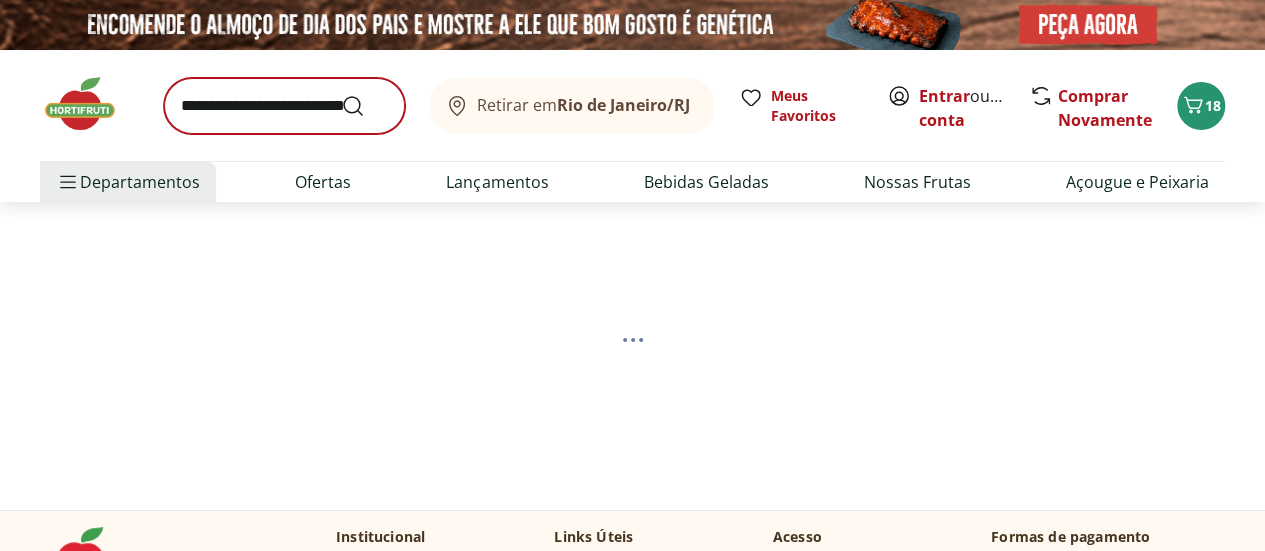 select on "**********" 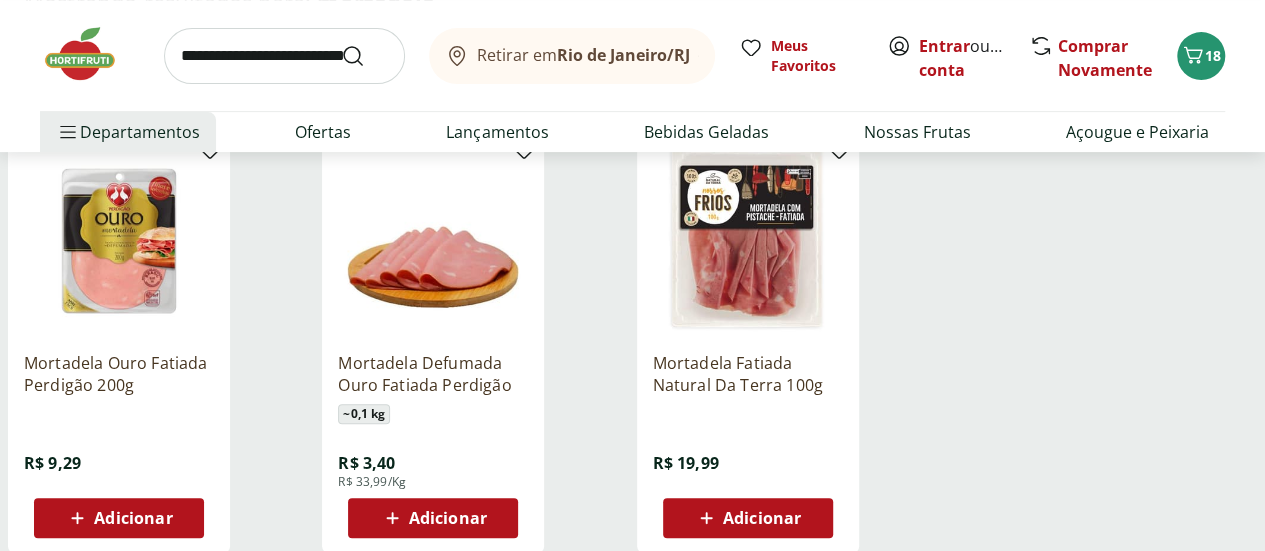 scroll, scrollTop: 300, scrollLeft: 0, axis: vertical 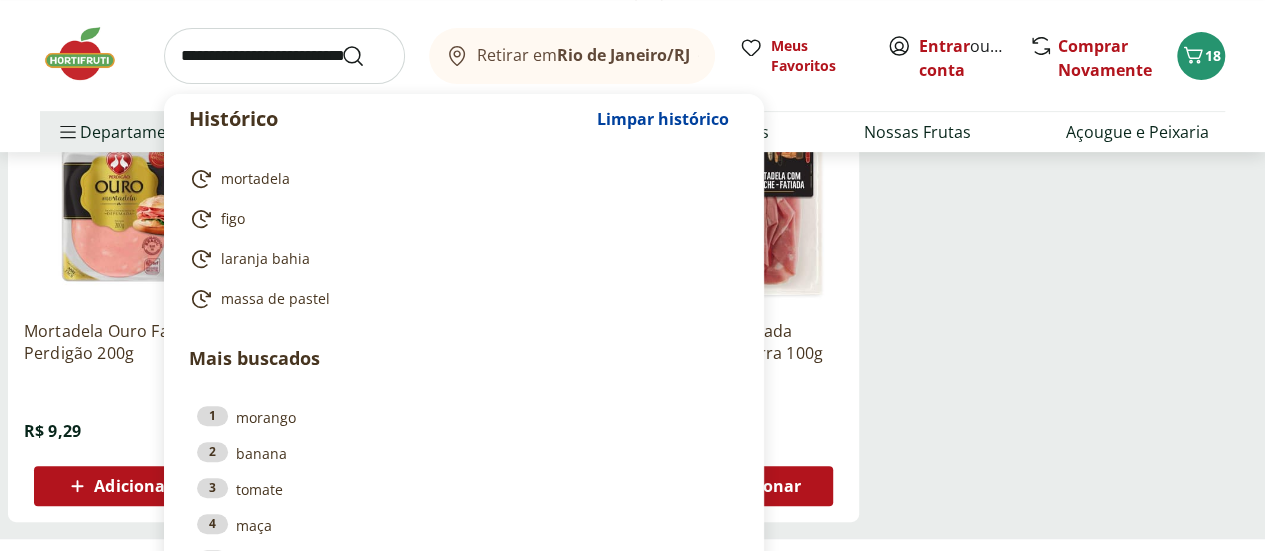 click at bounding box center [284, 56] 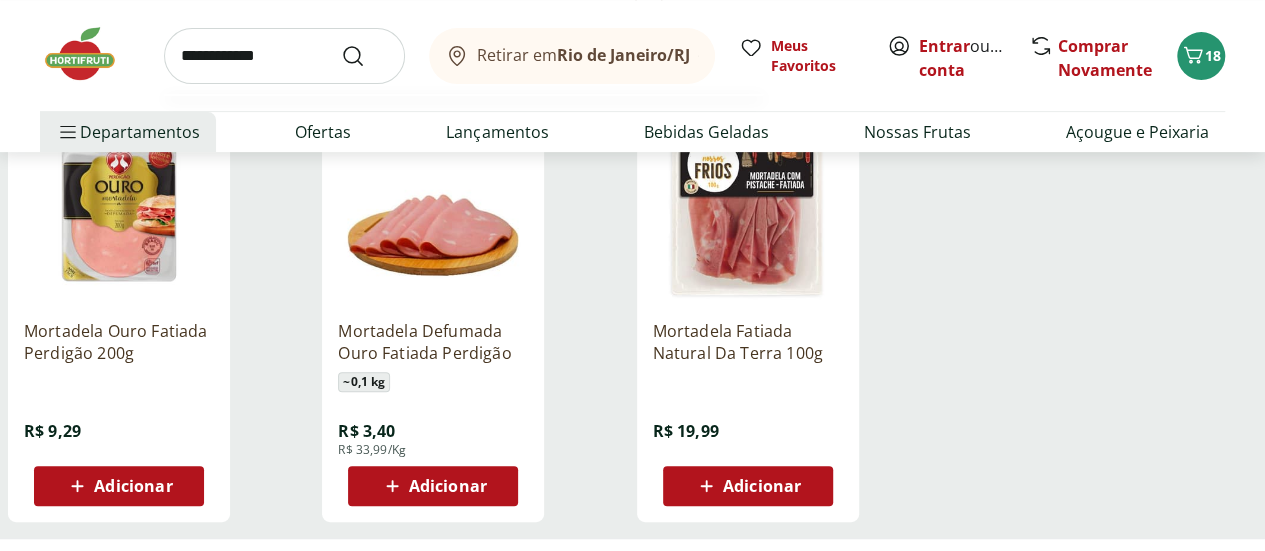 type on "**********" 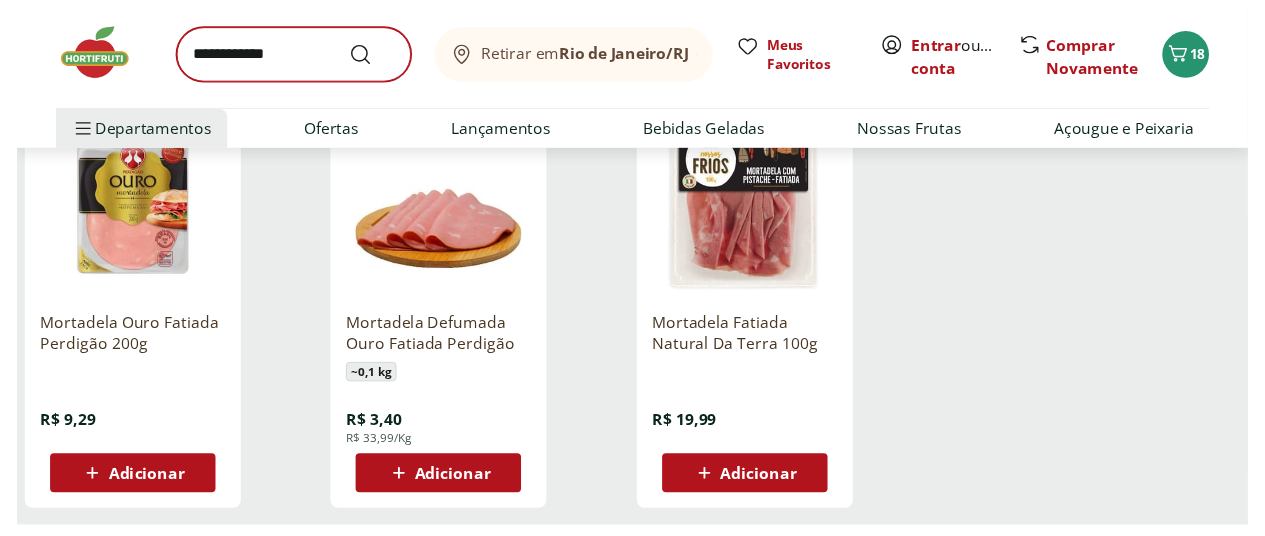 scroll, scrollTop: 0, scrollLeft: 0, axis: both 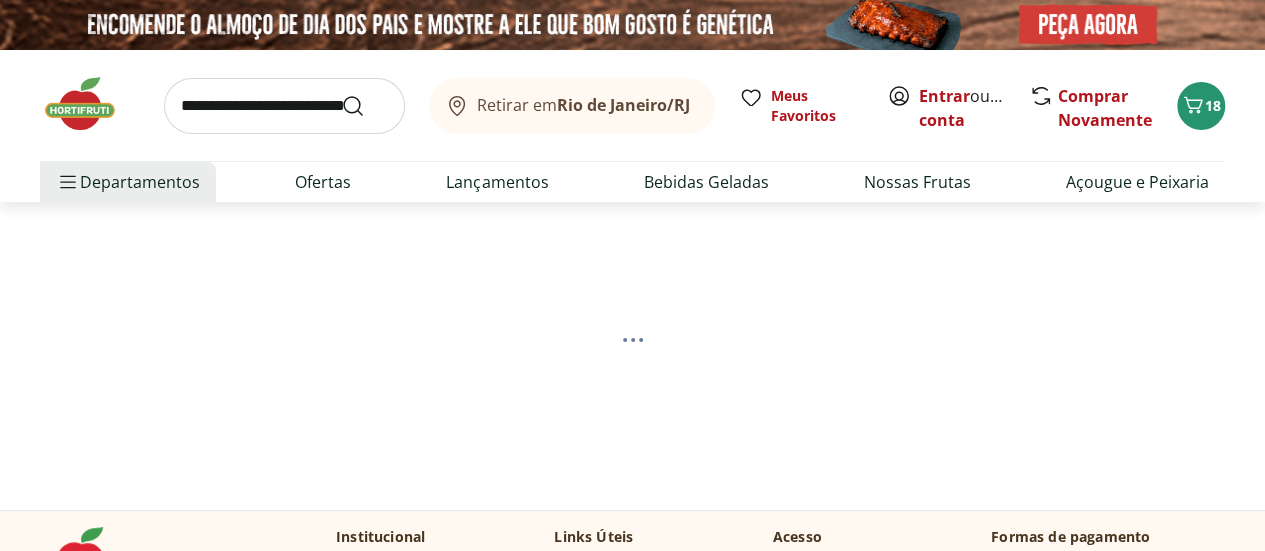 select on "**********" 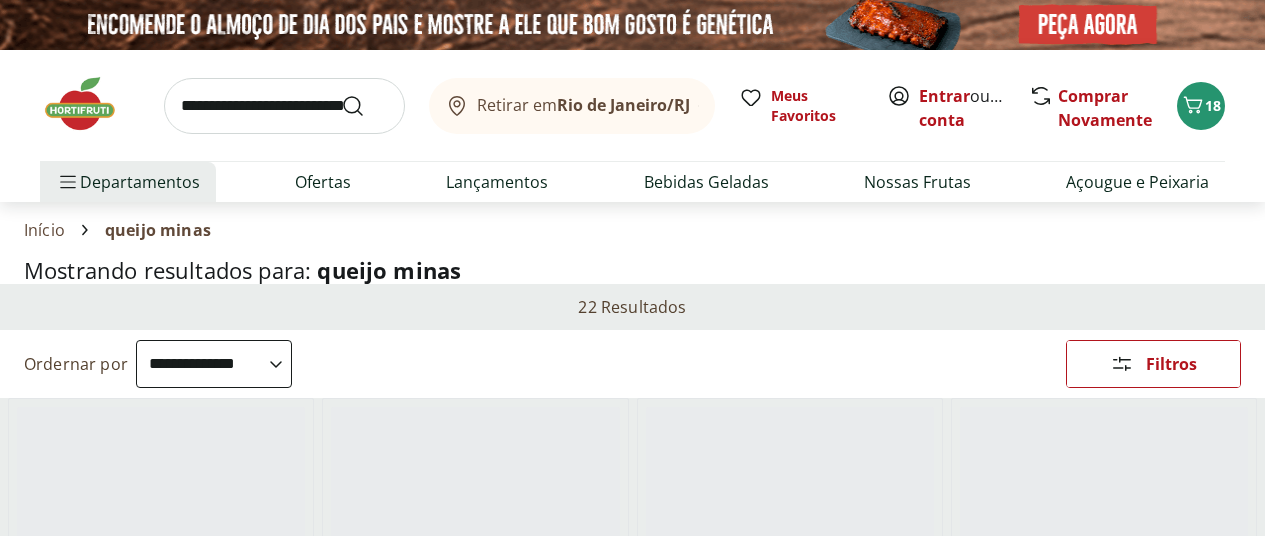 select on "**********" 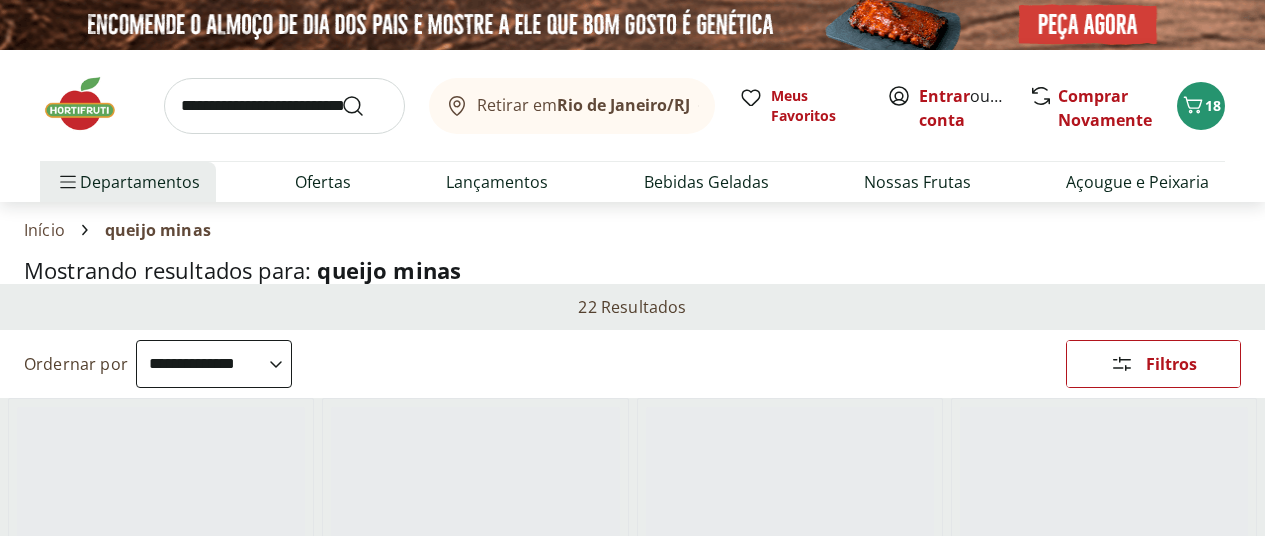 scroll, scrollTop: 0, scrollLeft: 0, axis: both 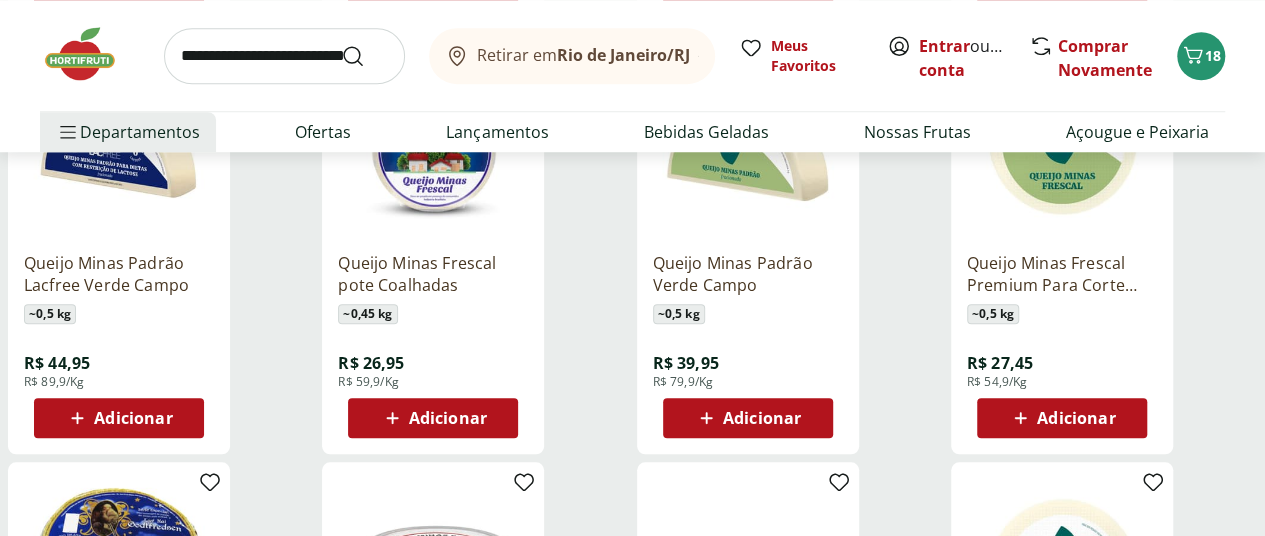 click at bounding box center [284, 56] 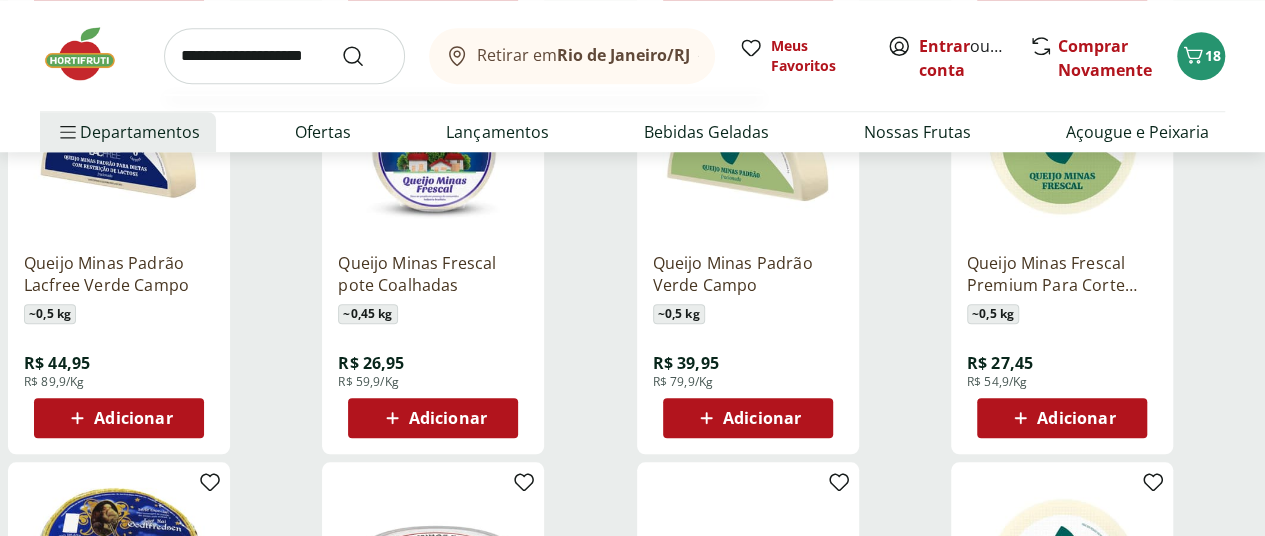 type on "**********" 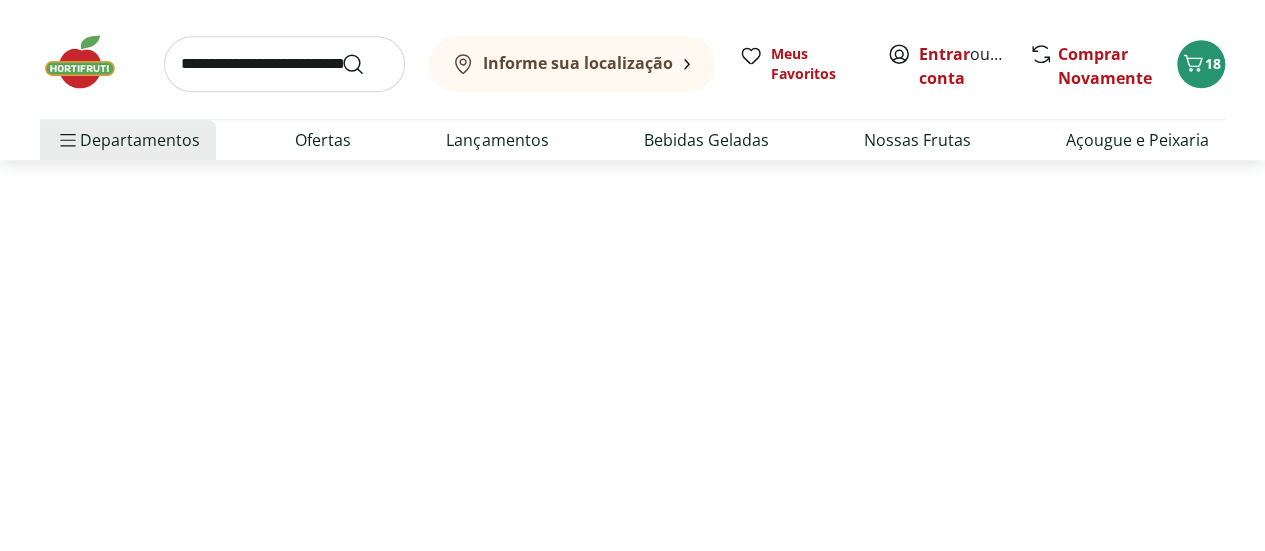 scroll, scrollTop: 0, scrollLeft: 0, axis: both 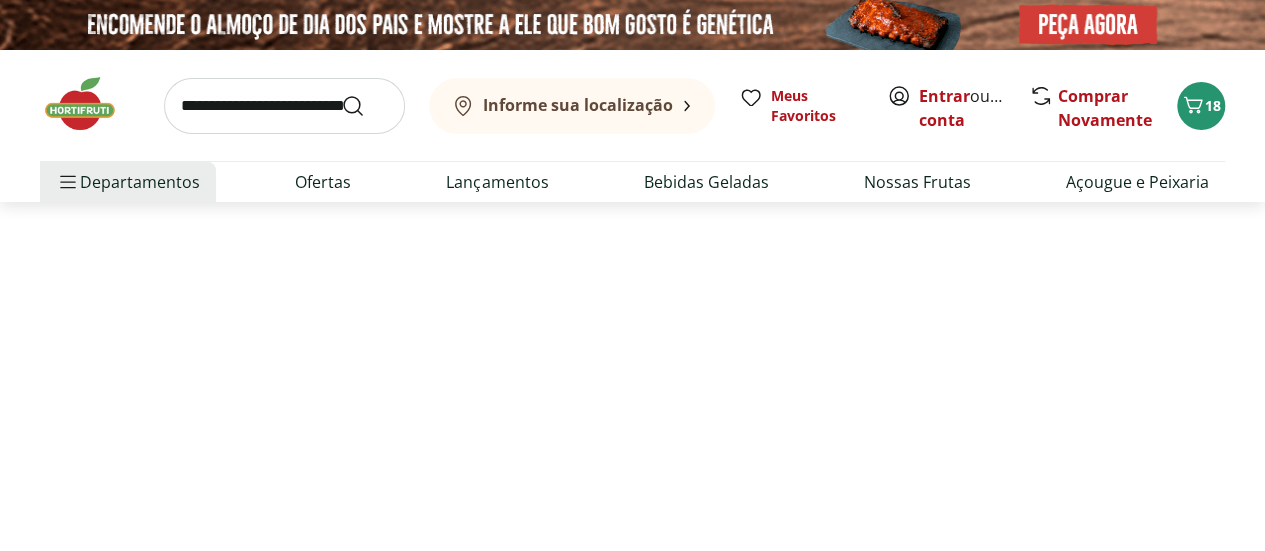 select on "**********" 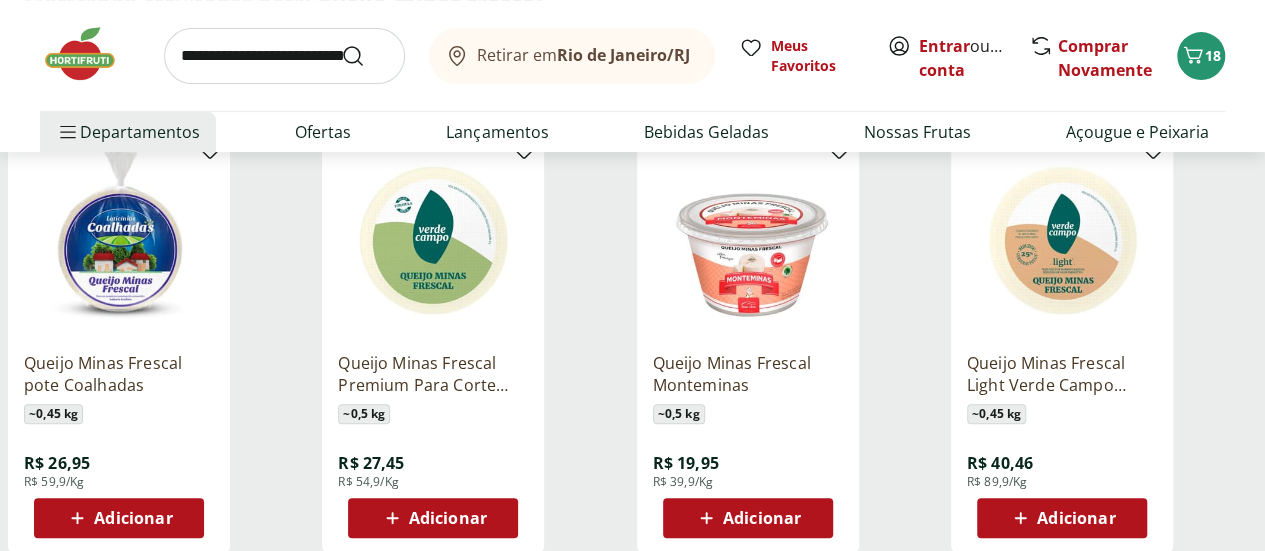 scroll, scrollTop: 300, scrollLeft: 0, axis: vertical 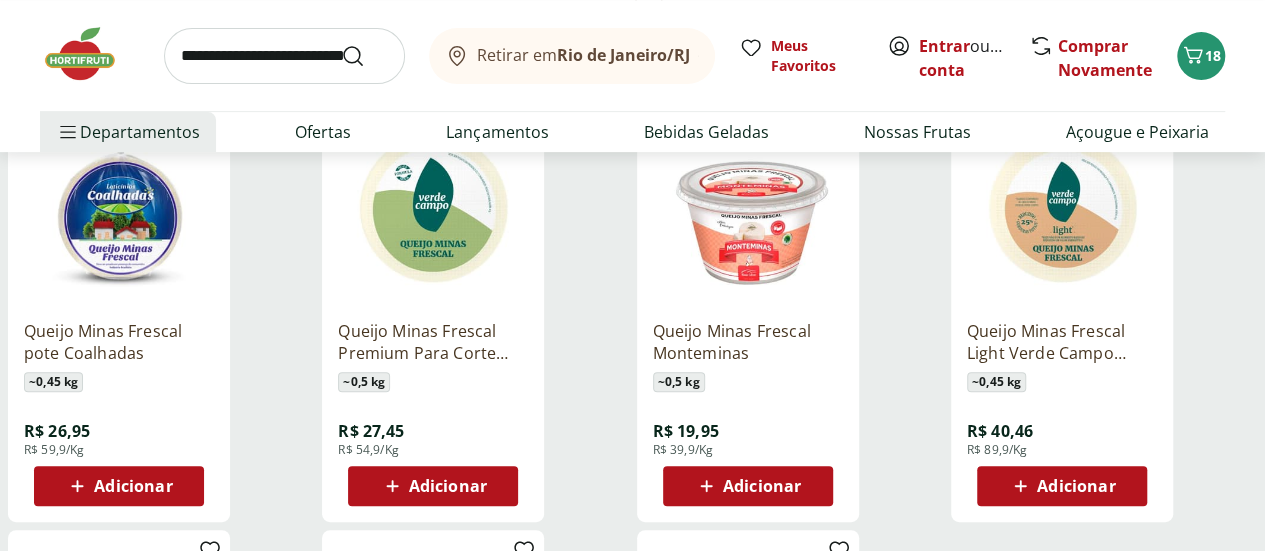 click on "Adicionar" at bounding box center (133, 486) 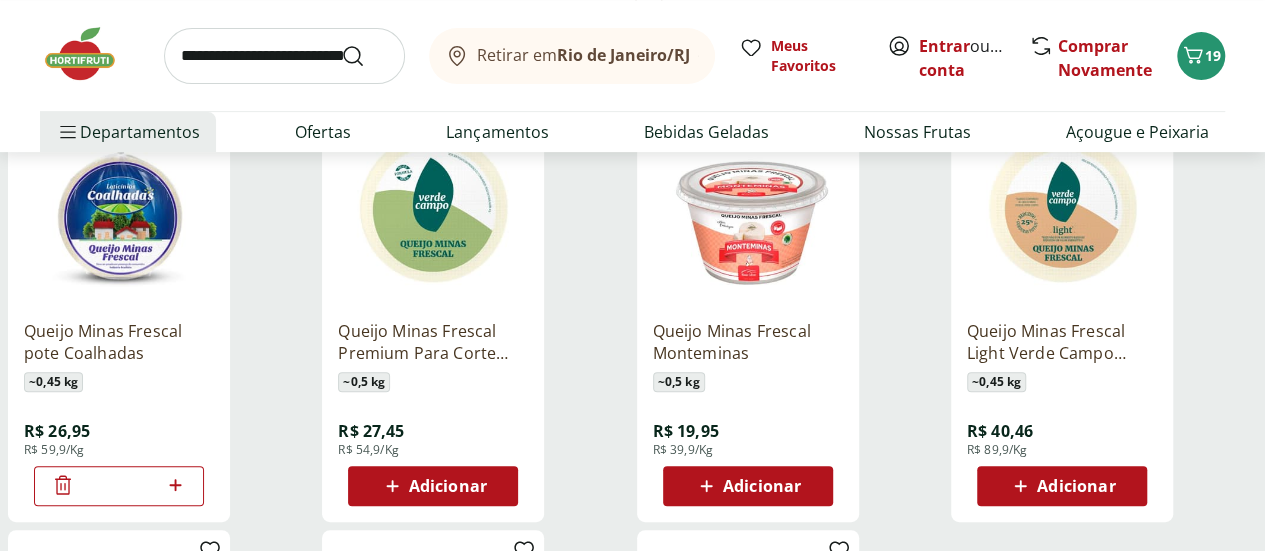 click at bounding box center (284, 56) 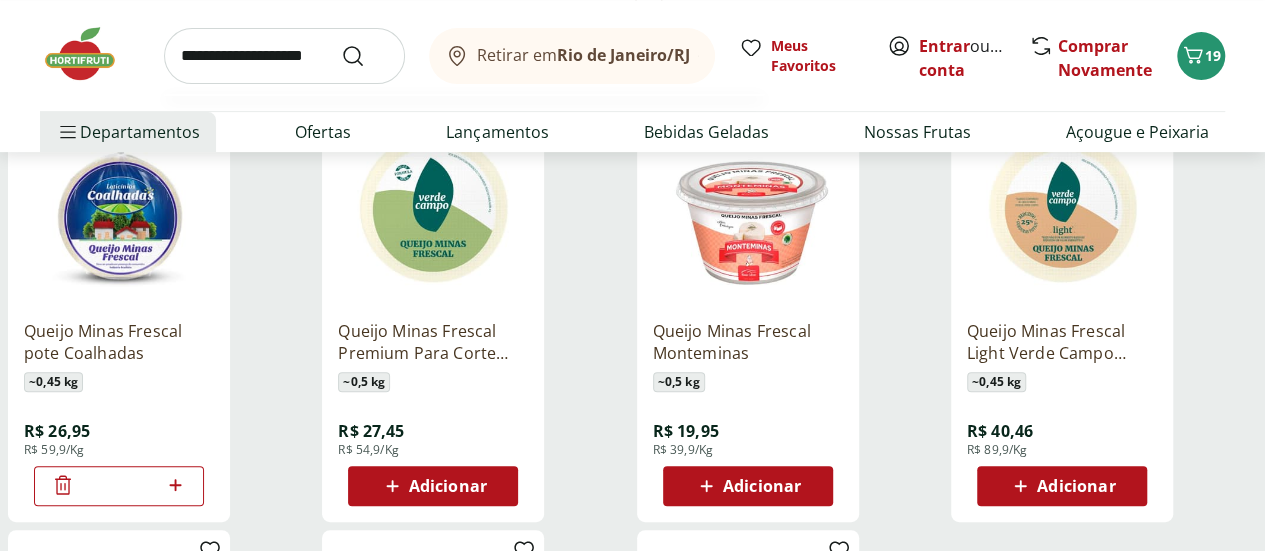 type on "**********" 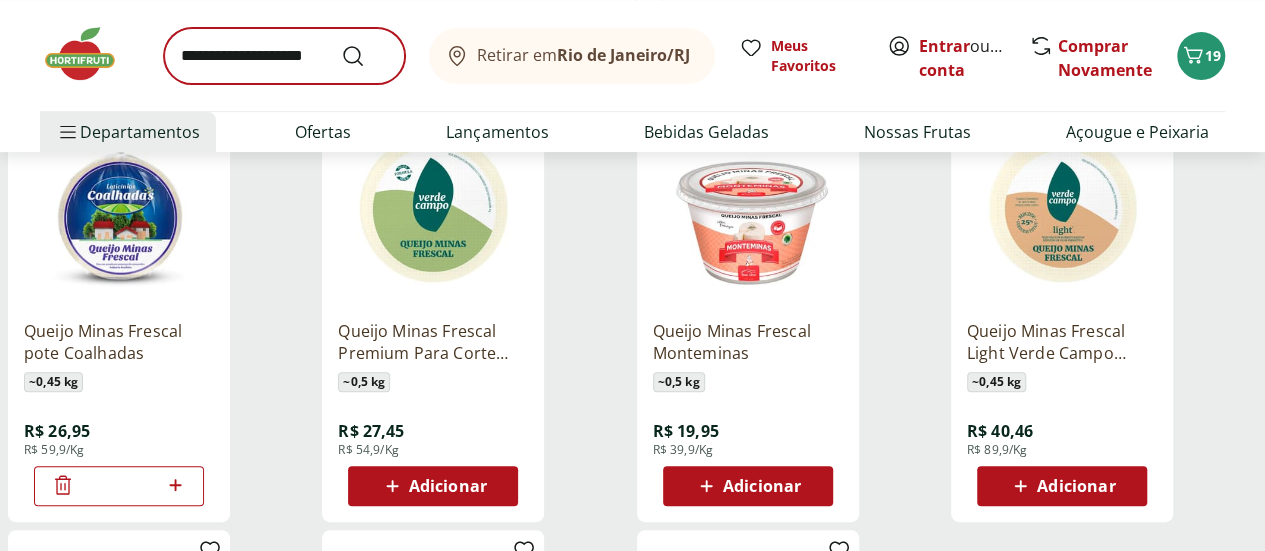 scroll, scrollTop: 0, scrollLeft: 0, axis: both 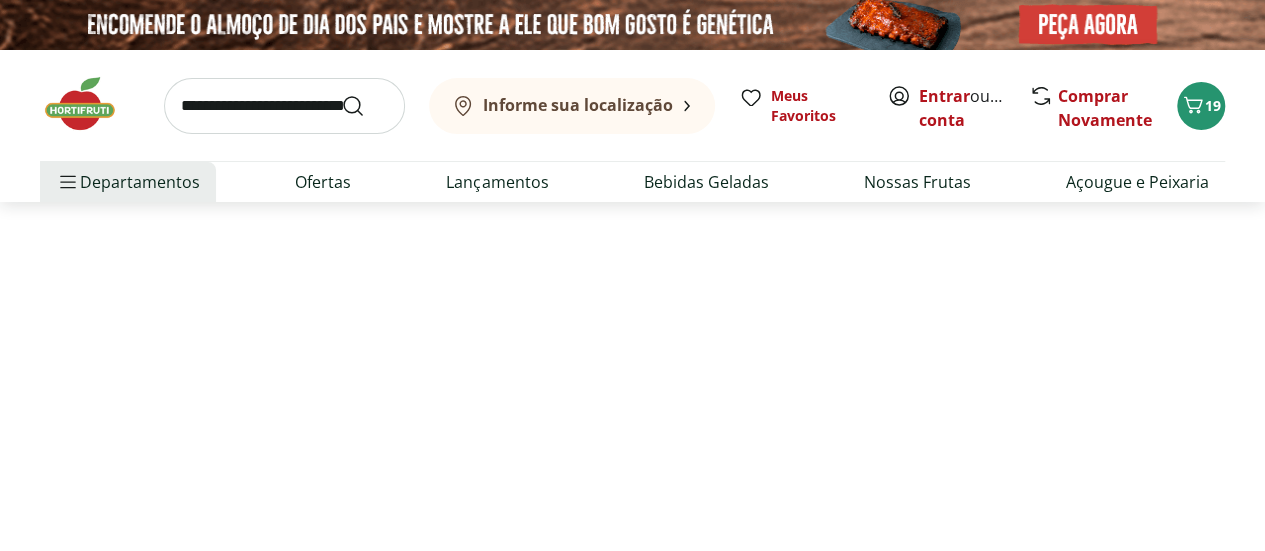 select on "**********" 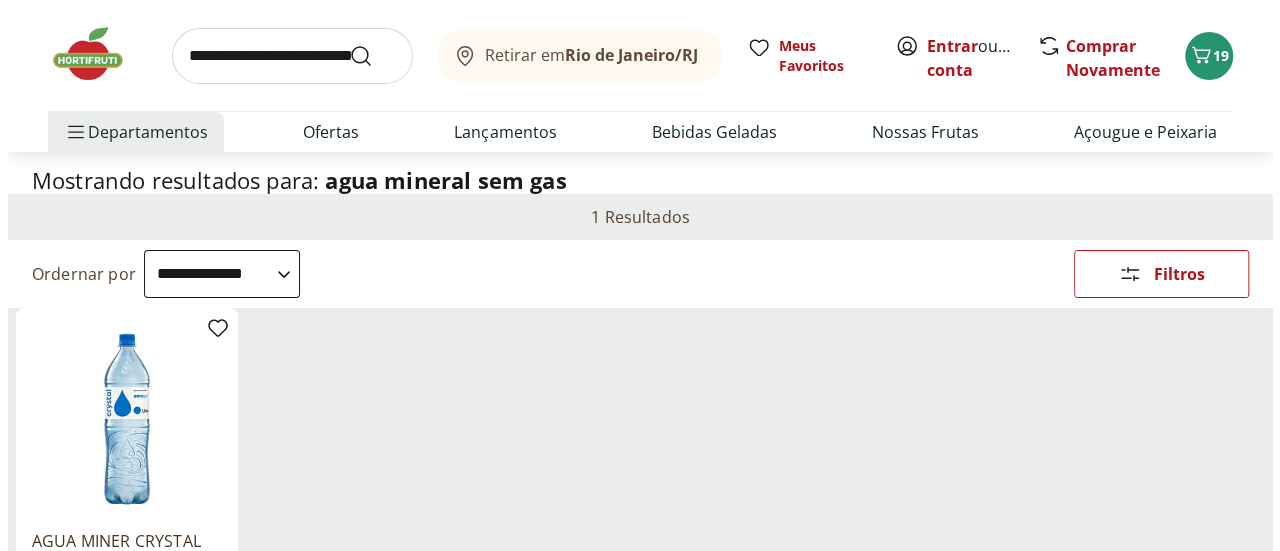 scroll, scrollTop: 0, scrollLeft: 0, axis: both 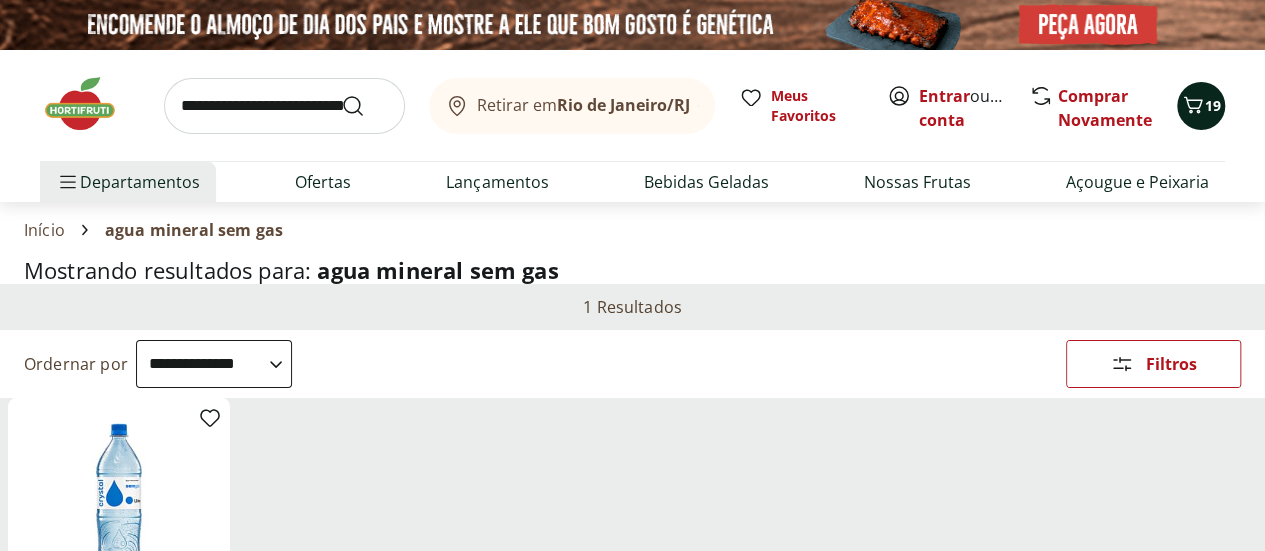 click on "19" at bounding box center [1213, 105] 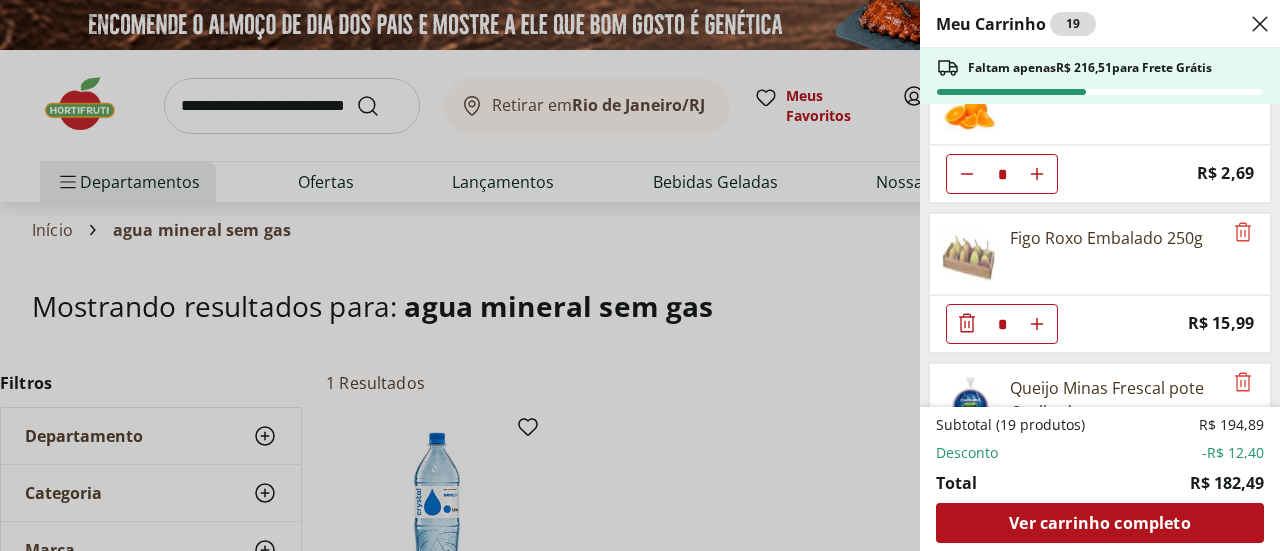scroll, scrollTop: 888, scrollLeft: 0, axis: vertical 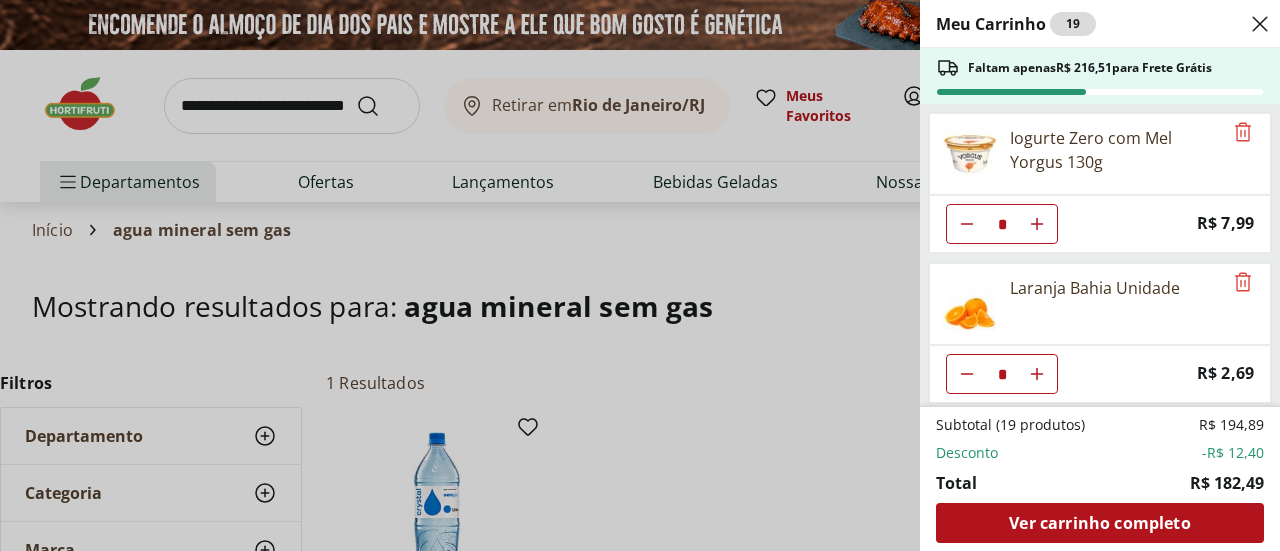 click on "Meu Carrinho 19 Faltam apenas  R$ 216,51  para Frete Grátis Caqui Rama Forte Orgânico 500g * Price: R$ 12,99 Kiwi Gold Unidade * Original price: R$ 6,60 Price: R$ 5,40 Chocolate Lindt Excellence Barra 70% Dark 100g * Original price: R$ 38,99 Price: R$ 28,99 Passata Rustica Canpez 680g * Price: R$ 17,99 Iogurte Zero com Mel Yorgus 130g * Price: R$ 7,99 Laranja Bahia Unidade * Price: R$ 2,69 Figo Roxo Embalado 250g * Price: R$ 15,99 Queijo Minas Frescal pote Coalhadas * Price: R$ 26,95 Subtotal (19 produtos) R$ 194,89 Desconto -R$ 12,40 Total R$ 182,49 Ver carrinho completo" at bounding box center [640, 275] 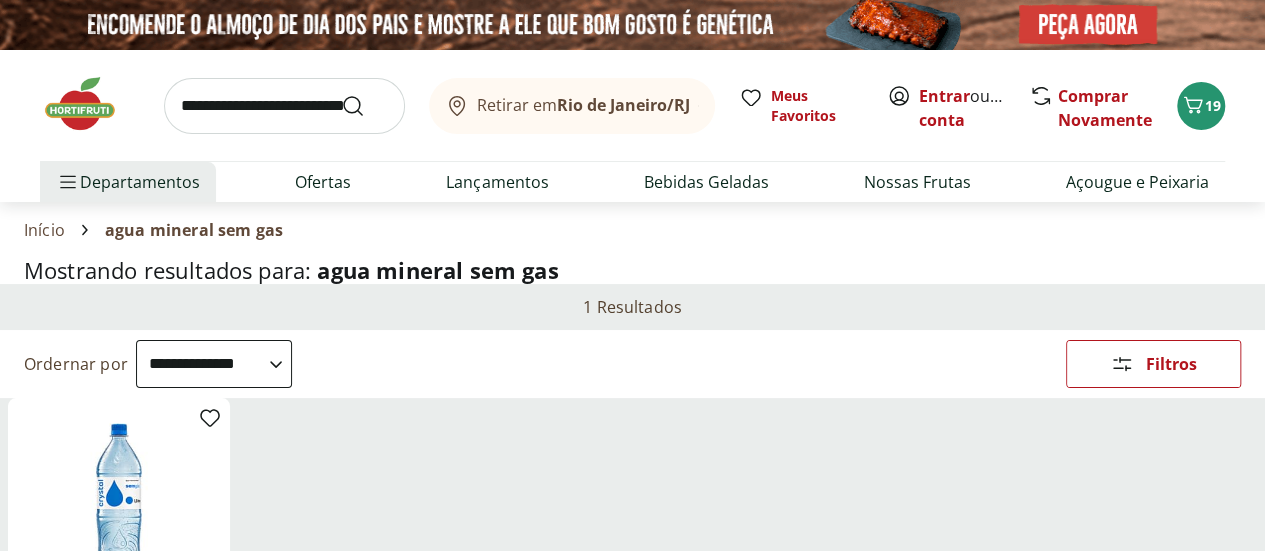 click at bounding box center (284, 106) 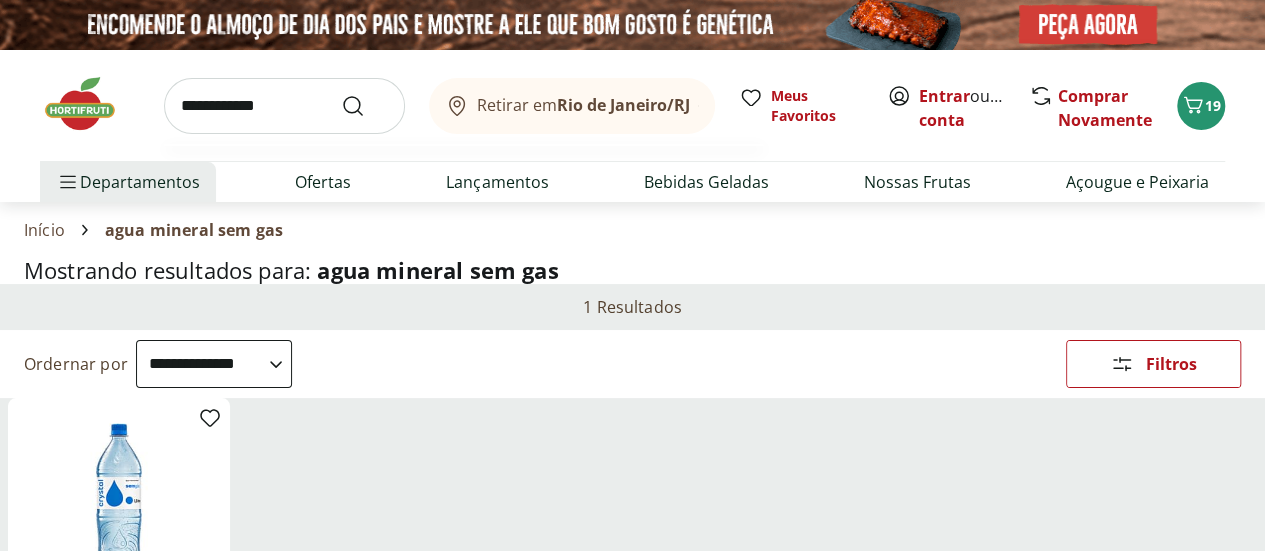 type on "**********" 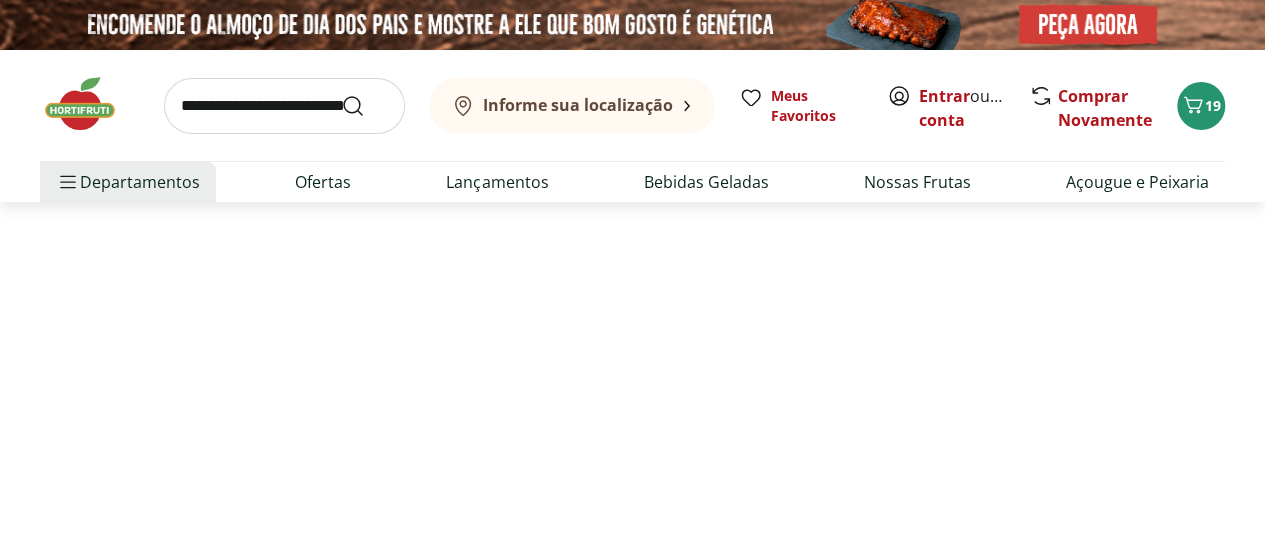 select on "**********" 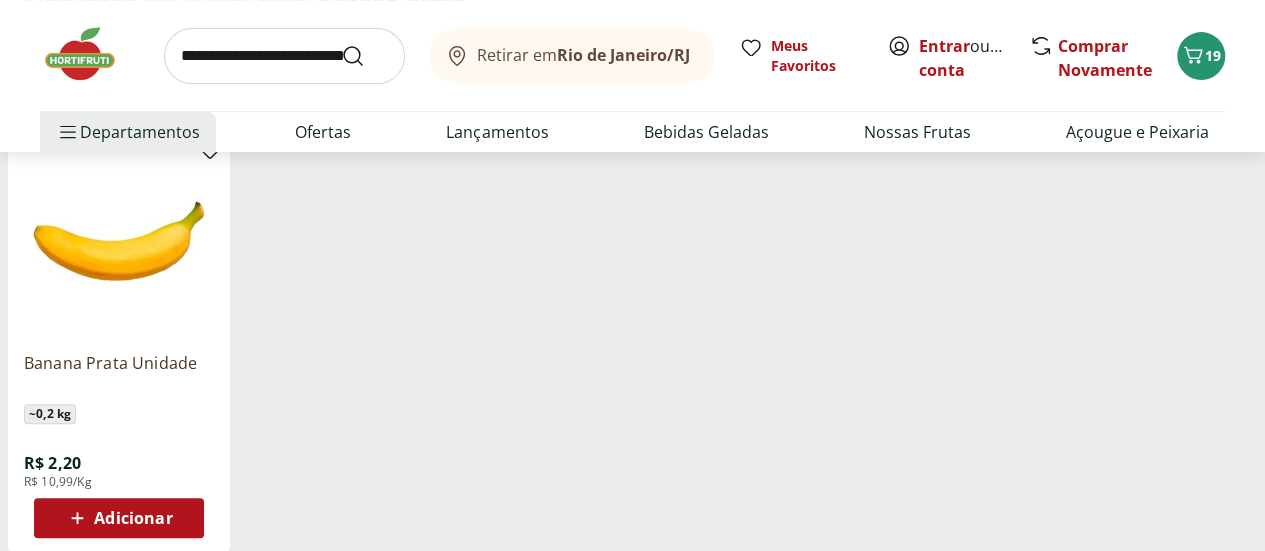 scroll, scrollTop: 300, scrollLeft: 0, axis: vertical 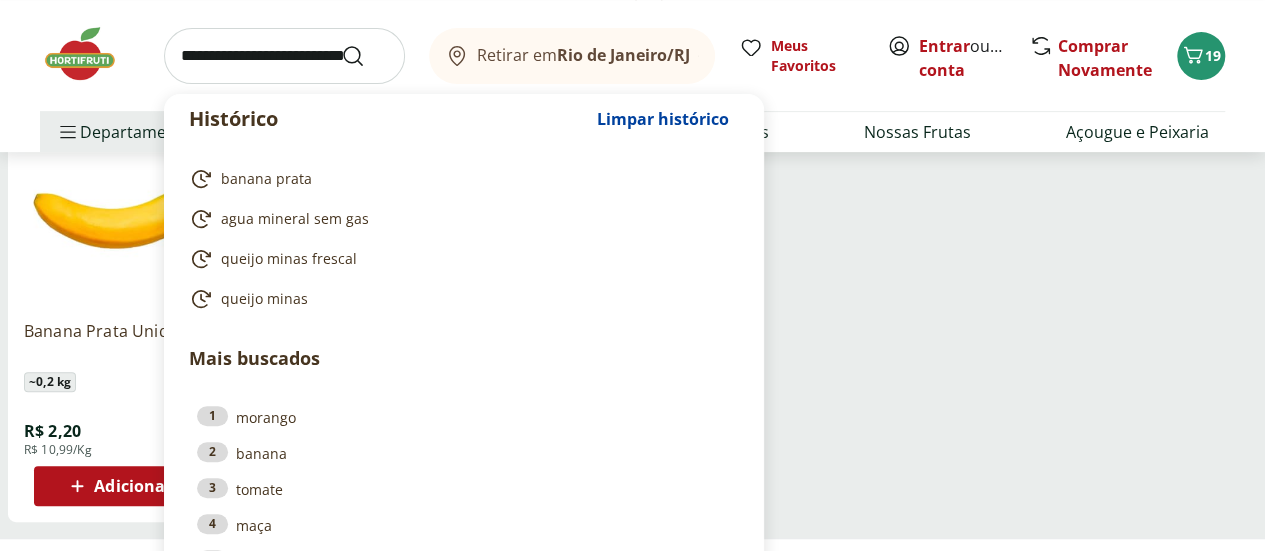 click at bounding box center [284, 56] 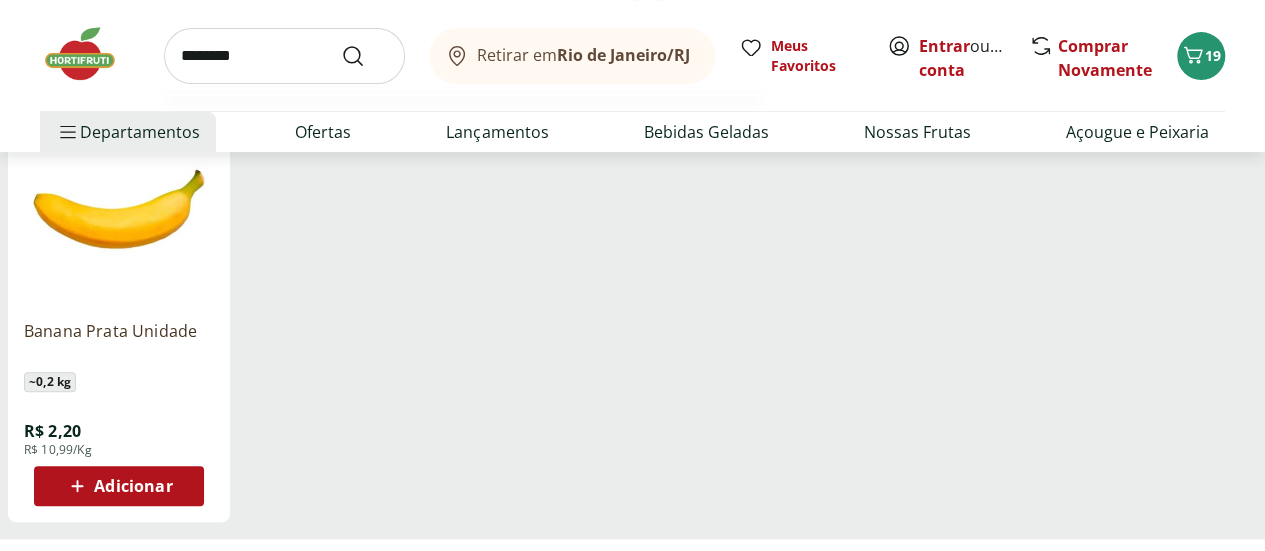 type on "********" 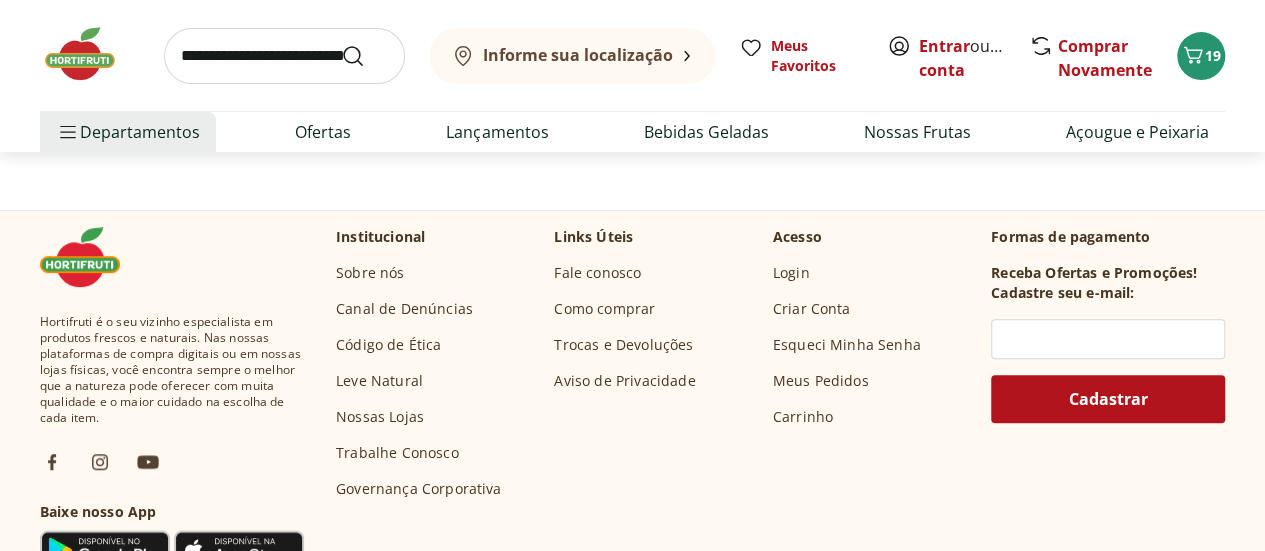 scroll, scrollTop: 0, scrollLeft: 0, axis: both 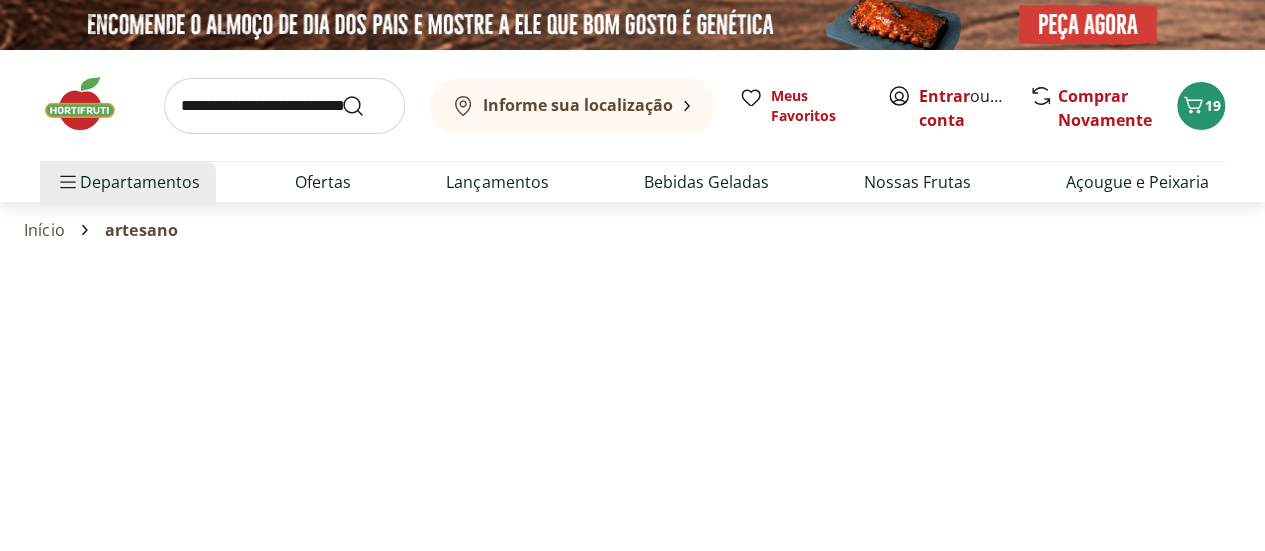 select on "**********" 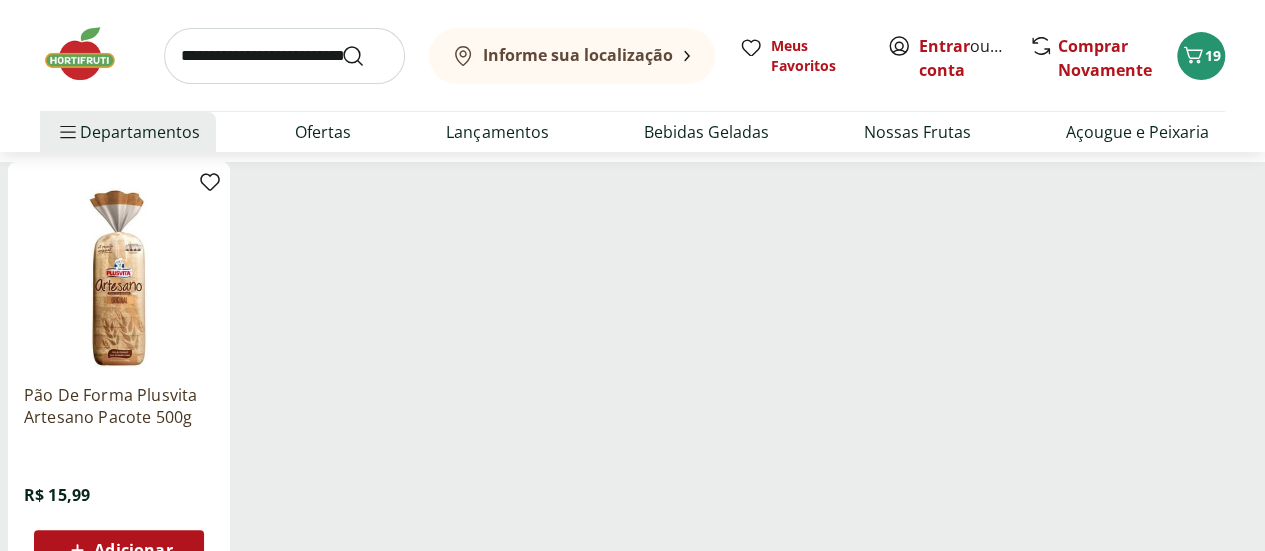 scroll, scrollTop: 300, scrollLeft: 0, axis: vertical 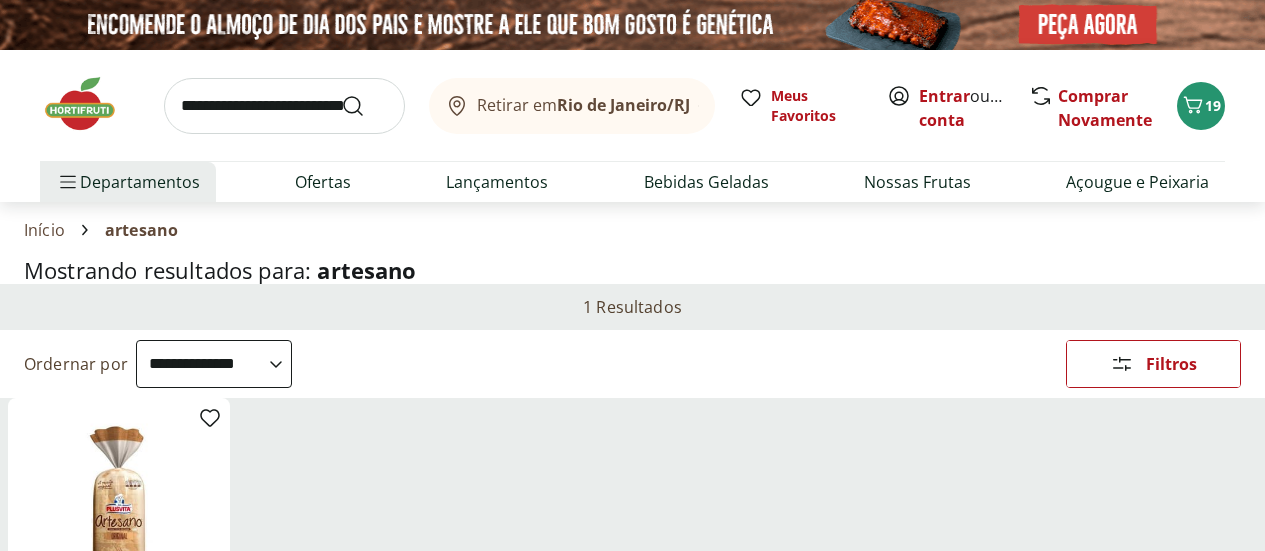 select on "**********" 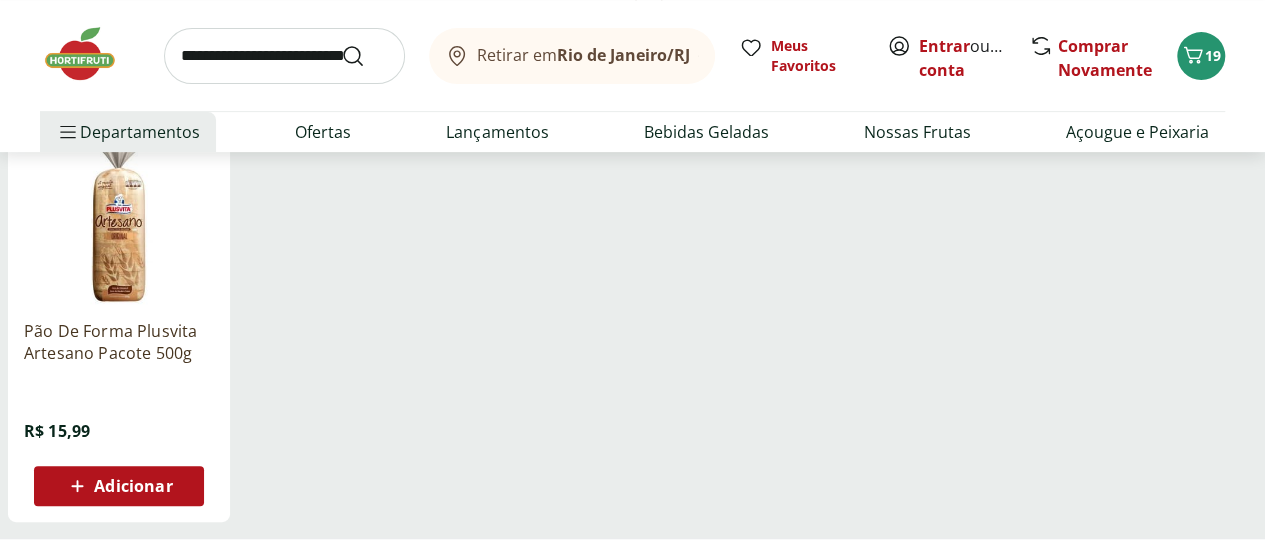 scroll, scrollTop: 0, scrollLeft: 0, axis: both 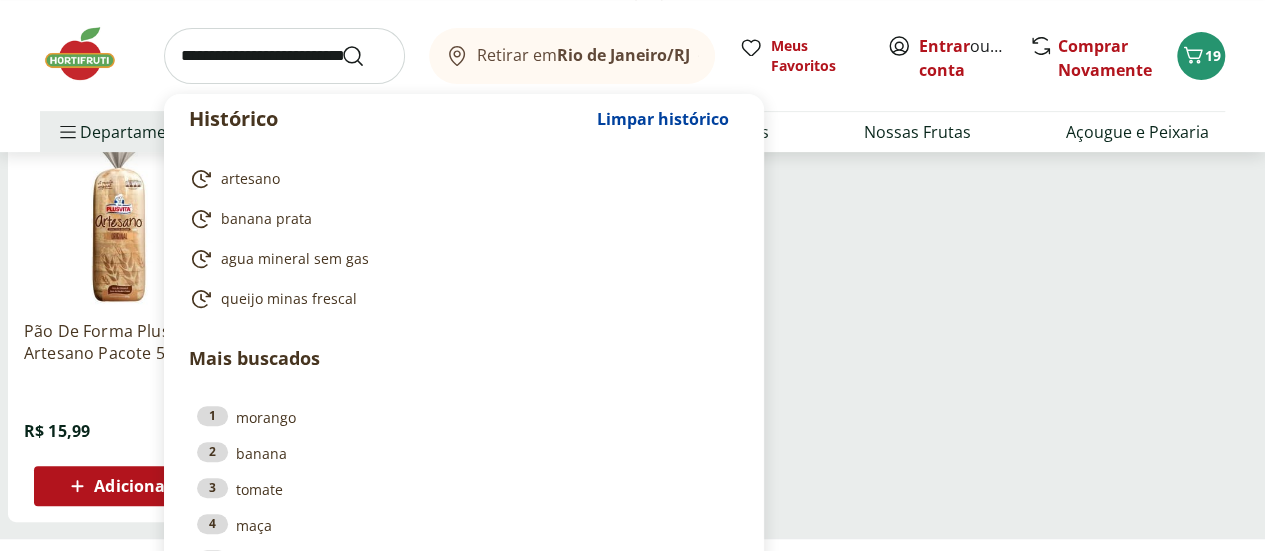 click at bounding box center [284, 56] 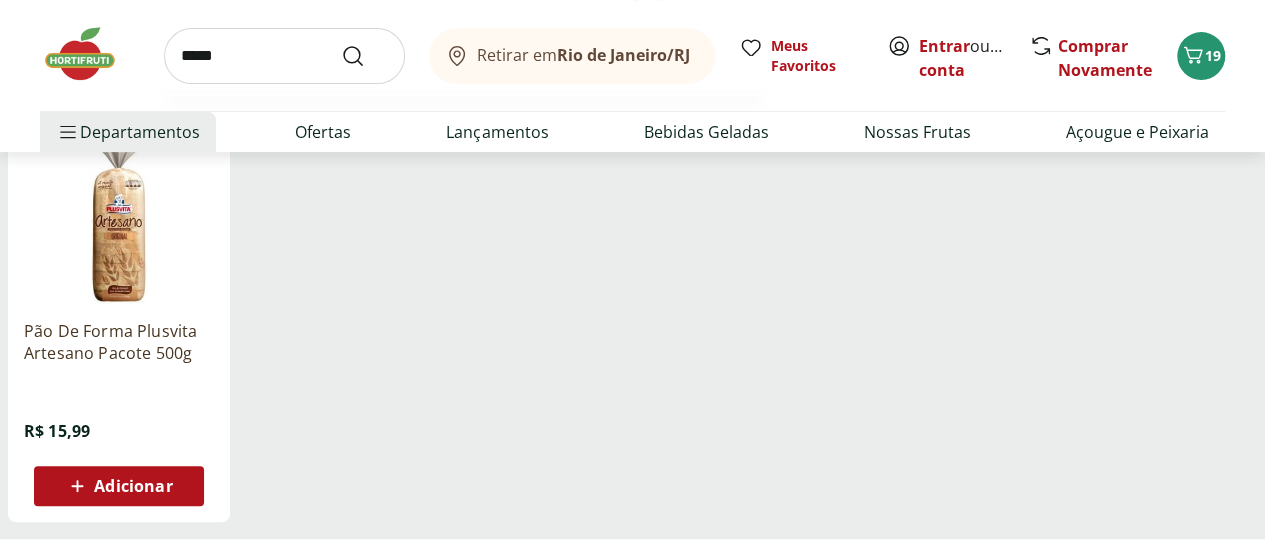 type on "*****" 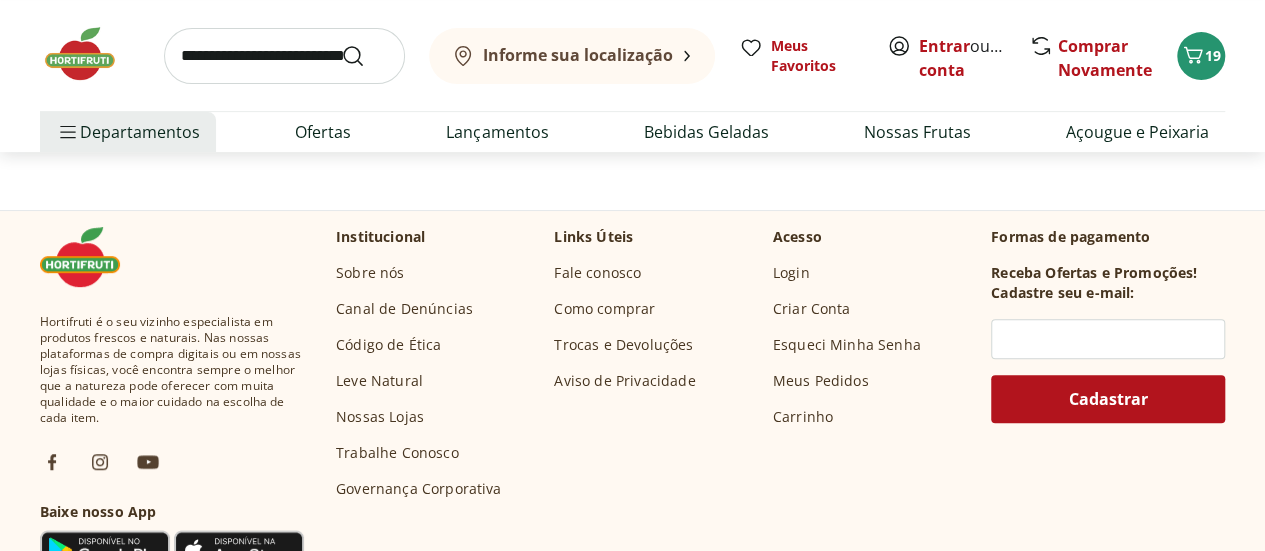 scroll, scrollTop: 0, scrollLeft: 0, axis: both 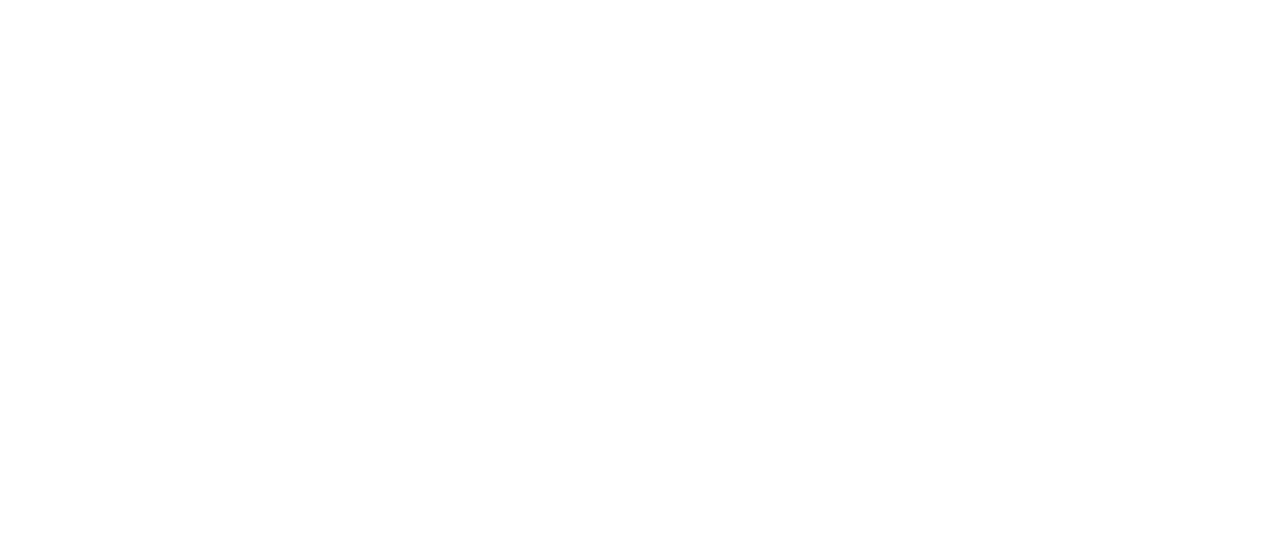 select on "**********" 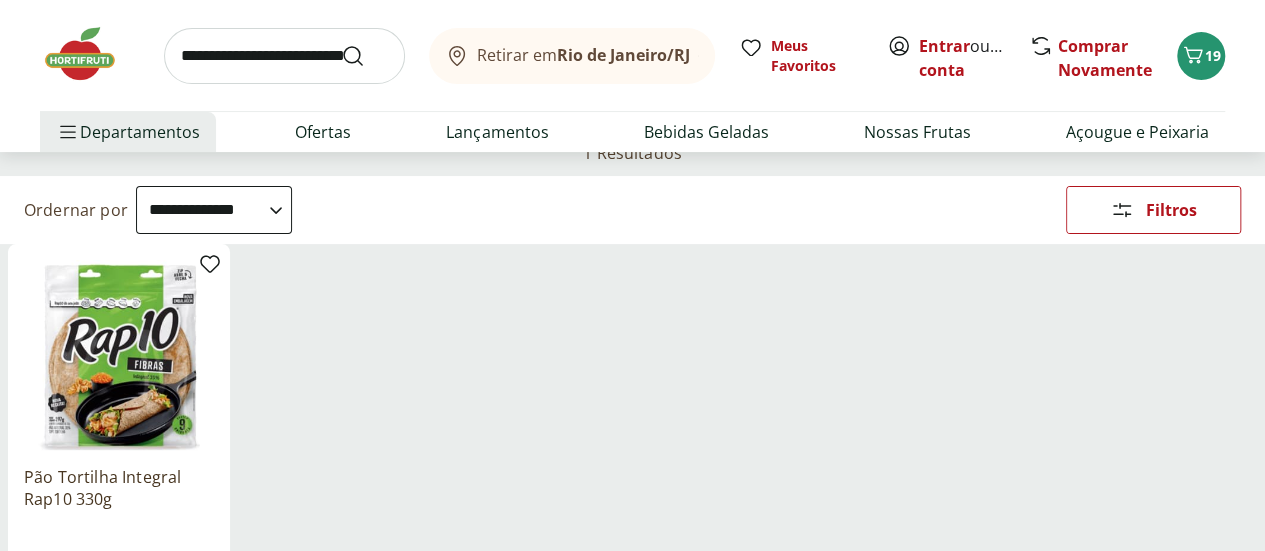 scroll, scrollTop: 0, scrollLeft: 0, axis: both 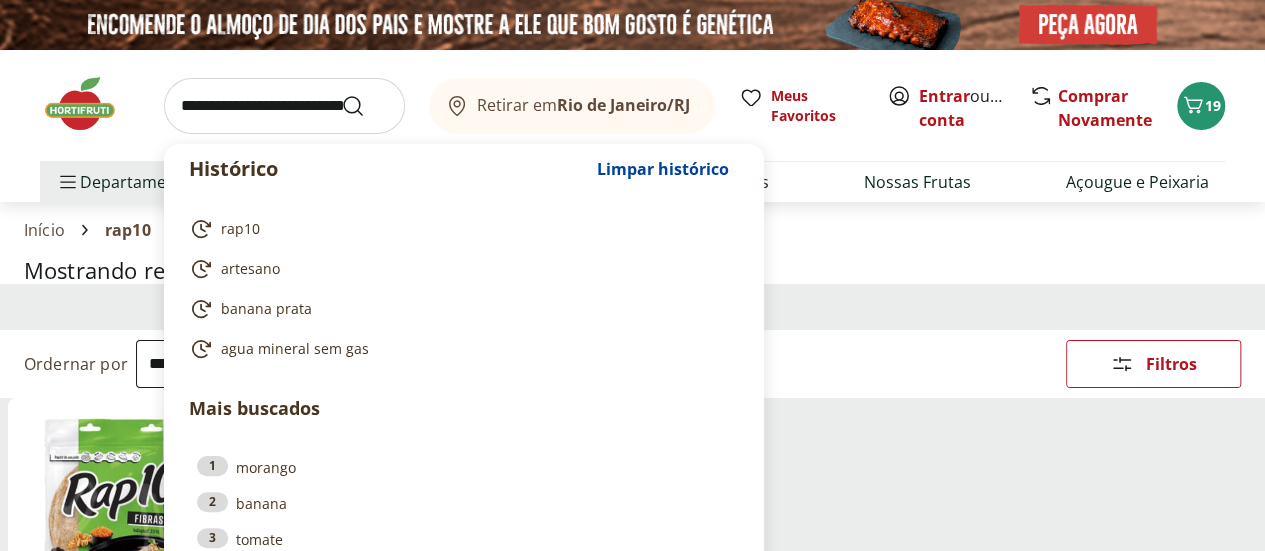 click at bounding box center [284, 106] 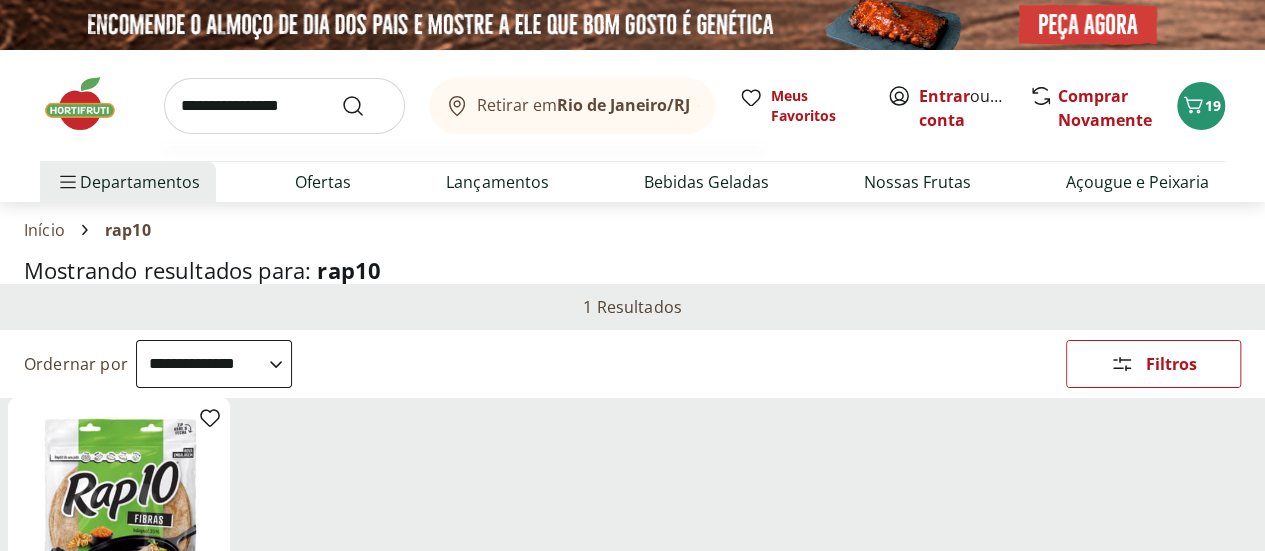 type on "**********" 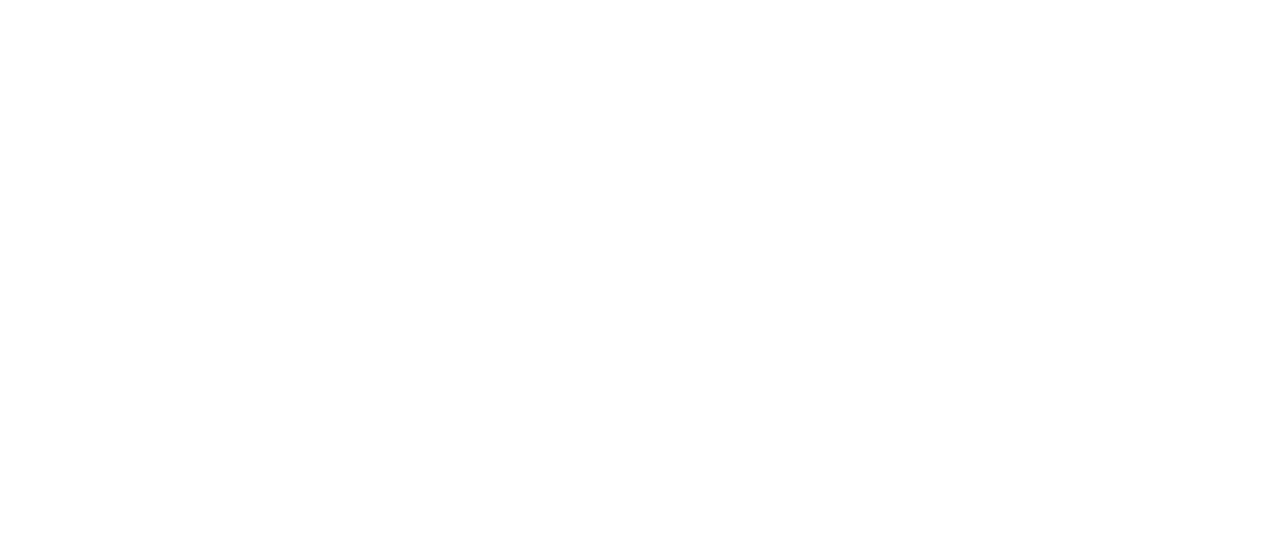 select on "**********" 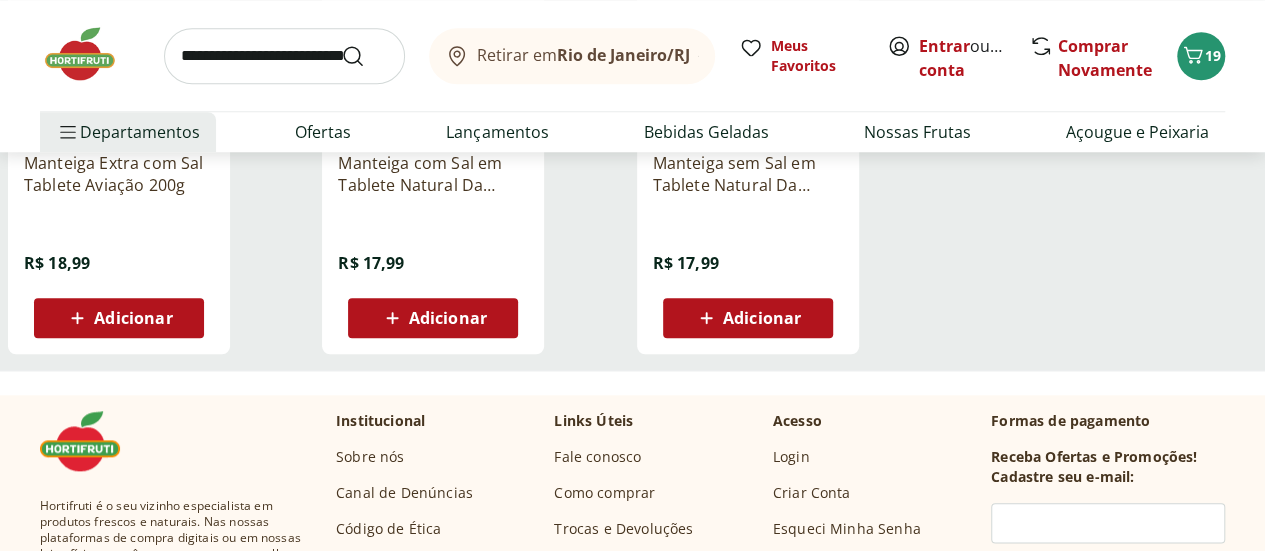 scroll, scrollTop: 400, scrollLeft: 0, axis: vertical 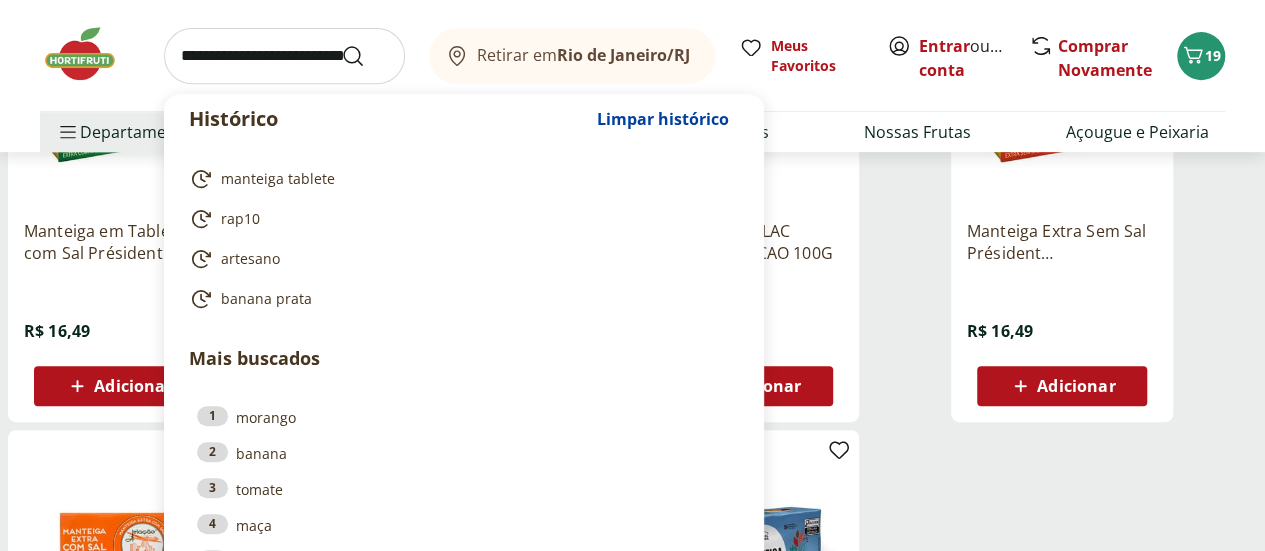 click at bounding box center (284, 56) 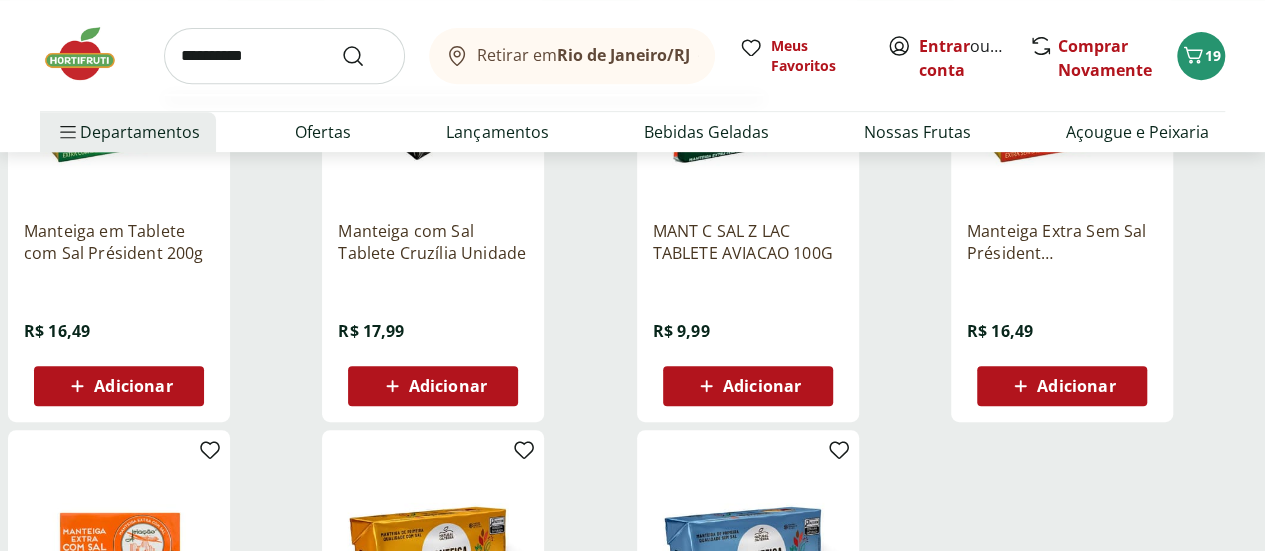type on "**********" 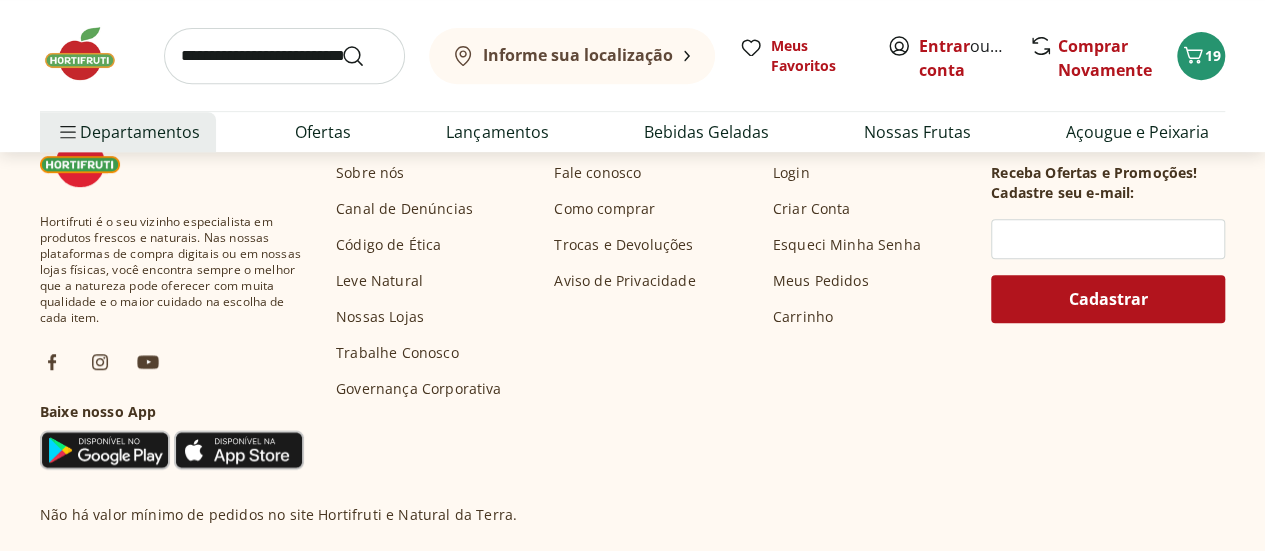 scroll, scrollTop: 0, scrollLeft: 0, axis: both 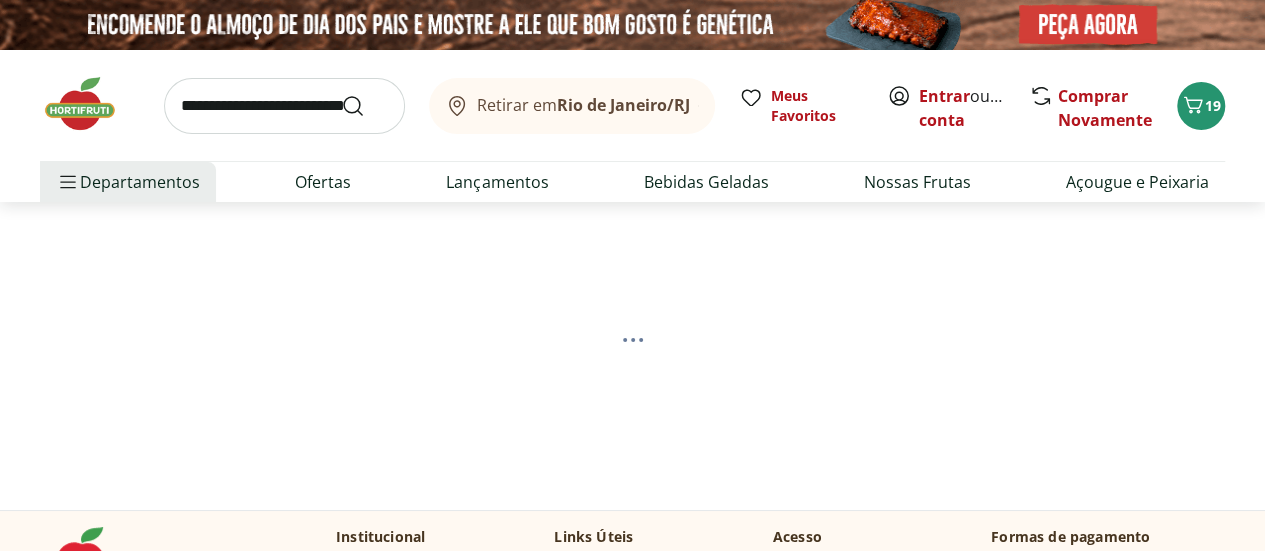 select on "**********" 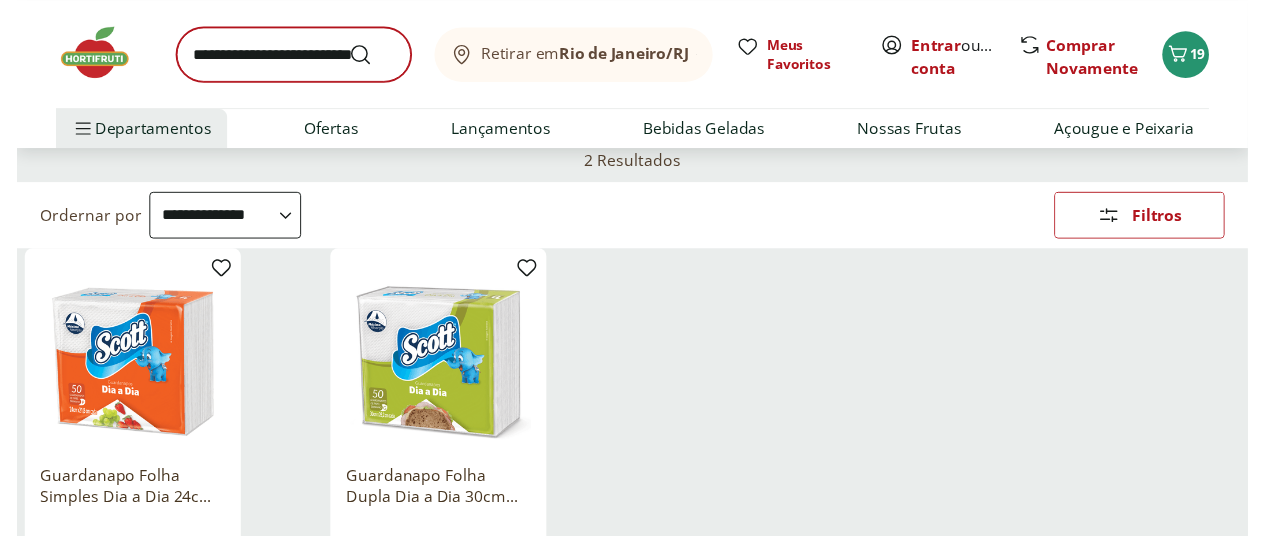scroll, scrollTop: 0, scrollLeft: 0, axis: both 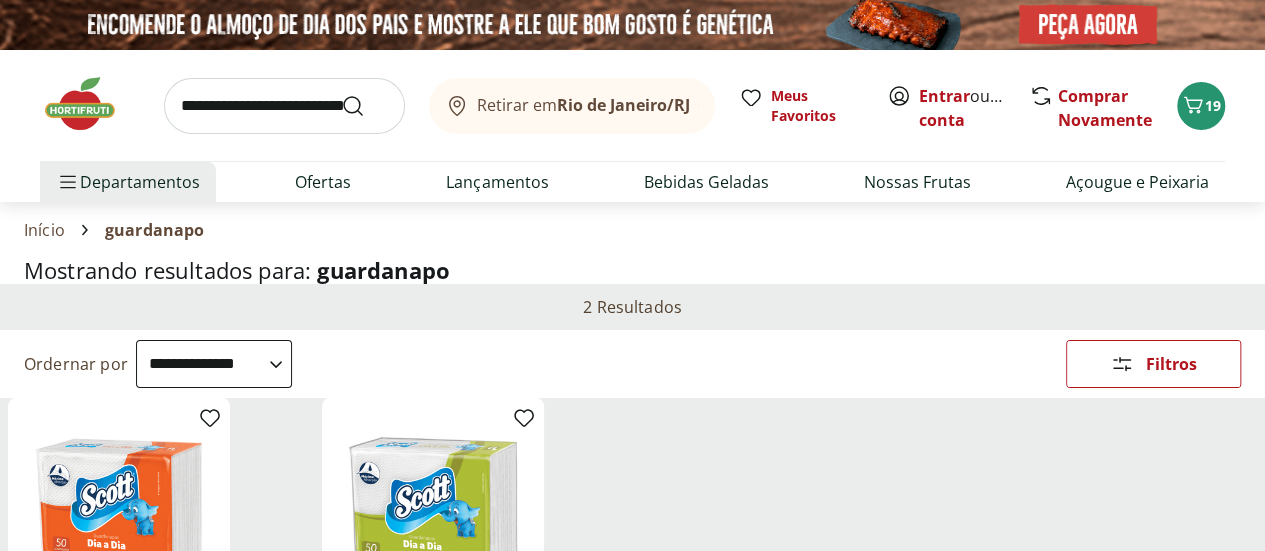 click at bounding box center [284, 106] 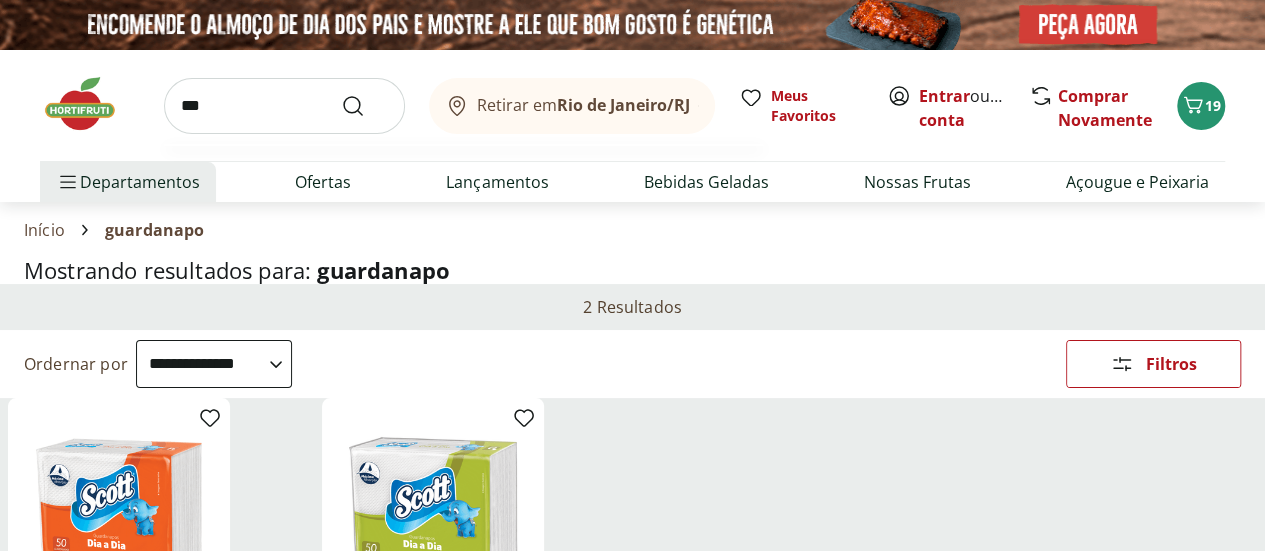type on "***" 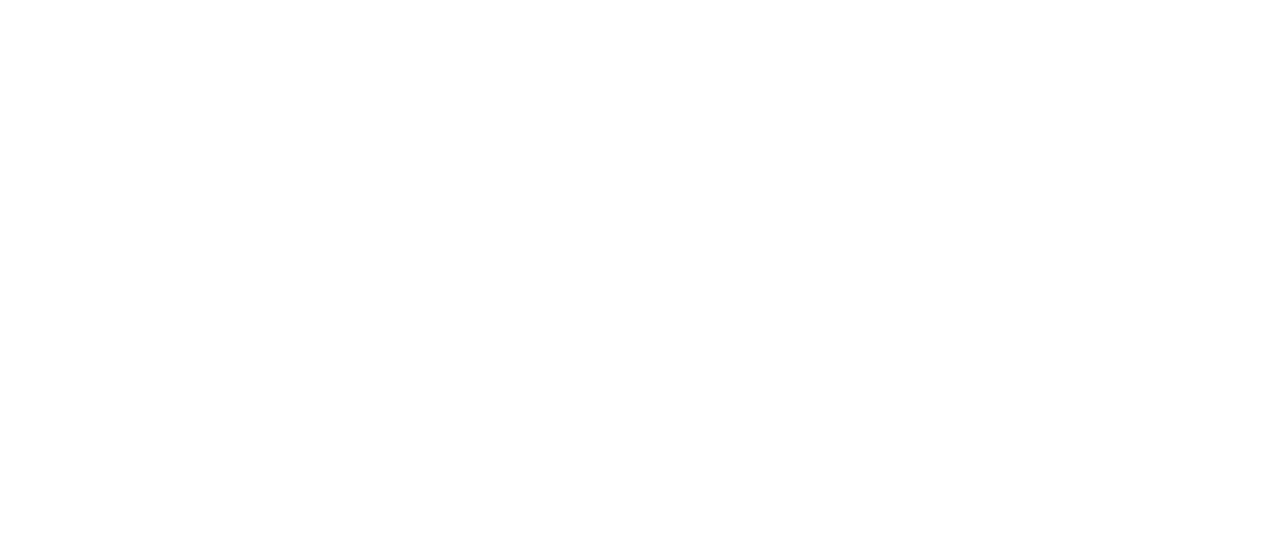 select on "**********" 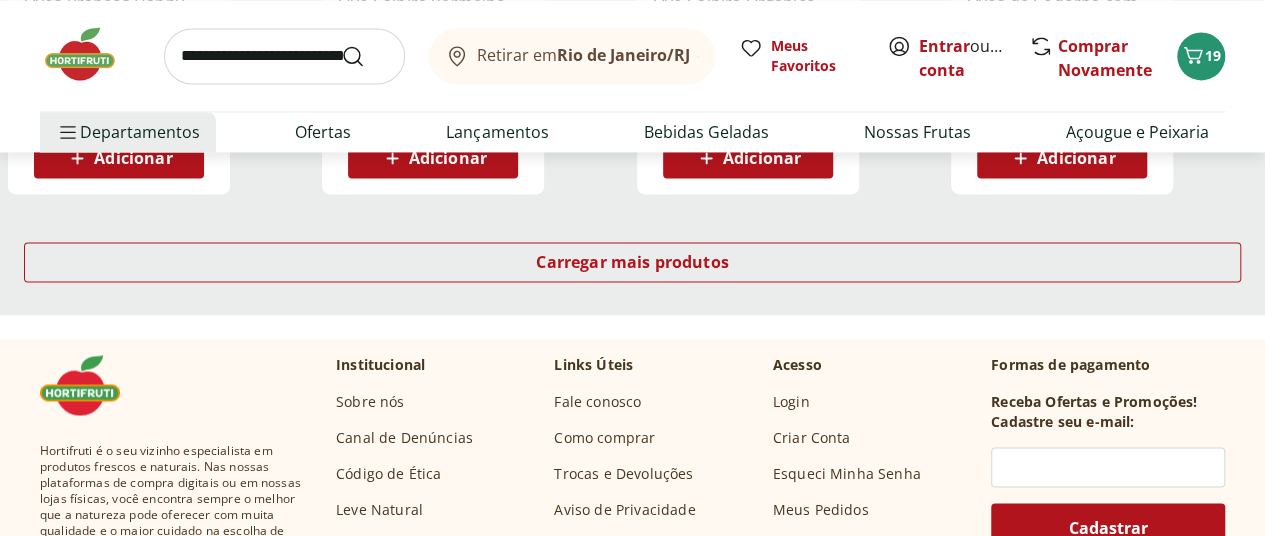 scroll, scrollTop: 1500, scrollLeft: 0, axis: vertical 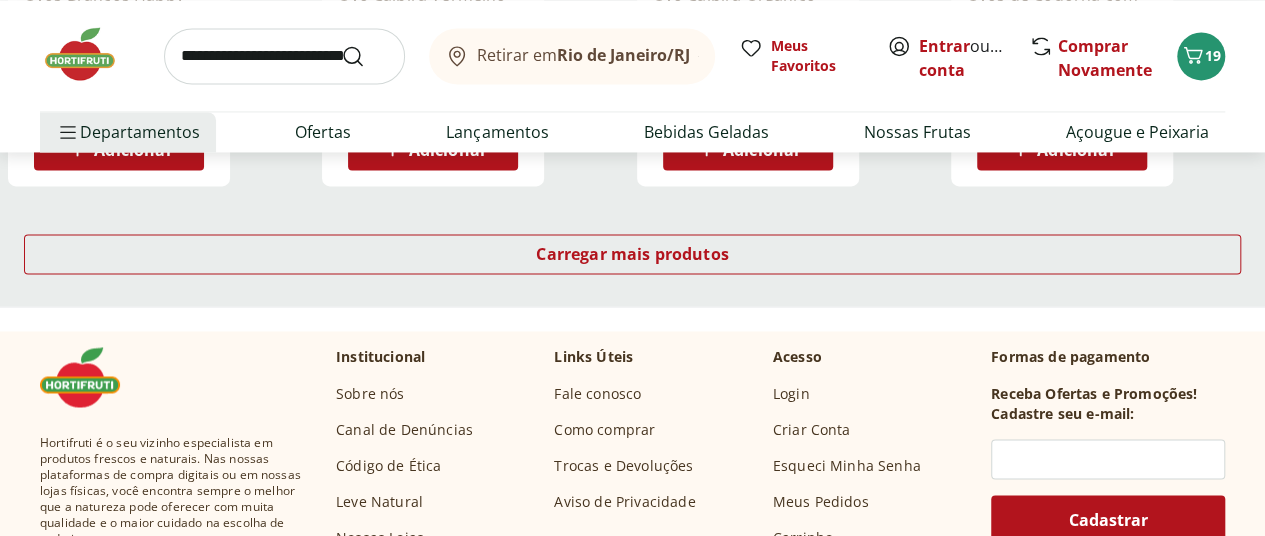 click at bounding box center (284, 56) 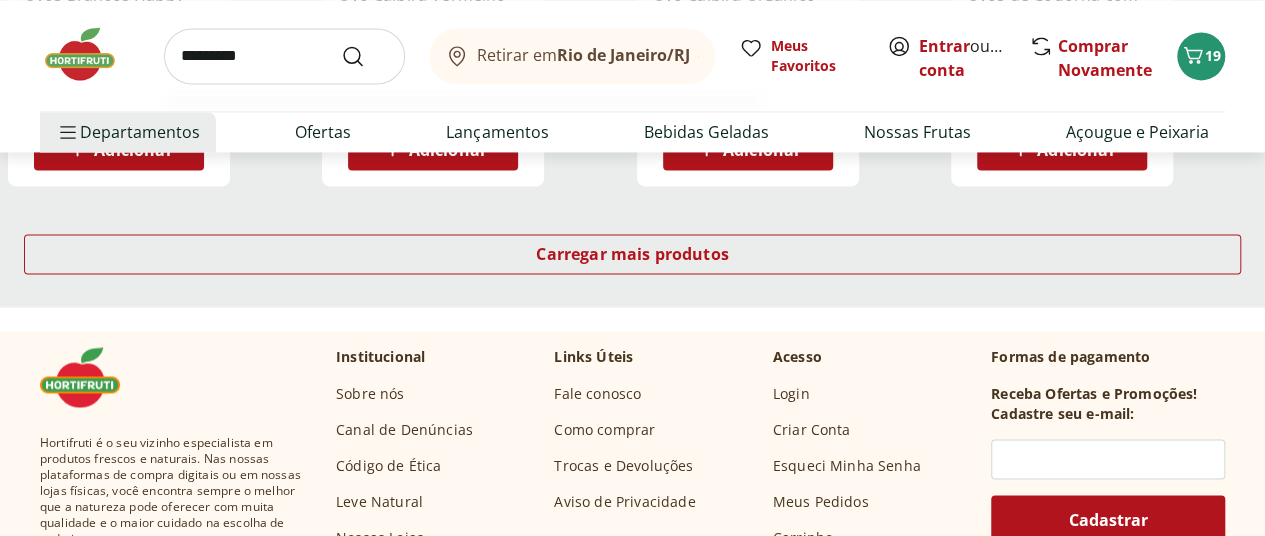 type on "*********" 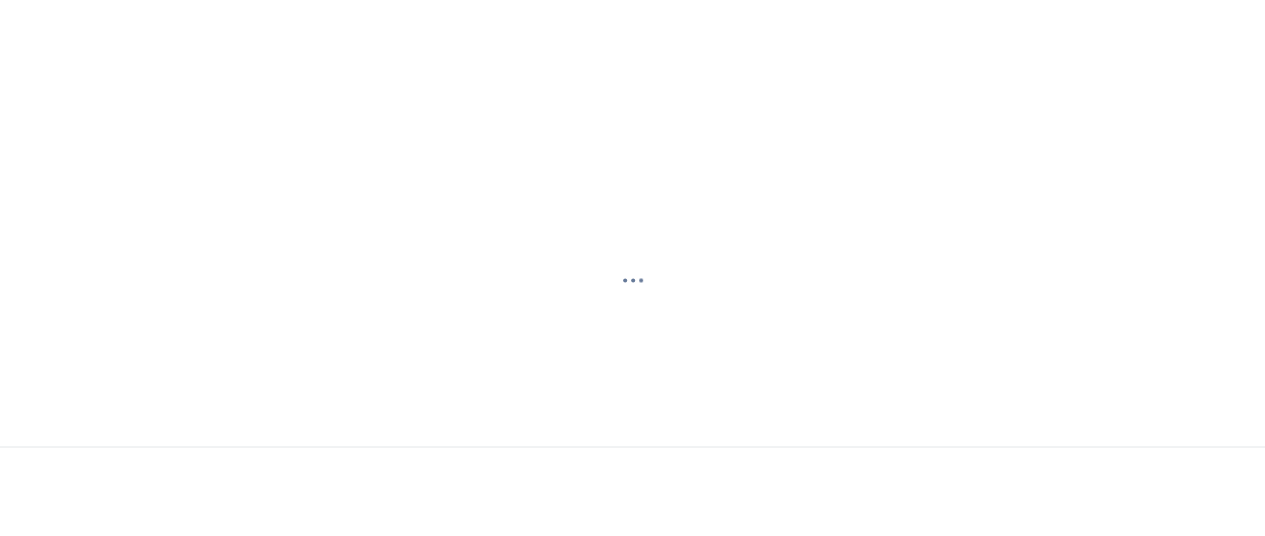 scroll, scrollTop: 0, scrollLeft: 0, axis: both 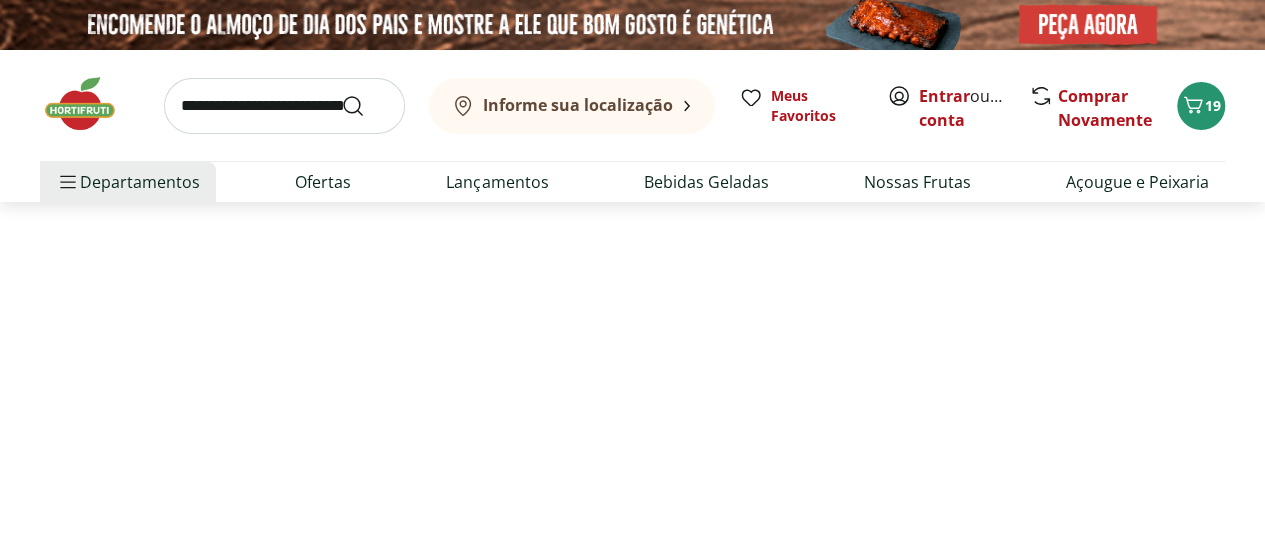 select on "**********" 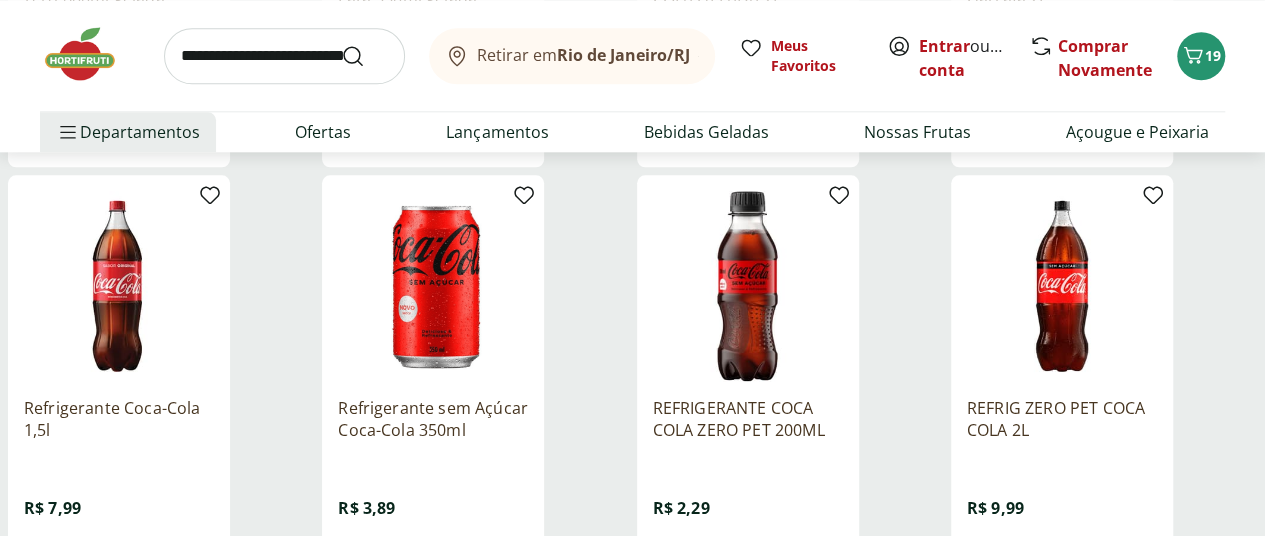 scroll, scrollTop: 1100, scrollLeft: 0, axis: vertical 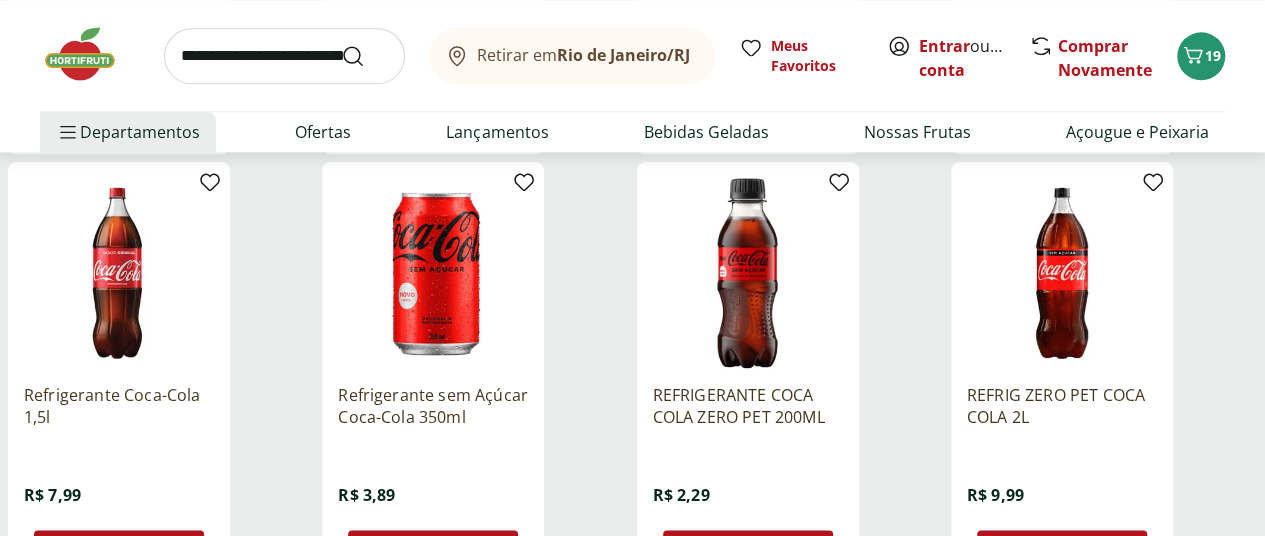click at bounding box center (284, 56) 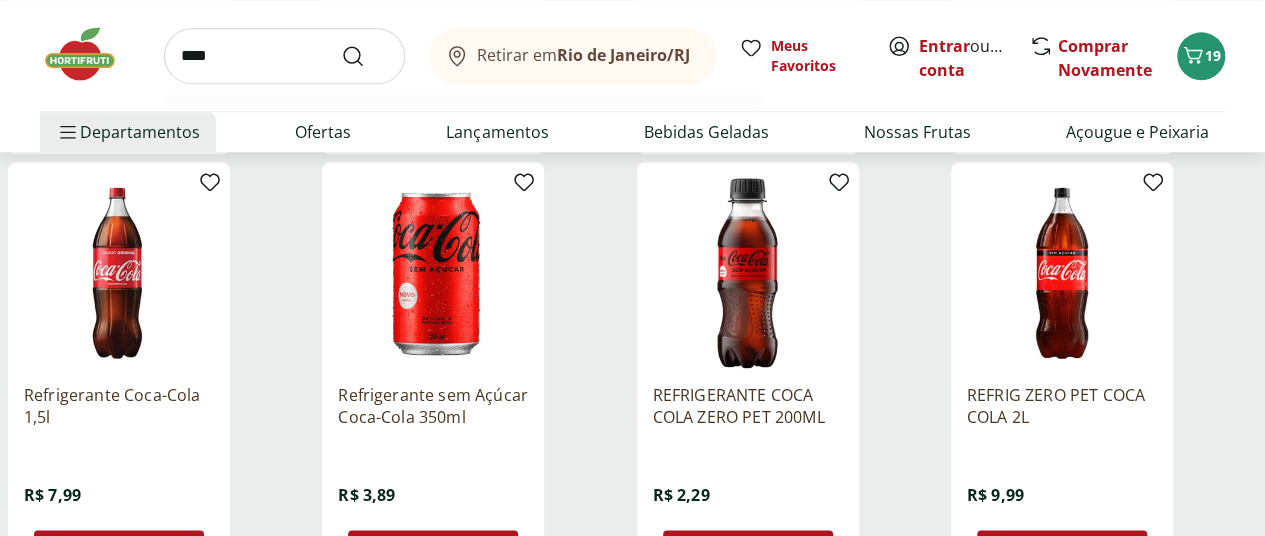 type on "****" 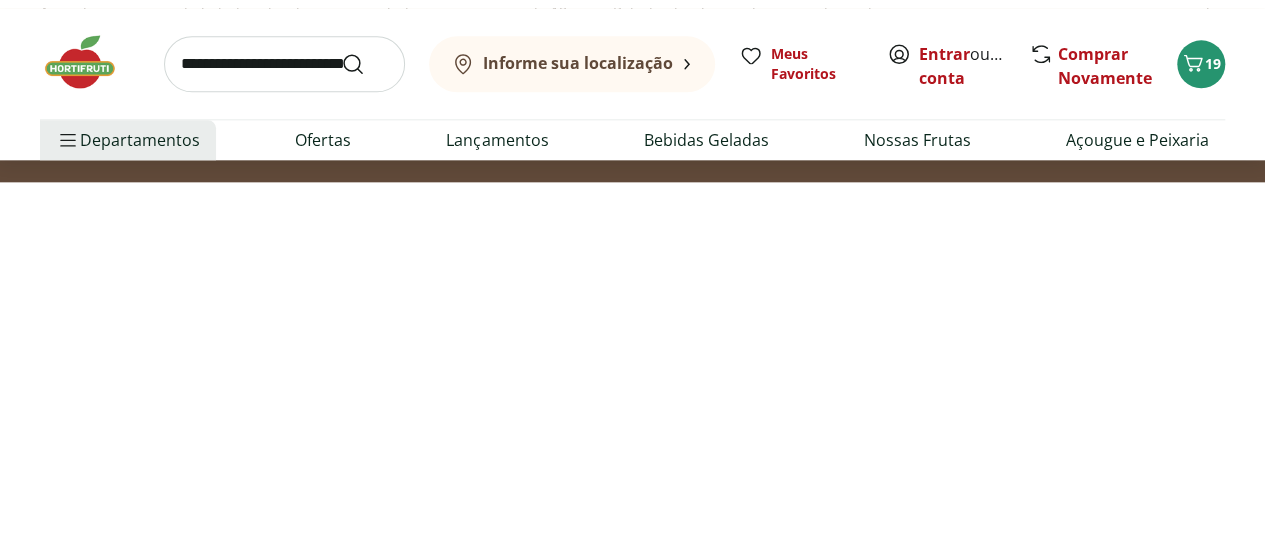 scroll, scrollTop: 0, scrollLeft: 0, axis: both 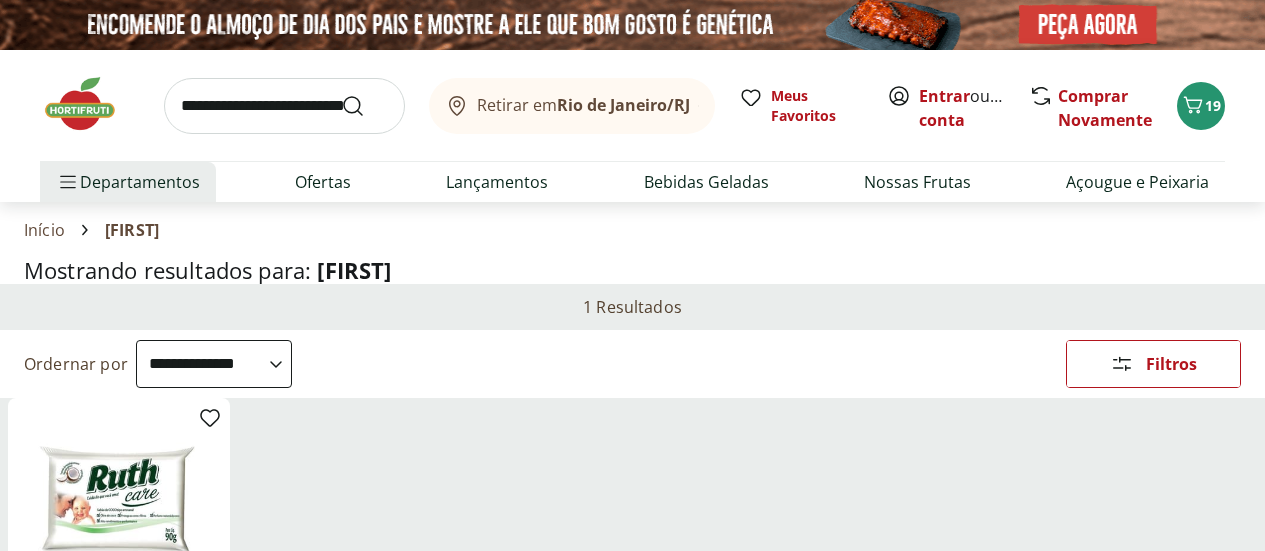select on "**********" 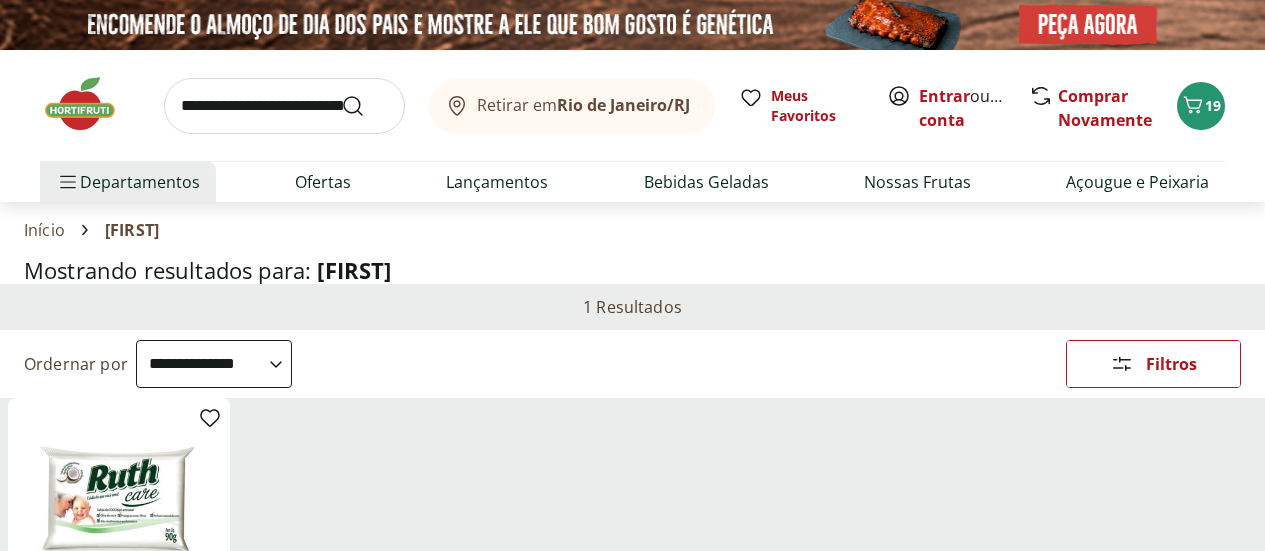scroll, scrollTop: 0, scrollLeft: 0, axis: both 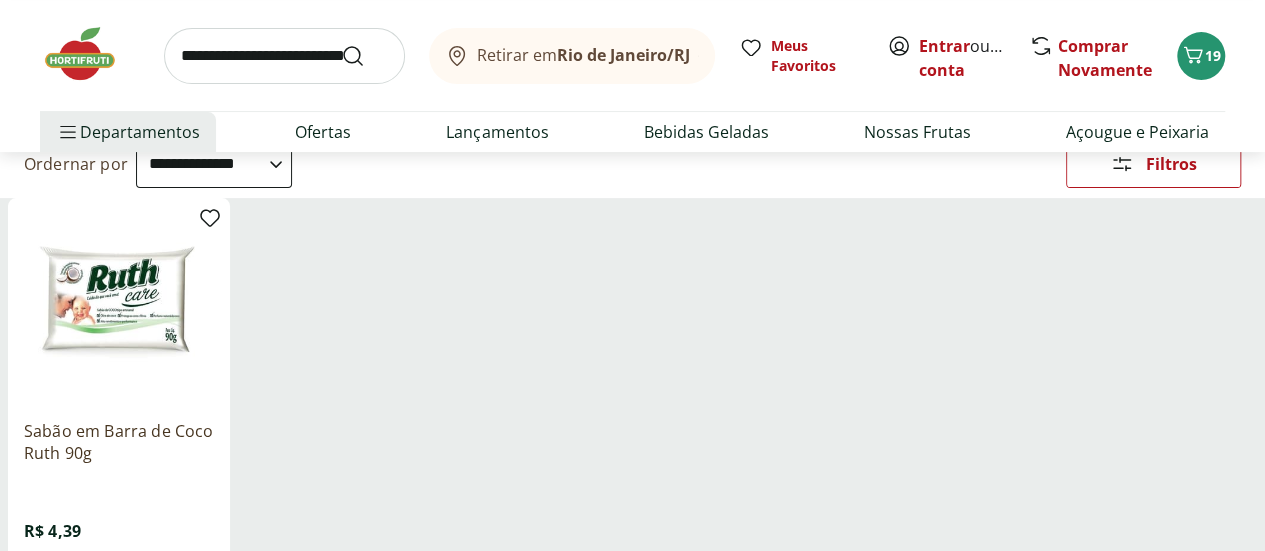 click at bounding box center [284, 56] 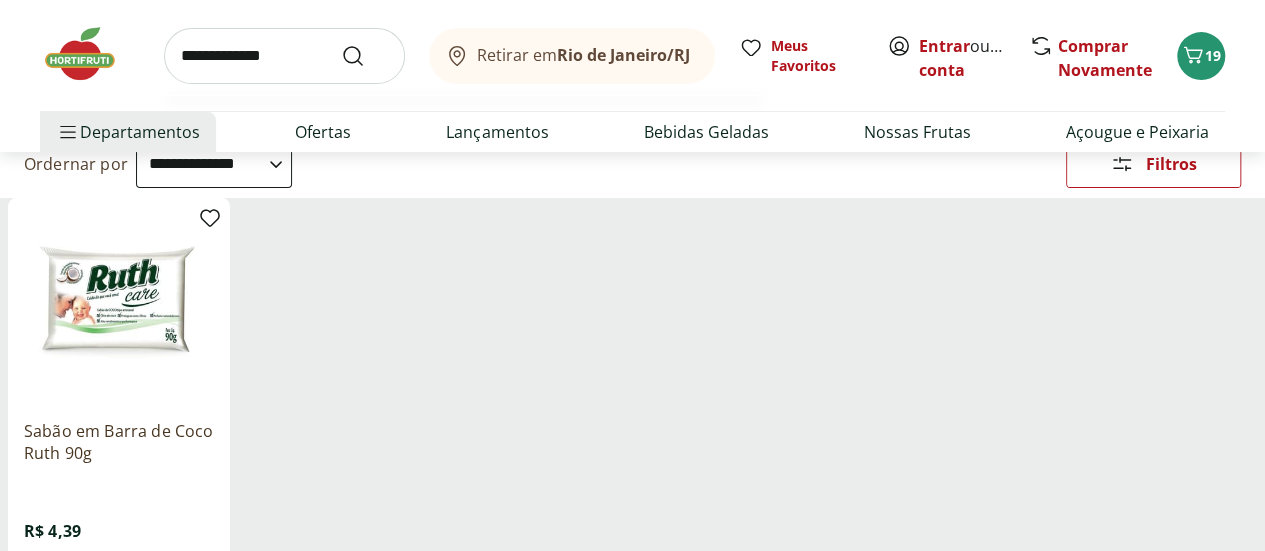 type on "**********" 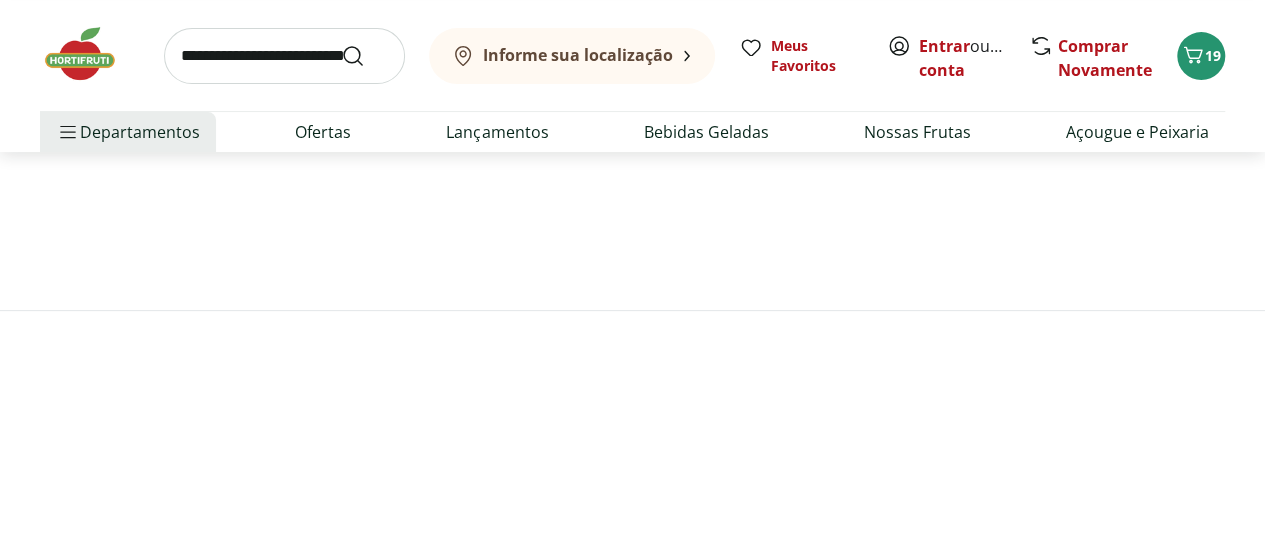 scroll, scrollTop: 0, scrollLeft: 0, axis: both 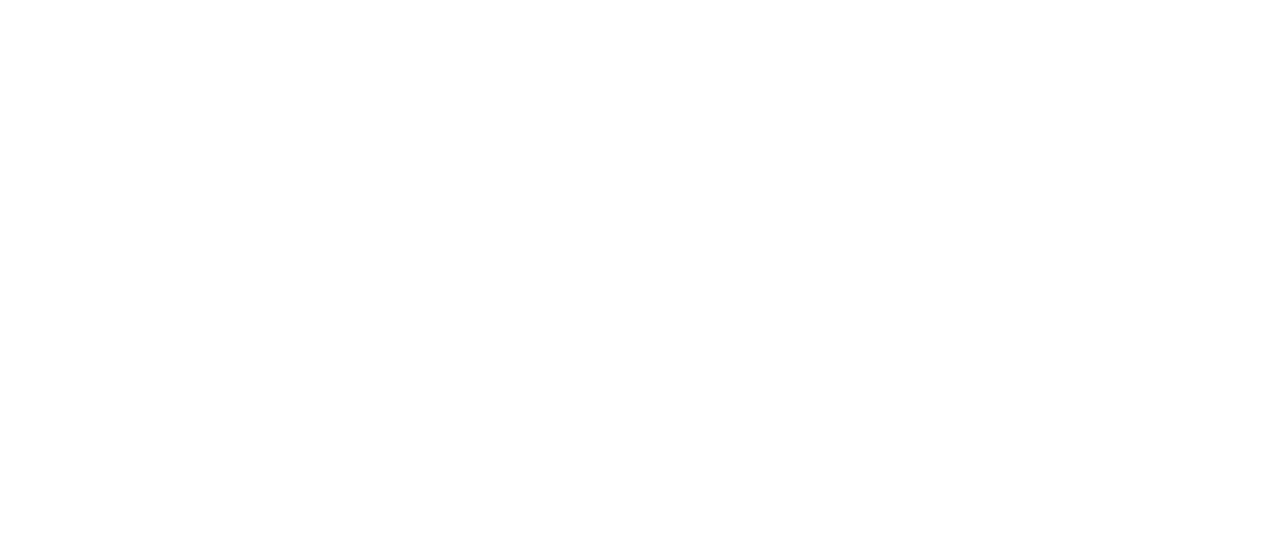 select on "**********" 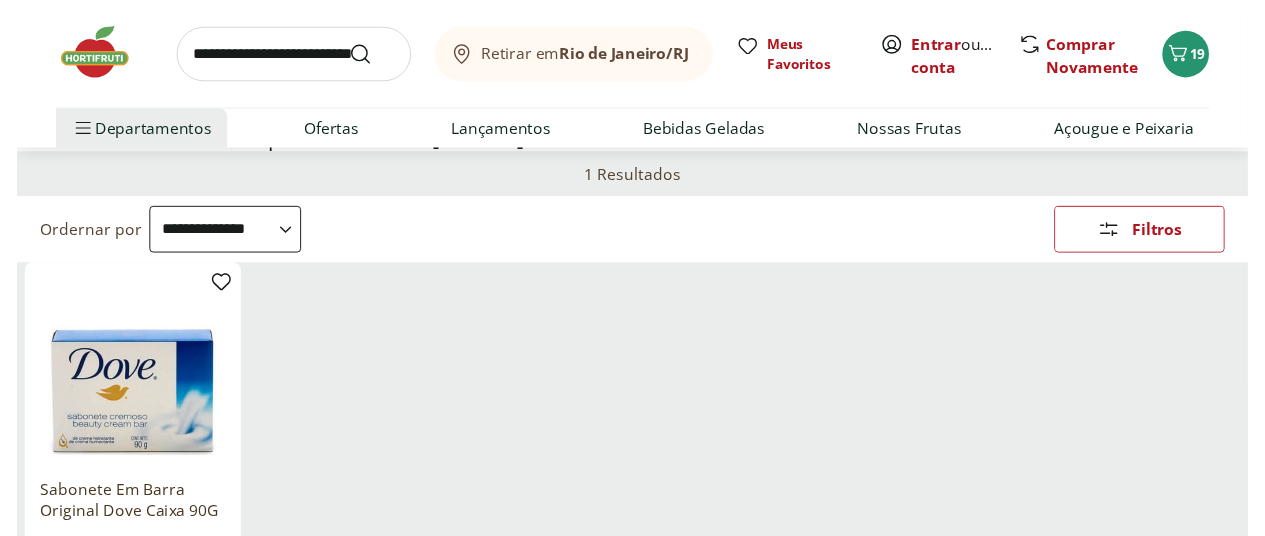 scroll, scrollTop: 0, scrollLeft: 0, axis: both 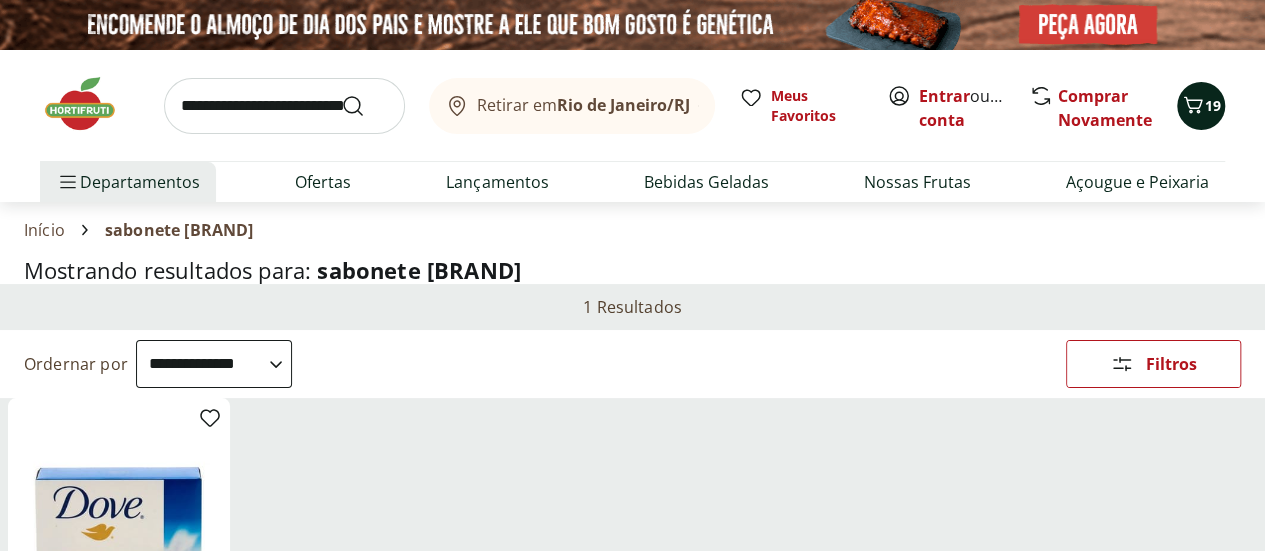 click on "19" at bounding box center (1213, 105) 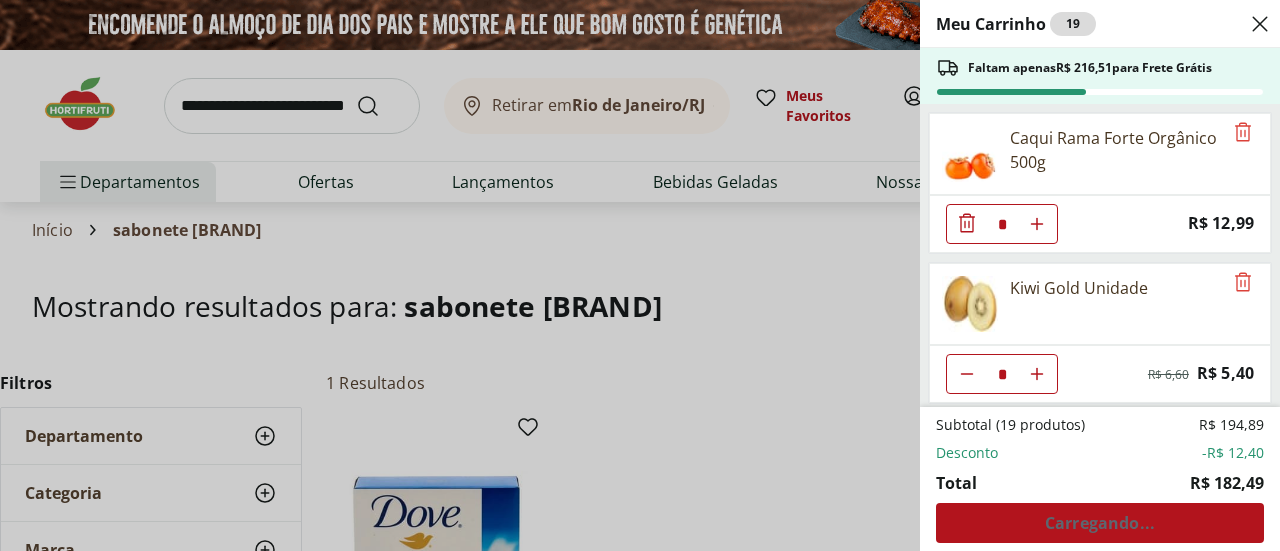 click on "Meu Carrinho 19 Faltam apenas  R$ 216,51  para Frete Grátis Caqui Rama Forte Orgânico 500g * Price: R$ 12,99 Kiwi Gold Unidade * Original price: R$ 6,60 Price: R$ 5,40 Chocolate Lindt Excellence Barra 70% Dark 100g * Original price: R$ 38,99 Price: R$ 28,99 Passata Rustica Canpez 680g * Price: R$ 17,99 Iogurte Zero com Mel Yorgus 130g * Price: R$ 7,99 Laranja Bahia Unidade * Price: R$ 2,69 Figo Roxo Embalado 250g * Price: R$ 15,99 Queijo Minas Frescal pote Coalhadas * Price: R$ 26,95 Subtotal (19 produtos) R$ 194,89 Desconto -R$ 12,40 Total R$ 182,49 Carregando..." at bounding box center [640, 275] 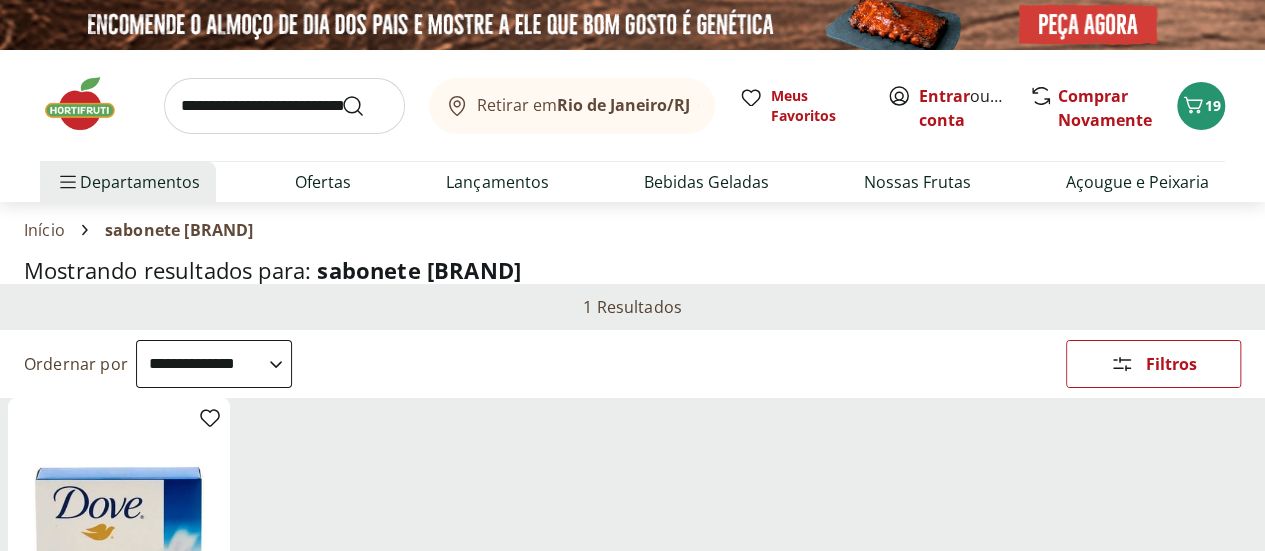 click at bounding box center (284, 106) 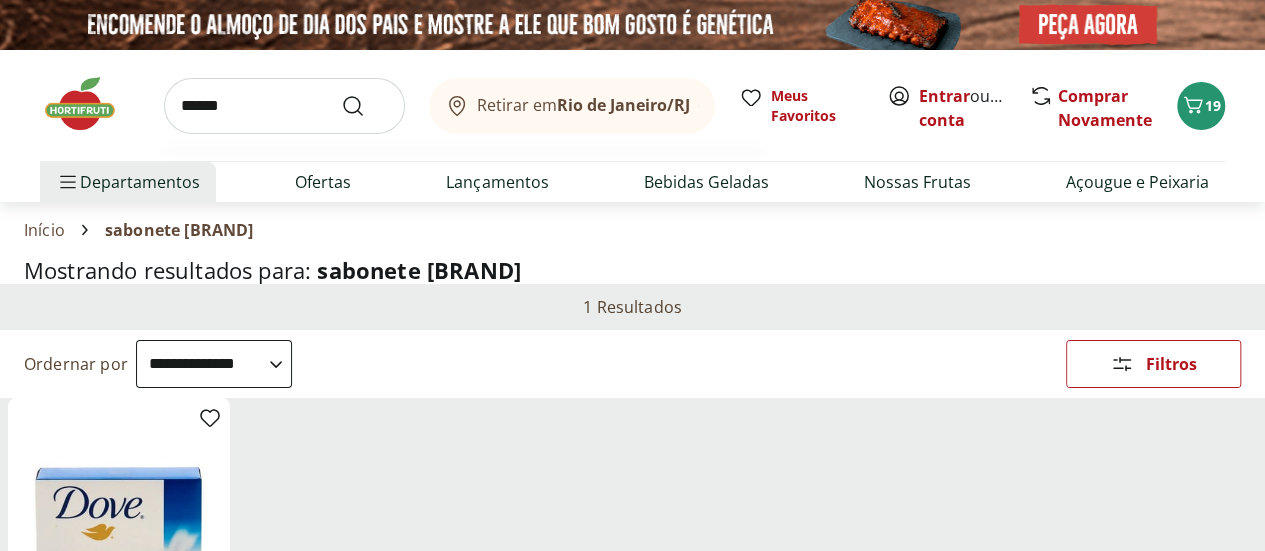 type on "******" 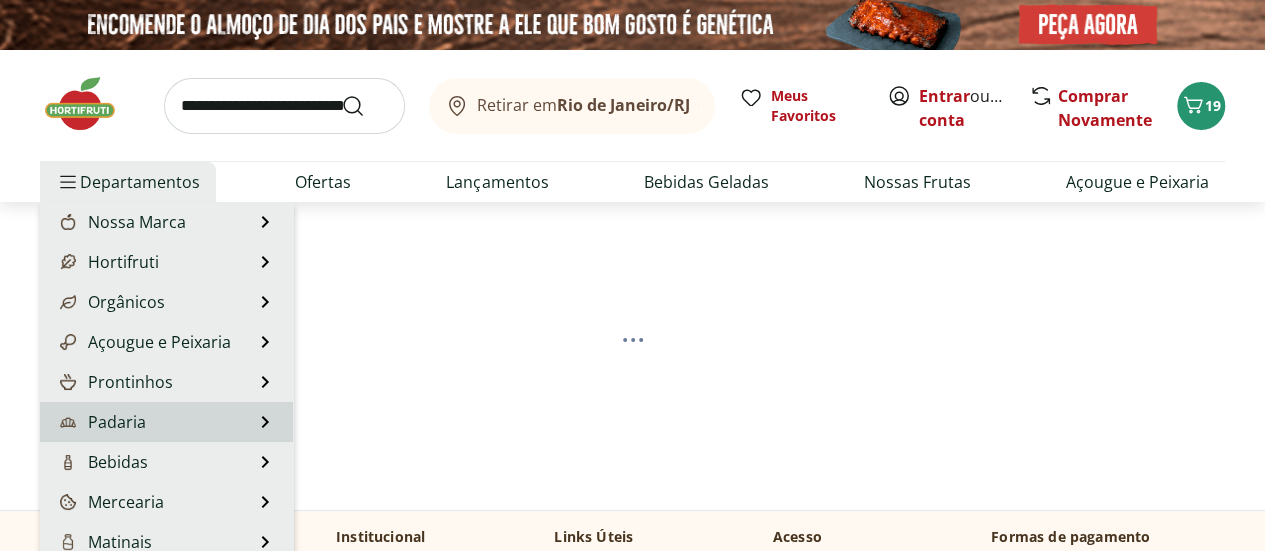 select on "**********" 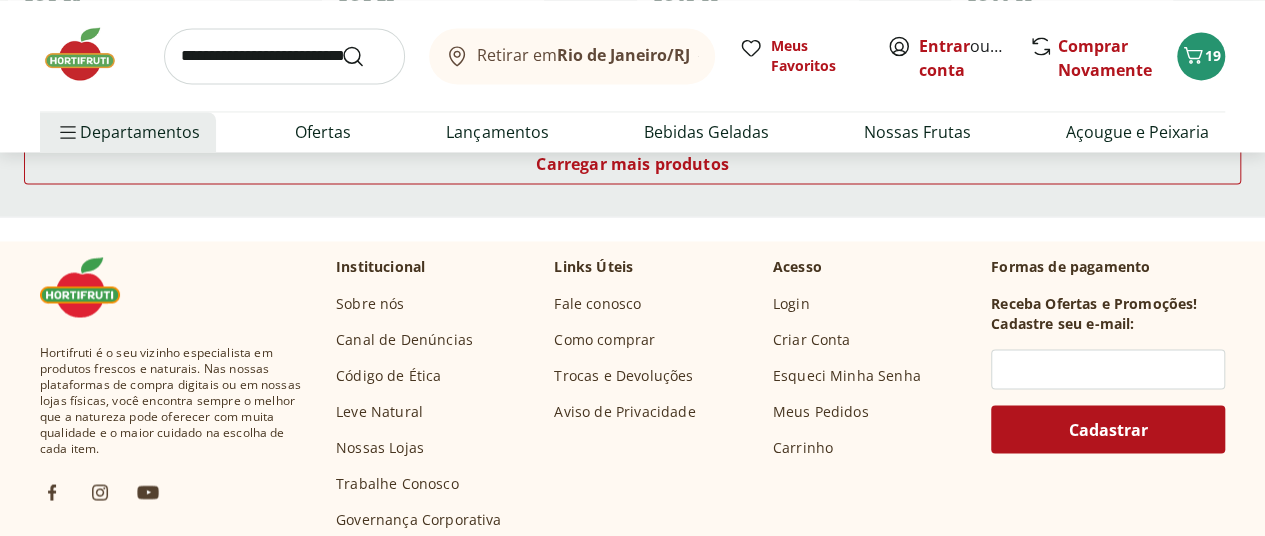 scroll, scrollTop: 1600, scrollLeft: 0, axis: vertical 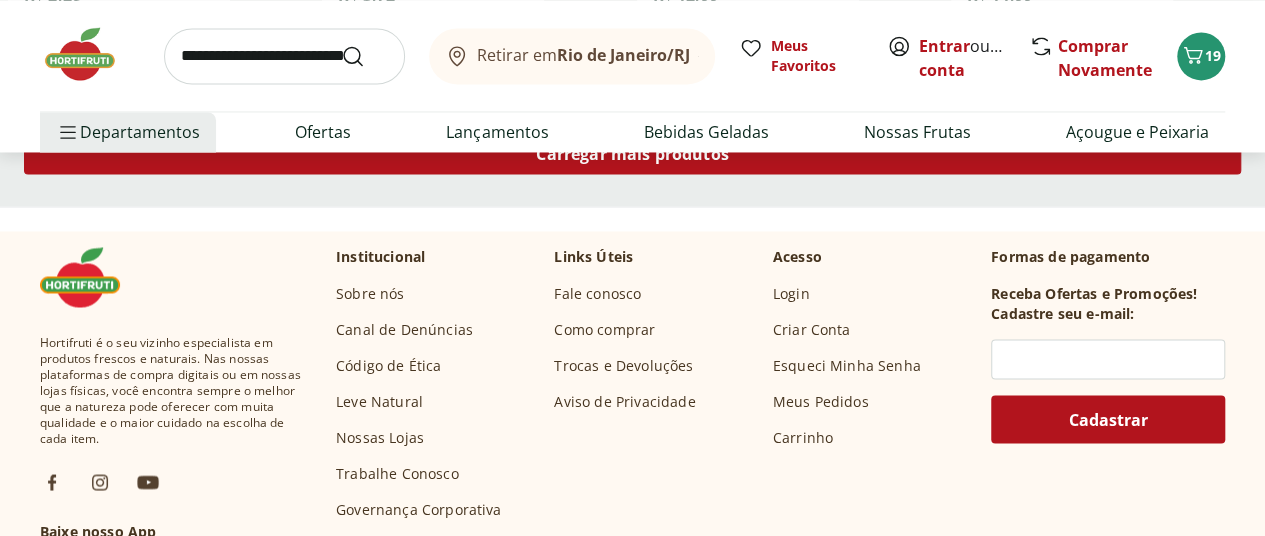 click on "Carregar mais produtos" at bounding box center [632, 154] 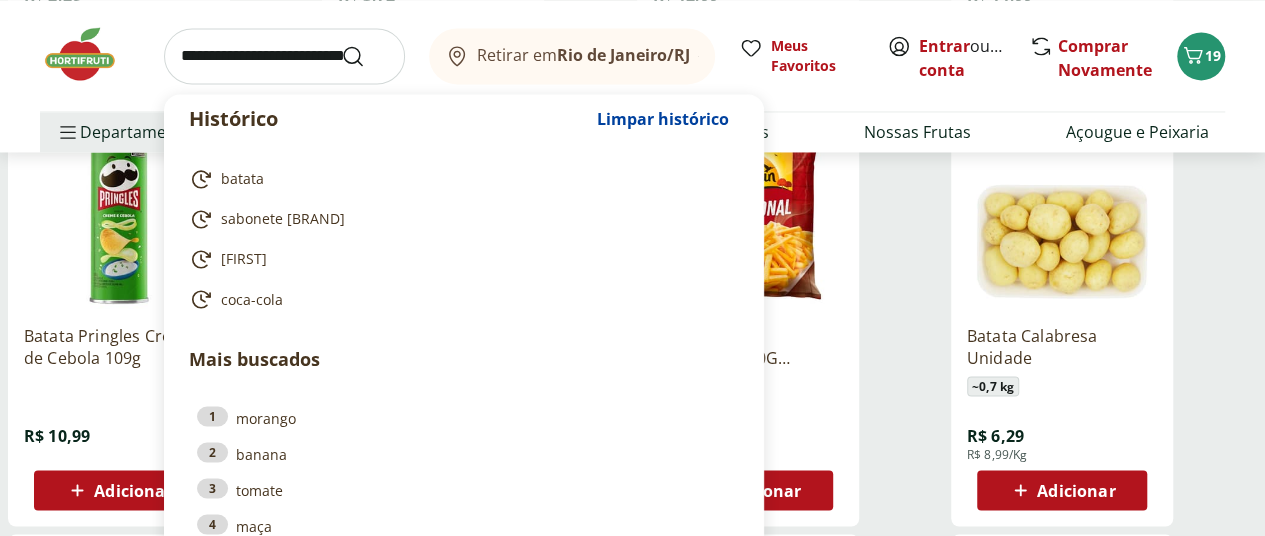 click at bounding box center (284, 56) 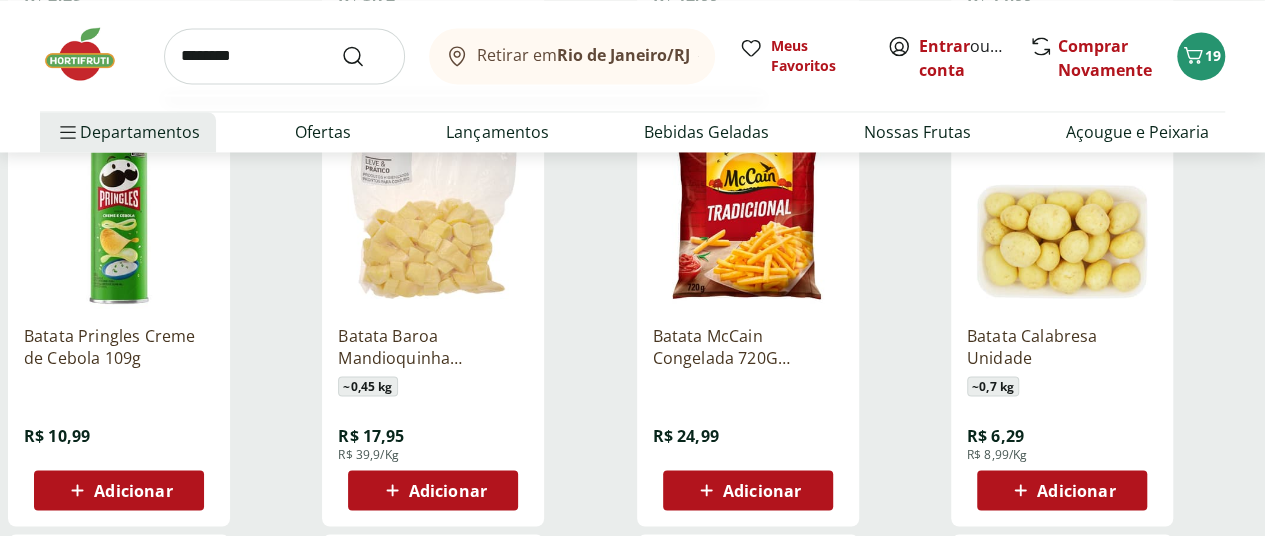 type on "********" 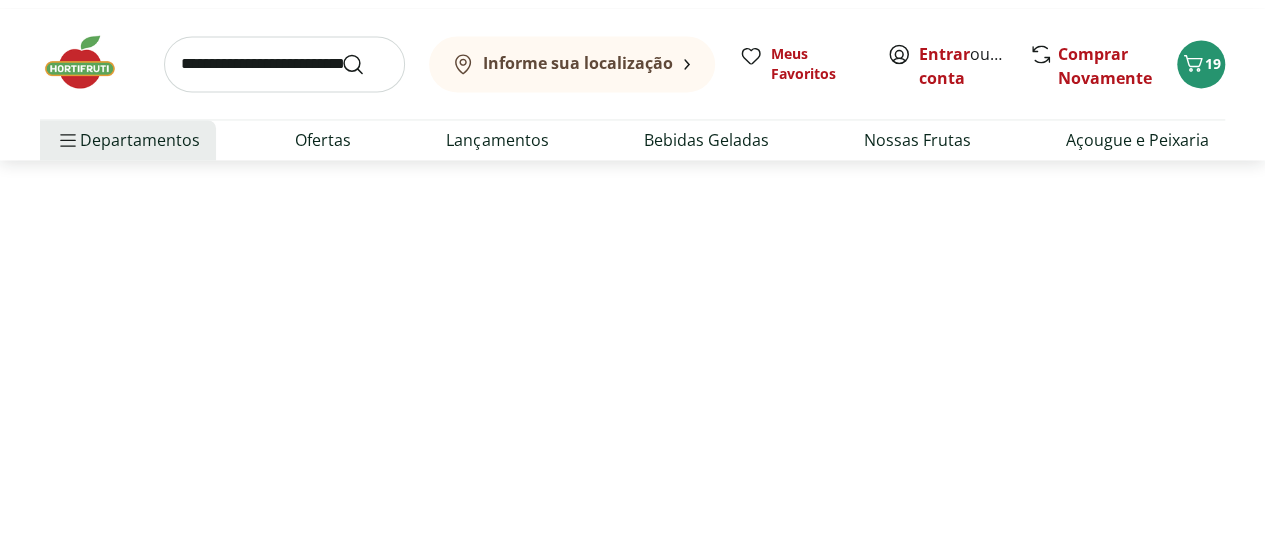 scroll, scrollTop: 0, scrollLeft: 0, axis: both 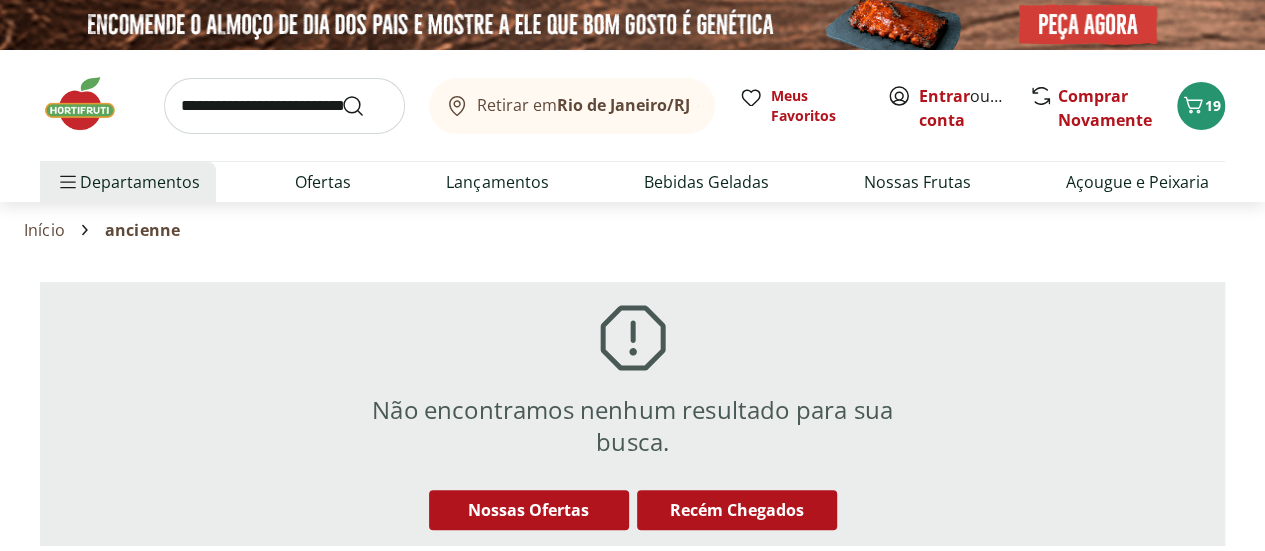 click at bounding box center (284, 106) 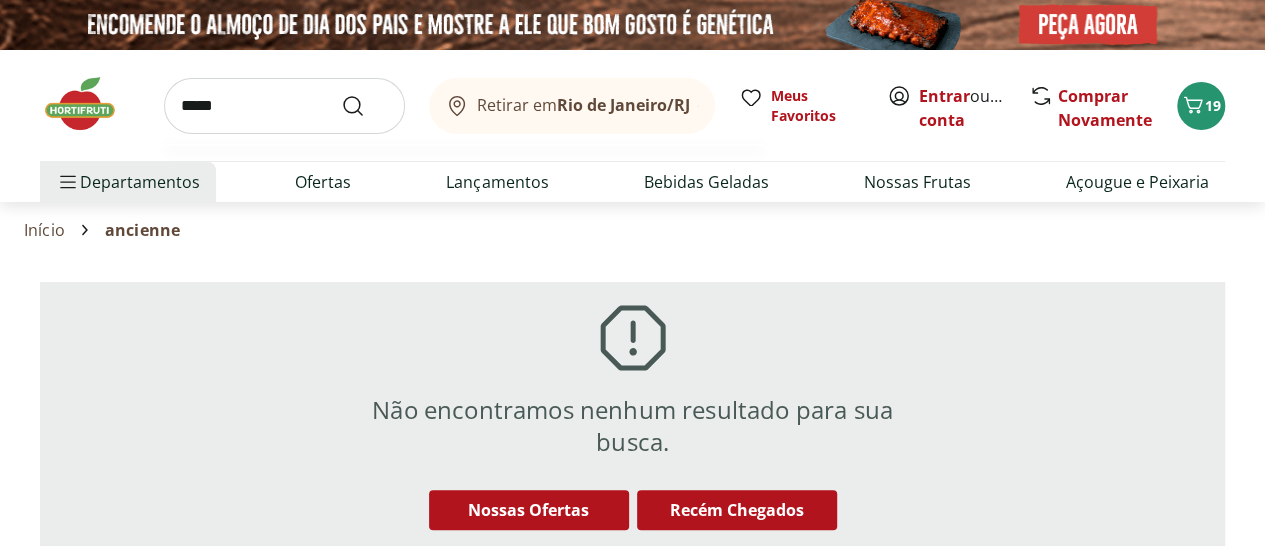 type on "*****" 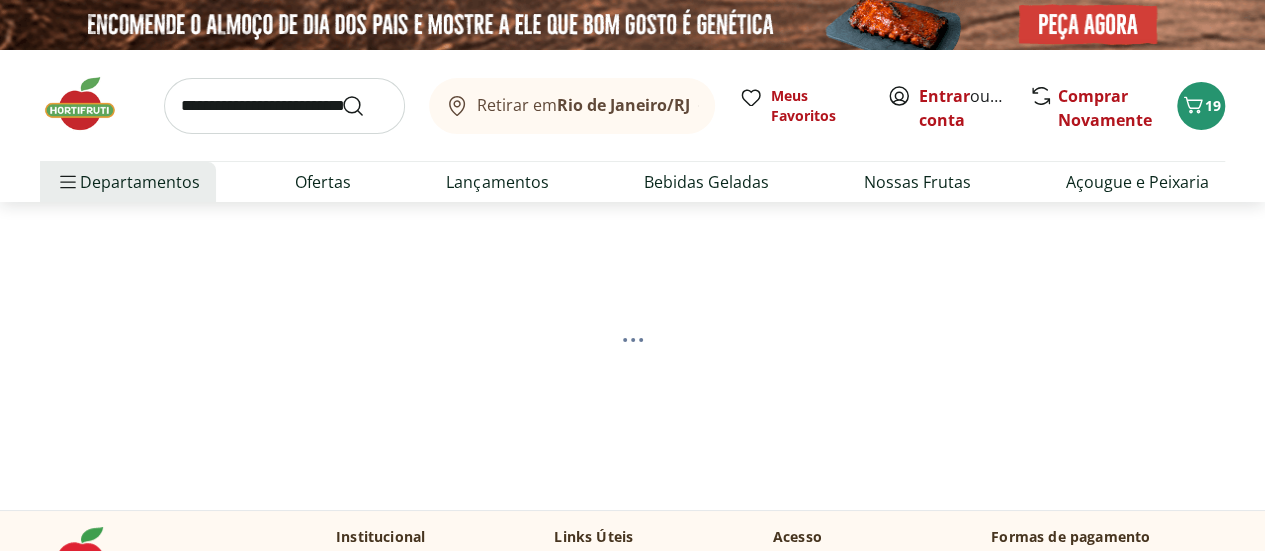 select on "**********" 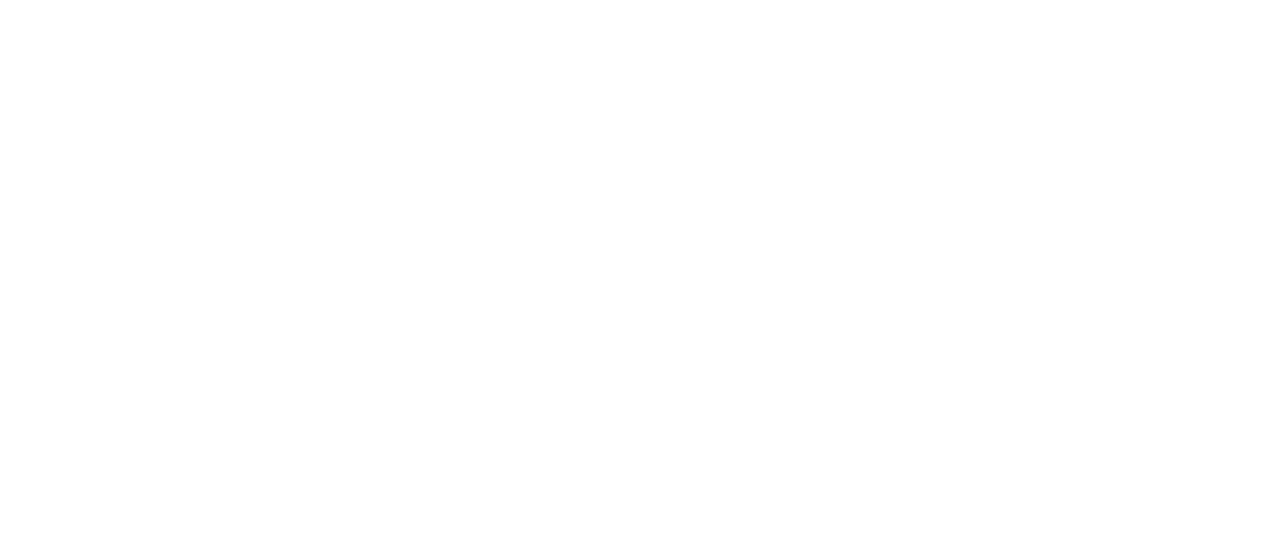 select on "**********" 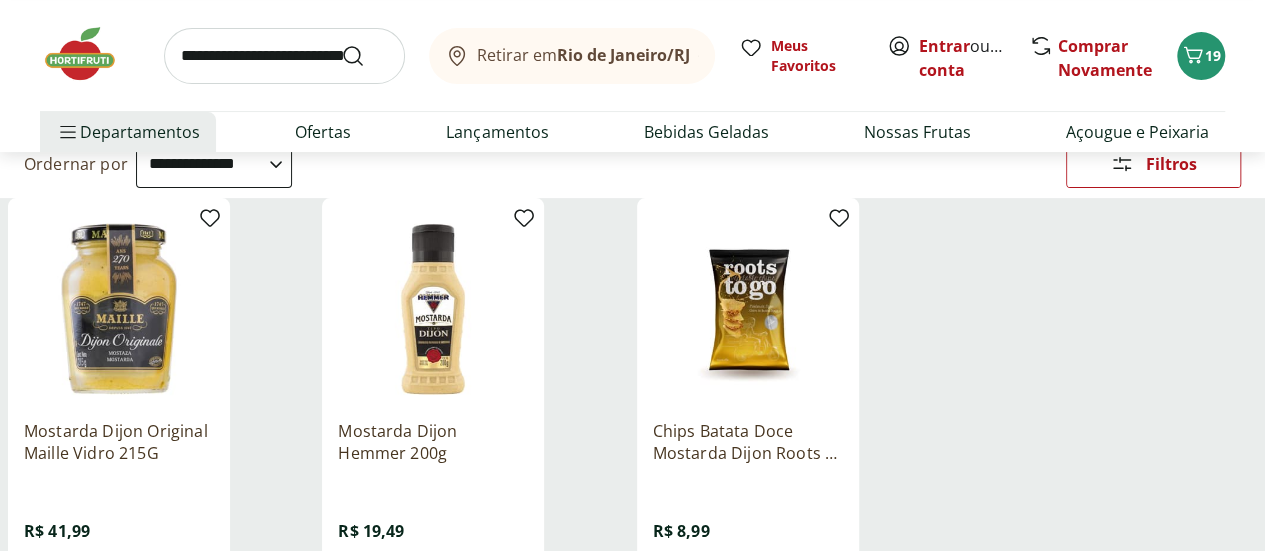 scroll, scrollTop: 300, scrollLeft: 0, axis: vertical 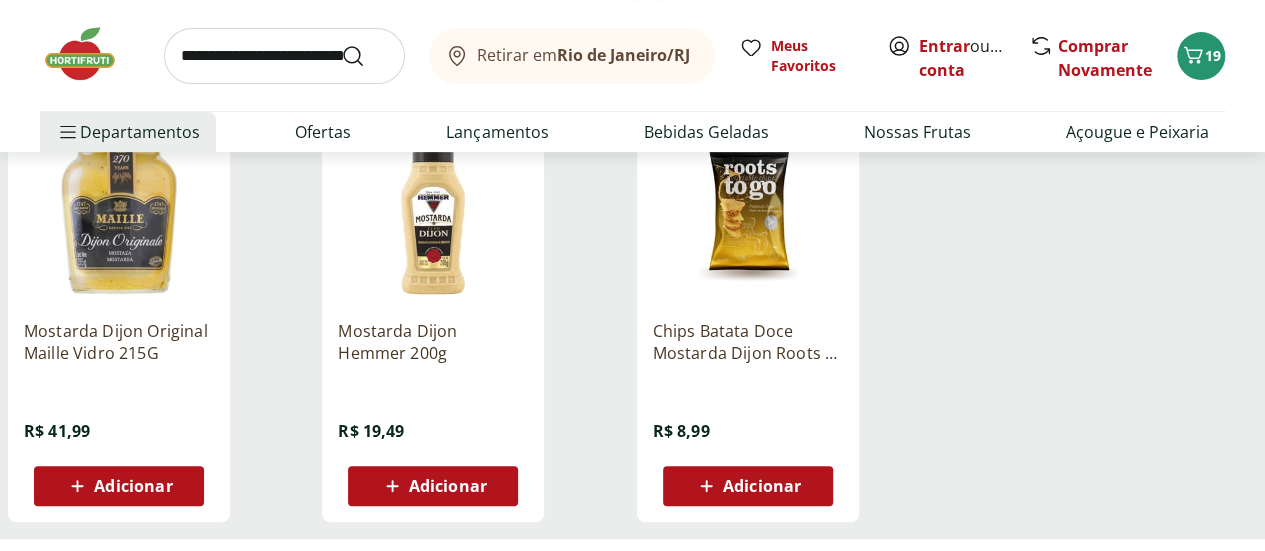 click at bounding box center (284, 56) 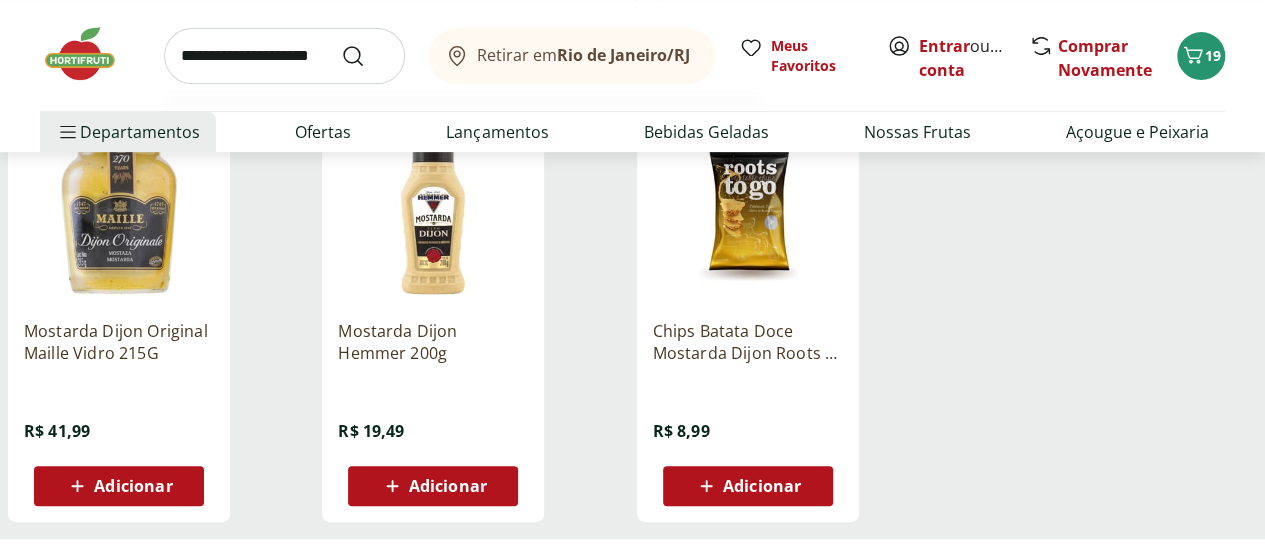type on "**********" 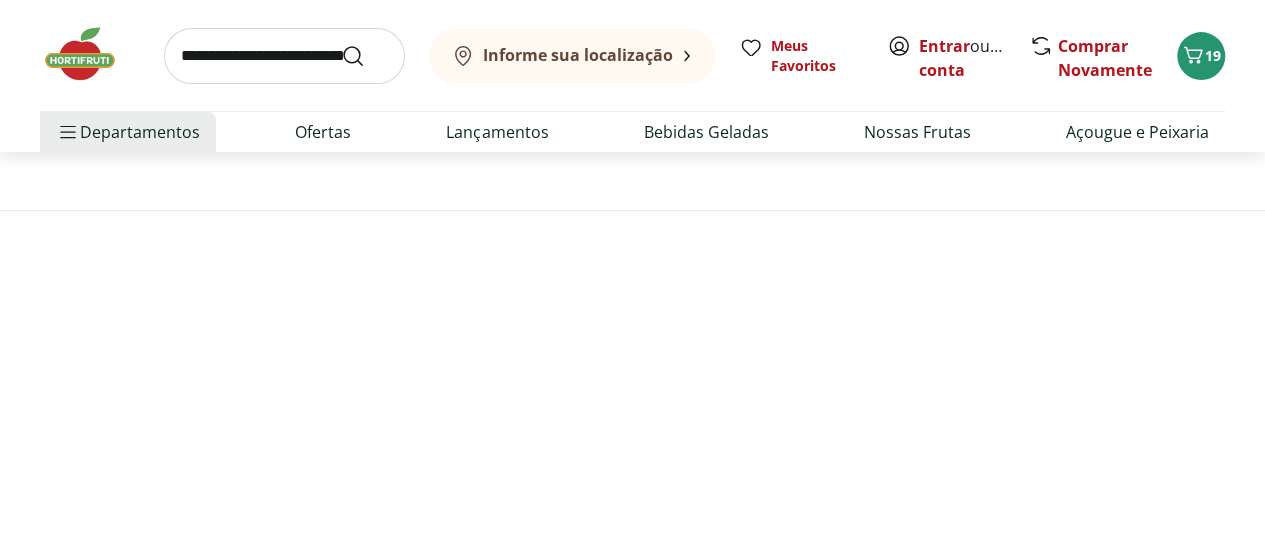 scroll, scrollTop: 0, scrollLeft: 0, axis: both 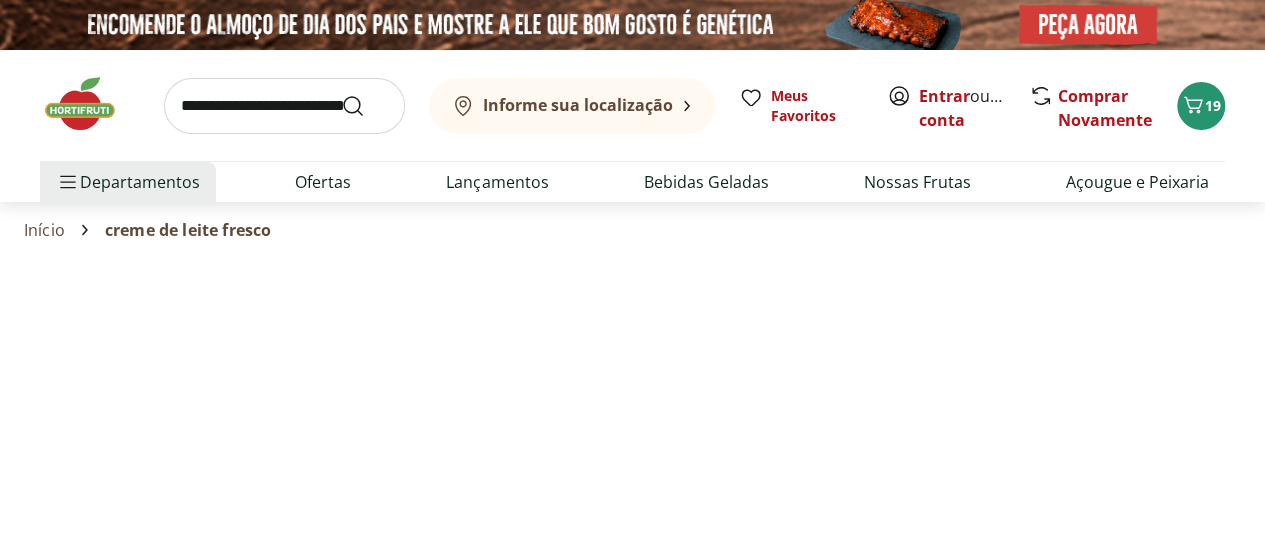 select on "**********" 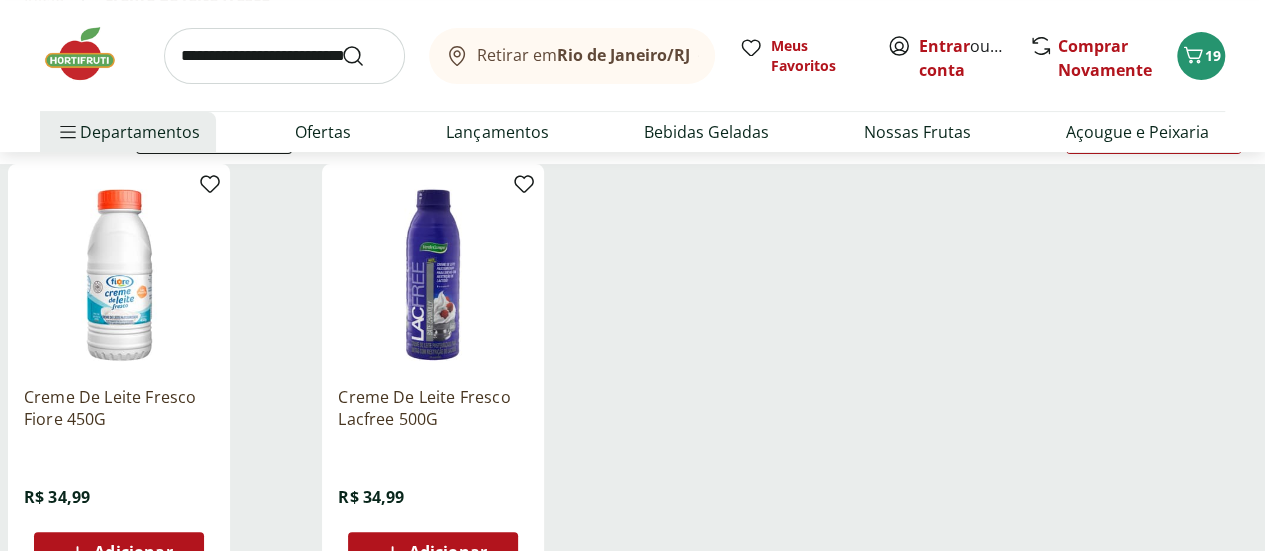 scroll, scrollTop: 300, scrollLeft: 0, axis: vertical 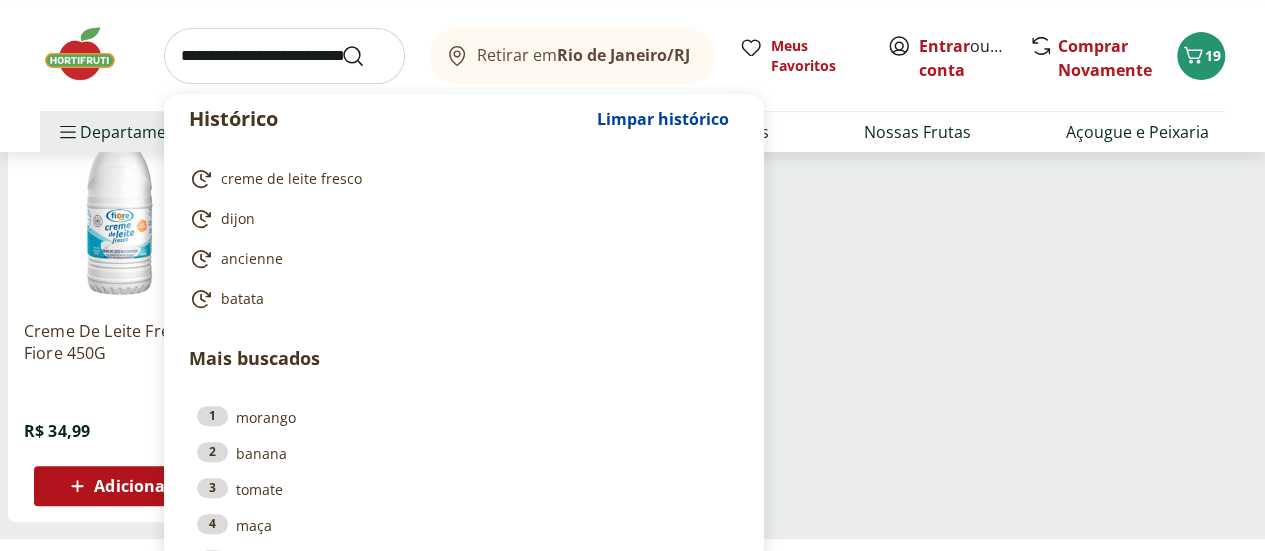 click at bounding box center [284, 56] 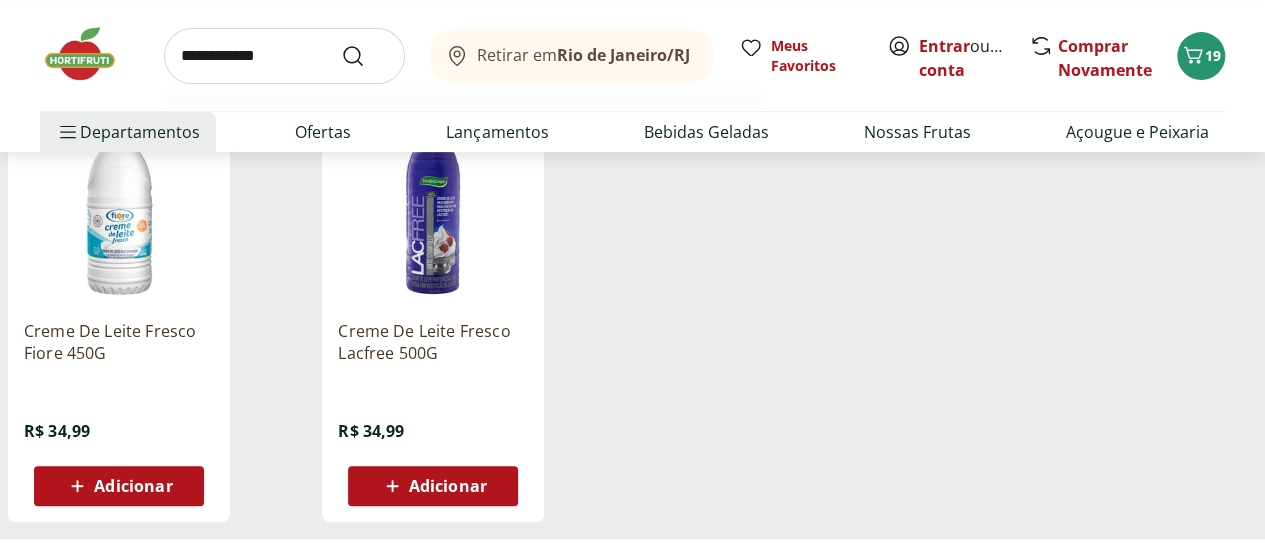 type on "**********" 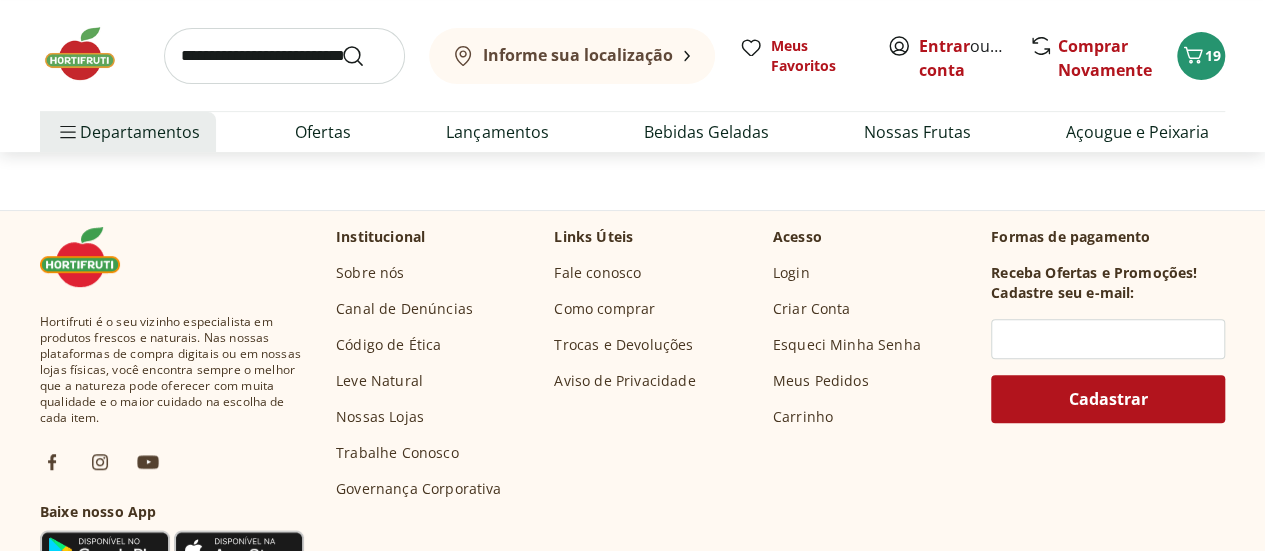scroll, scrollTop: 0, scrollLeft: 0, axis: both 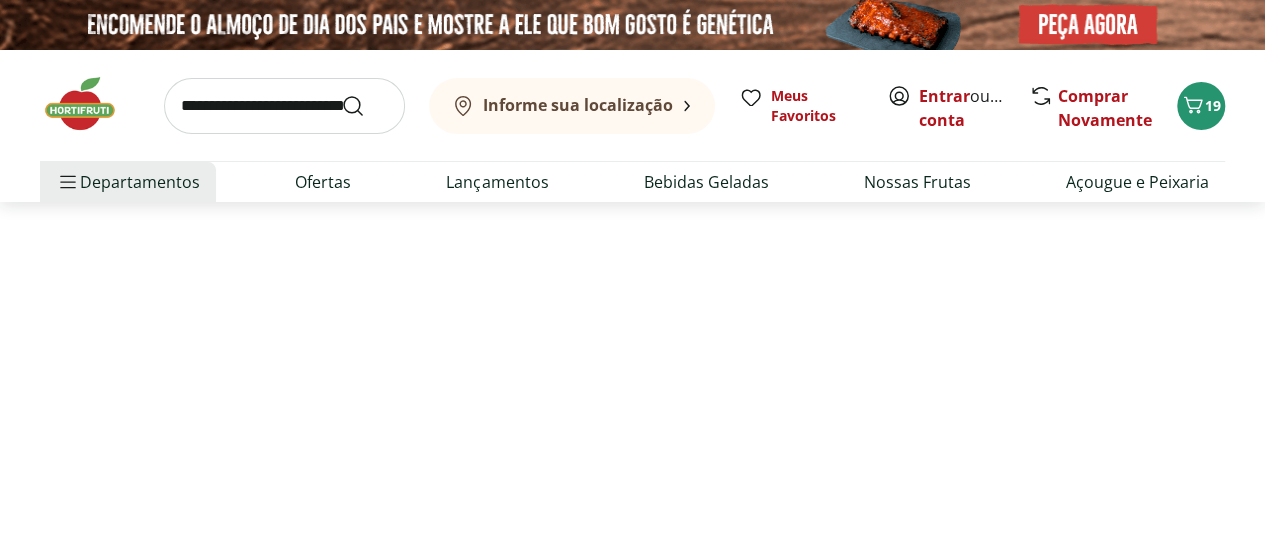 select on "**********" 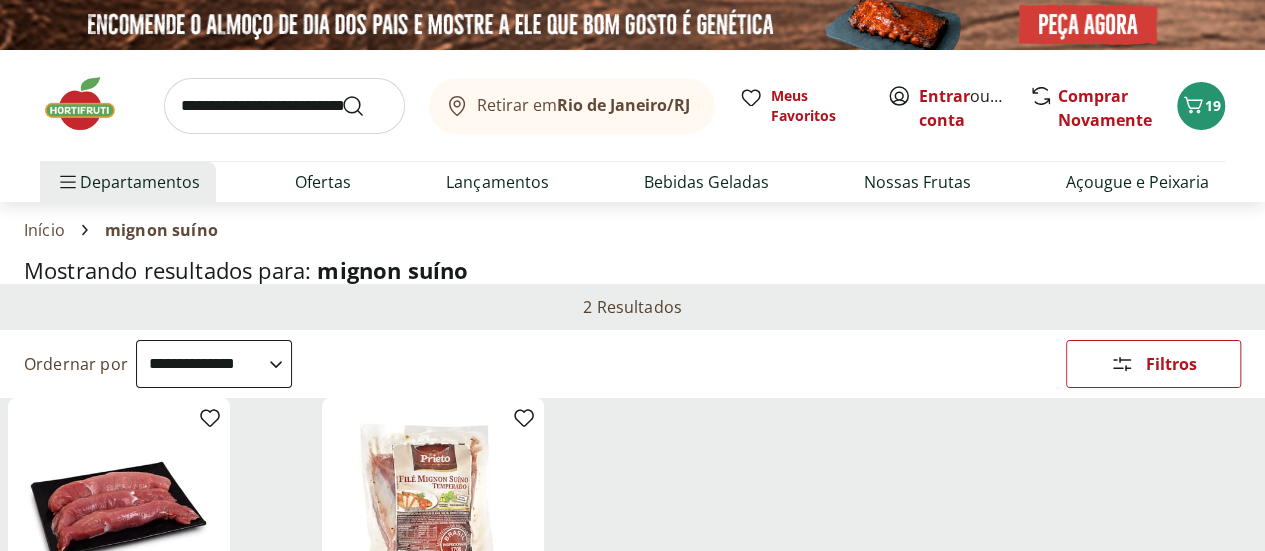 scroll, scrollTop: 300, scrollLeft: 0, axis: vertical 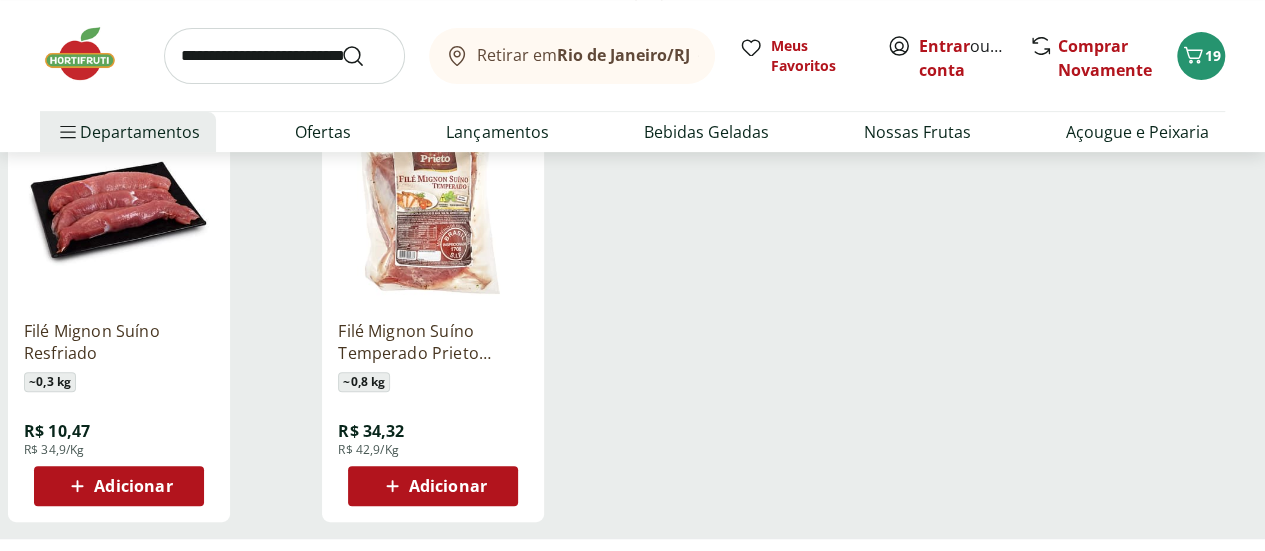 click on "Adicionar" at bounding box center [448, 486] 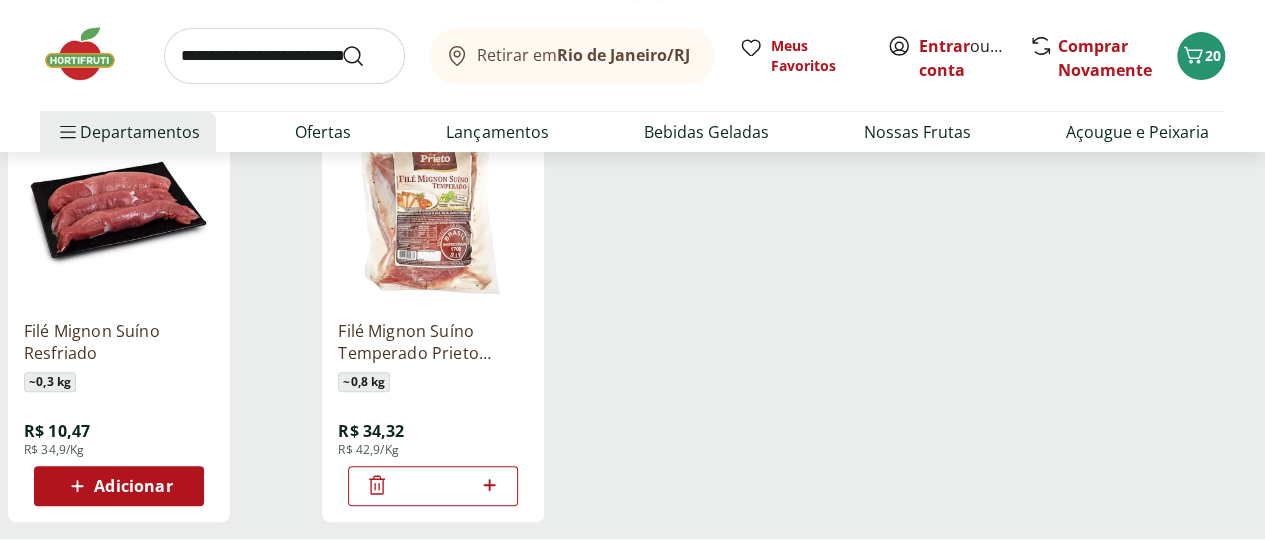 click at bounding box center (284, 56) 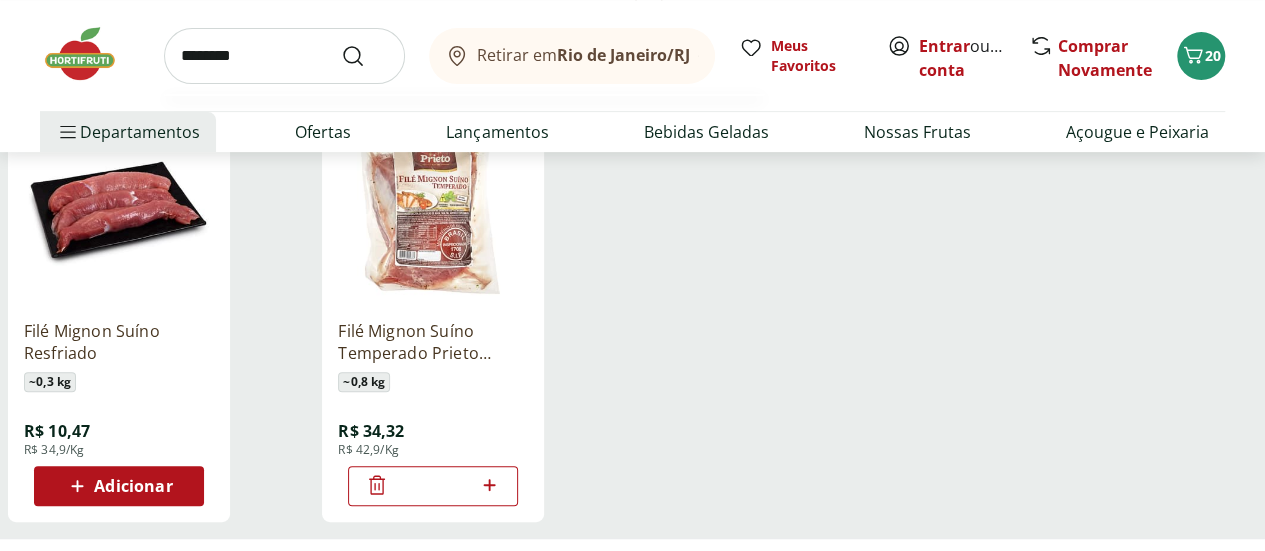 type on "********" 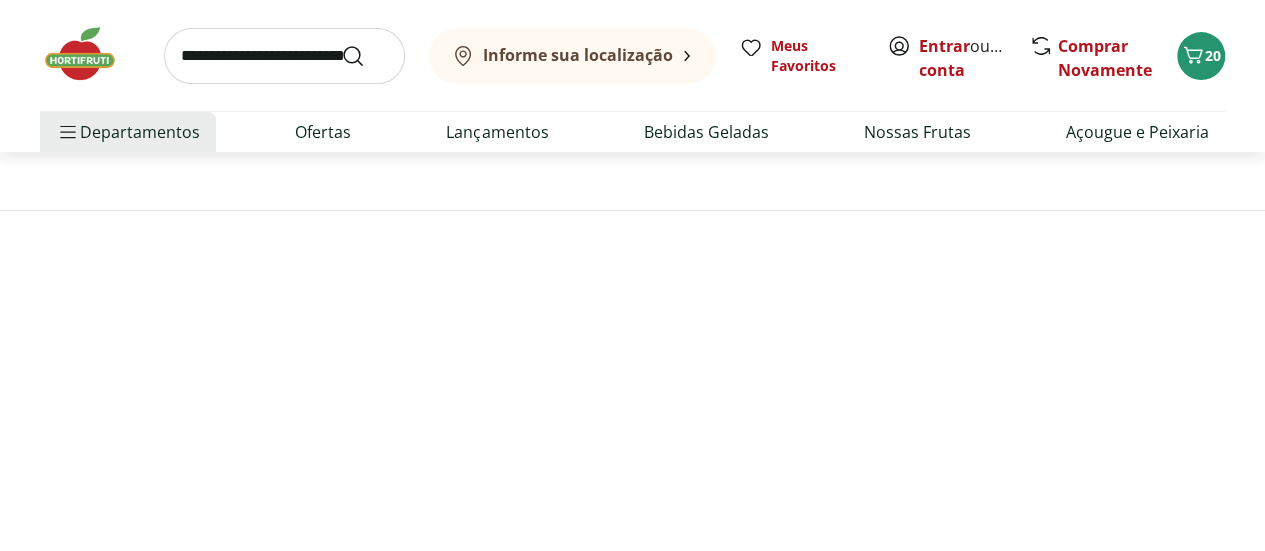 scroll, scrollTop: 0, scrollLeft: 0, axis: both 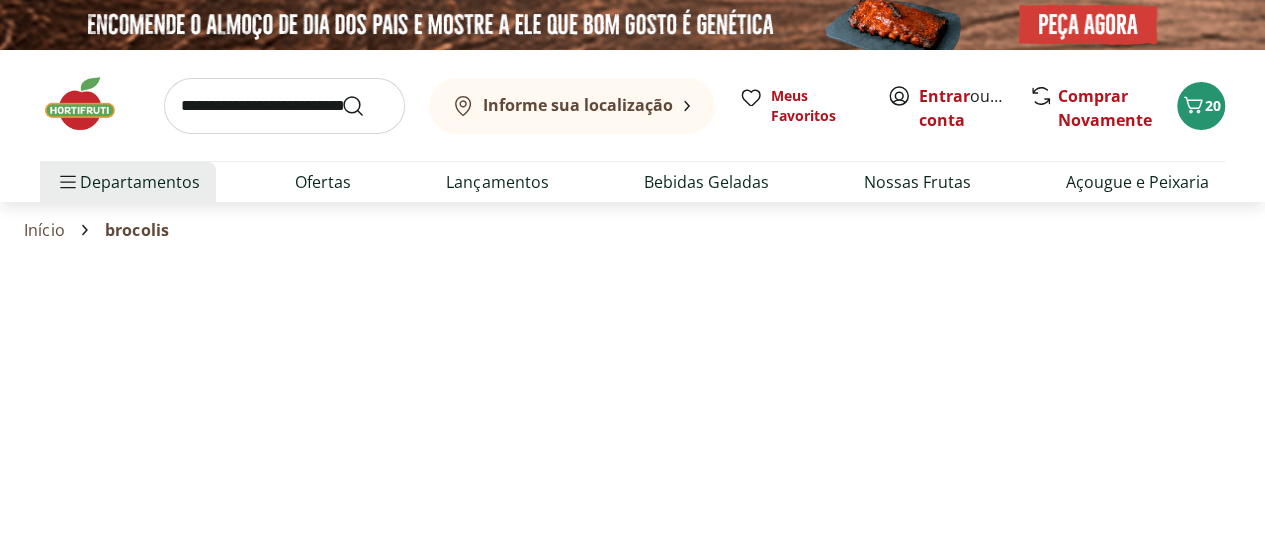 select on "**********" 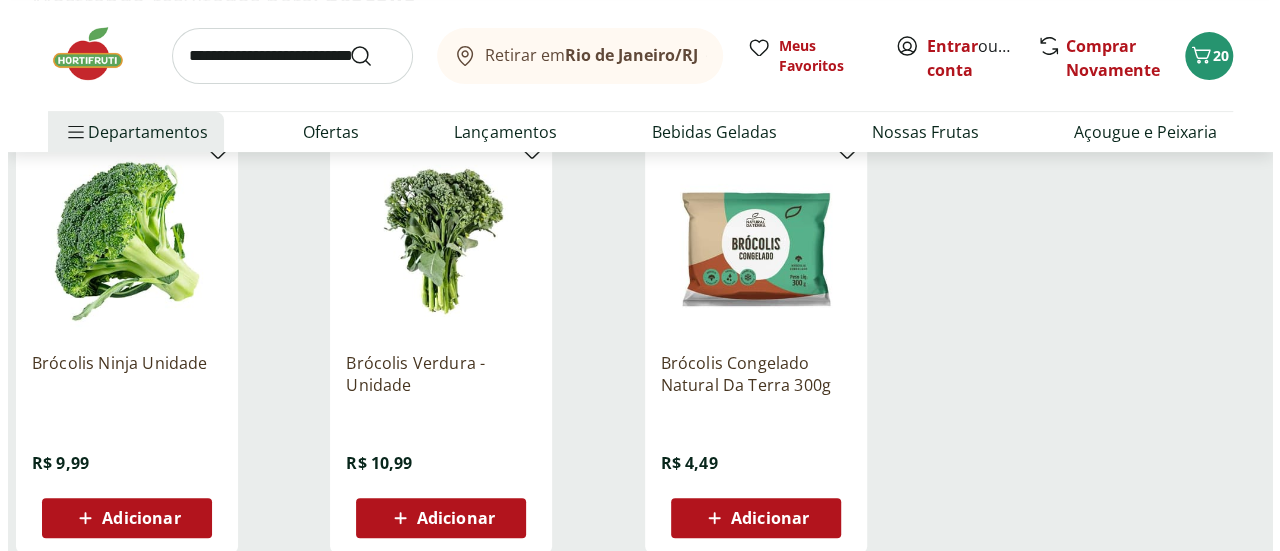 scroll, scrollTop: 300, scrollLeft: 0, axis: vertical 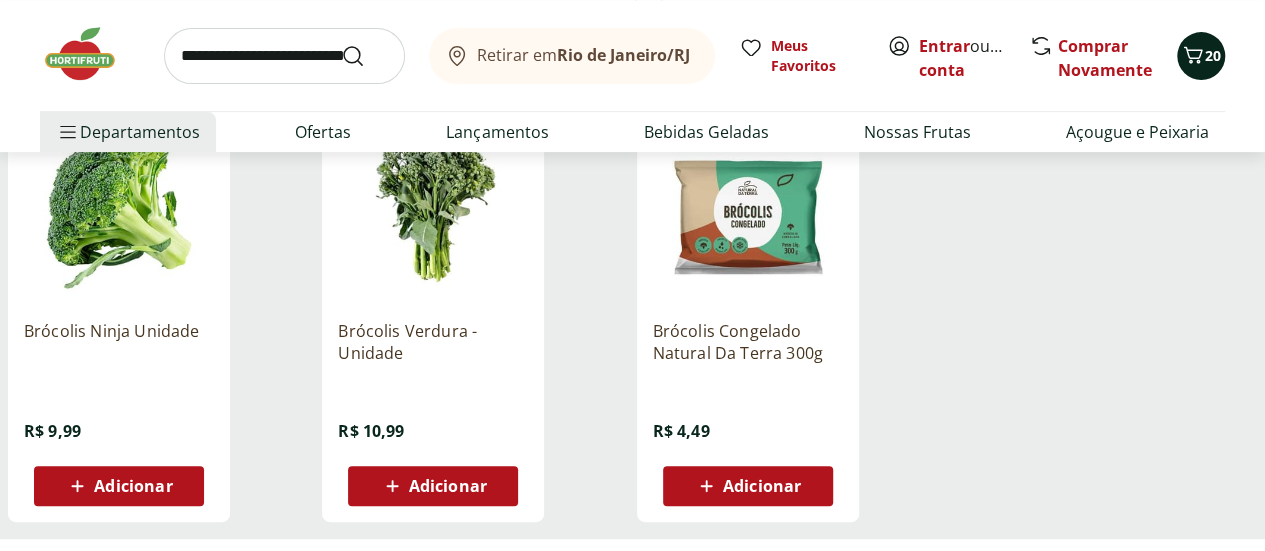 click on "20" at bounding box center (1213, 55) 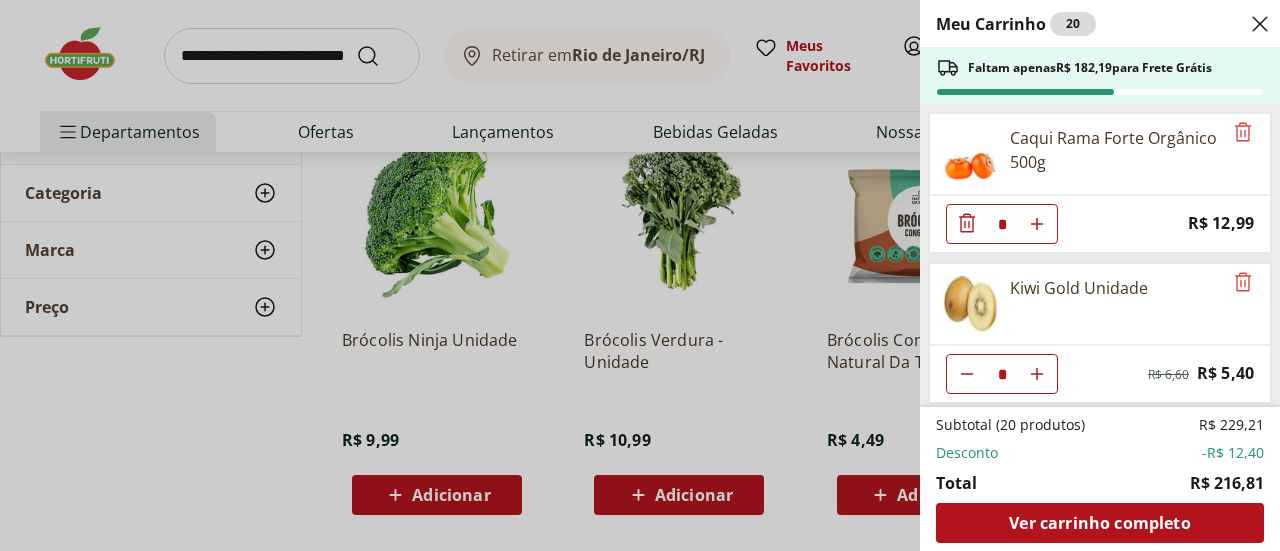scroll, scrollTop: 100, scrollLeft: 0, axis: vertical 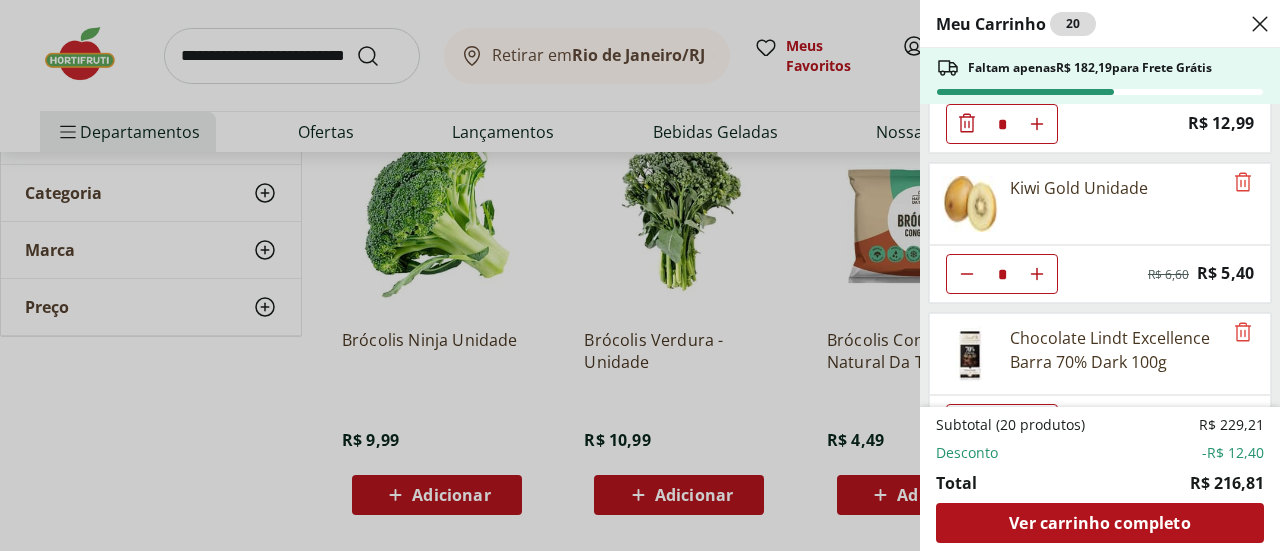 click 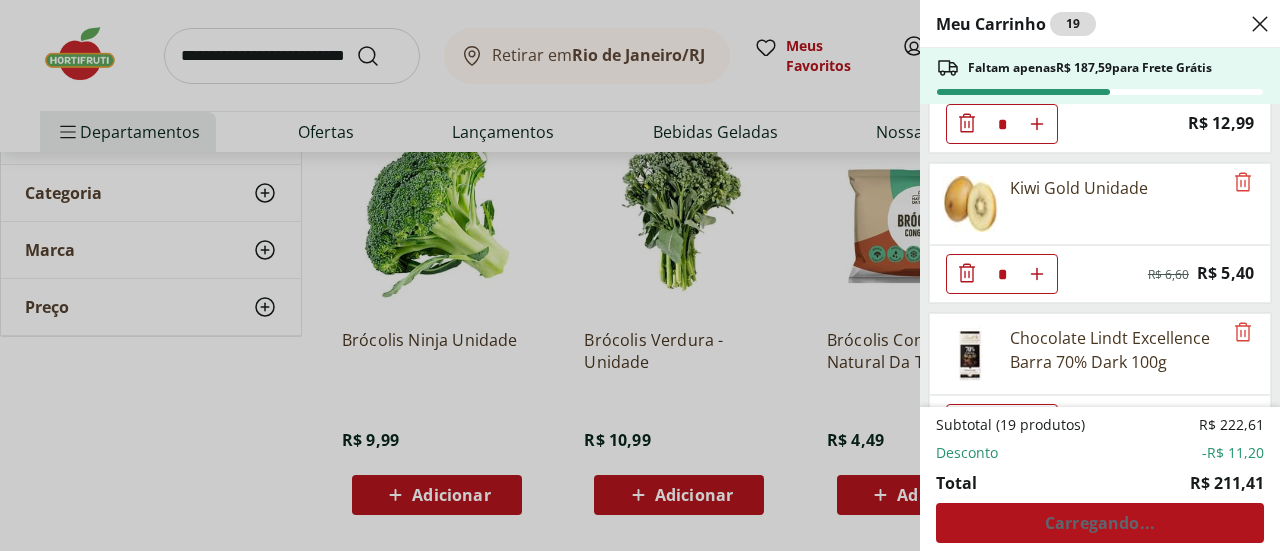 type on "*" 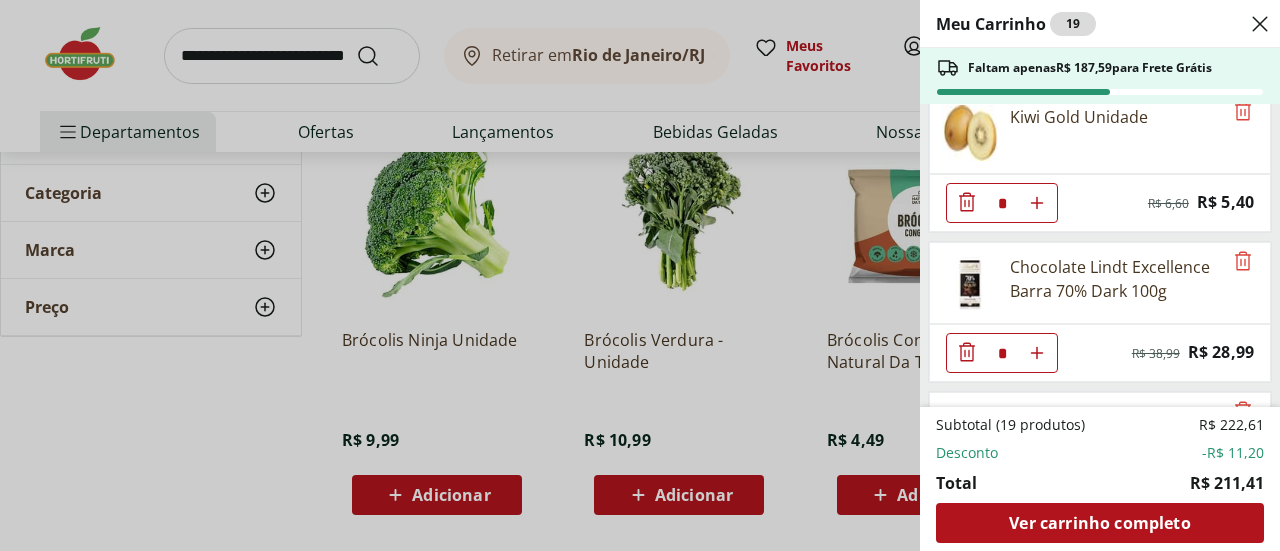 scroll, scrollTop: 200, scrollLeft: 0, axis: vertical 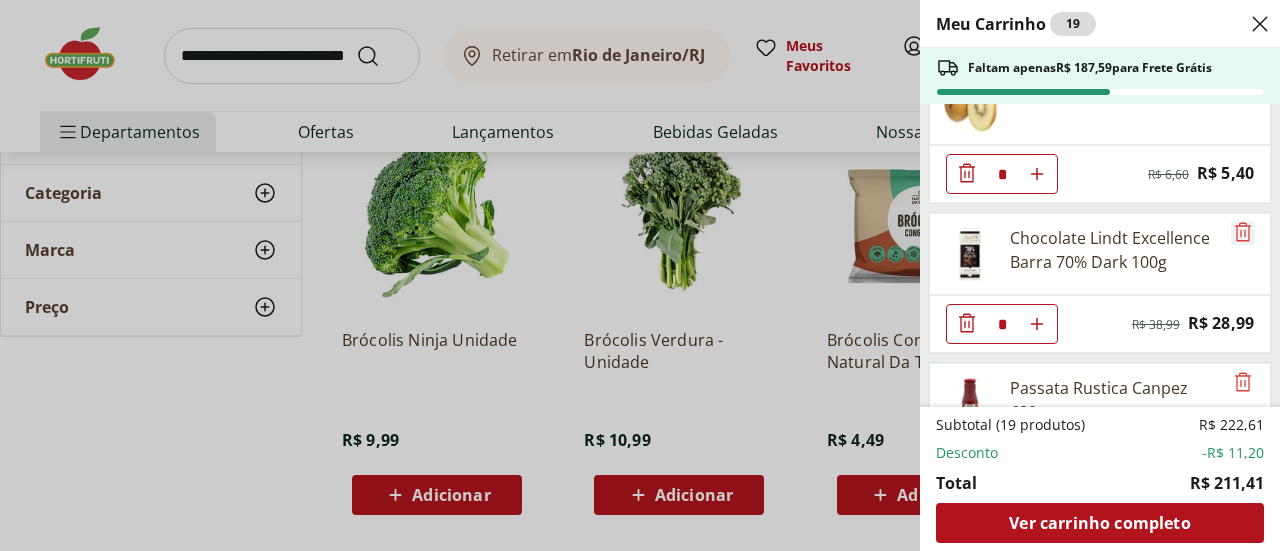 click 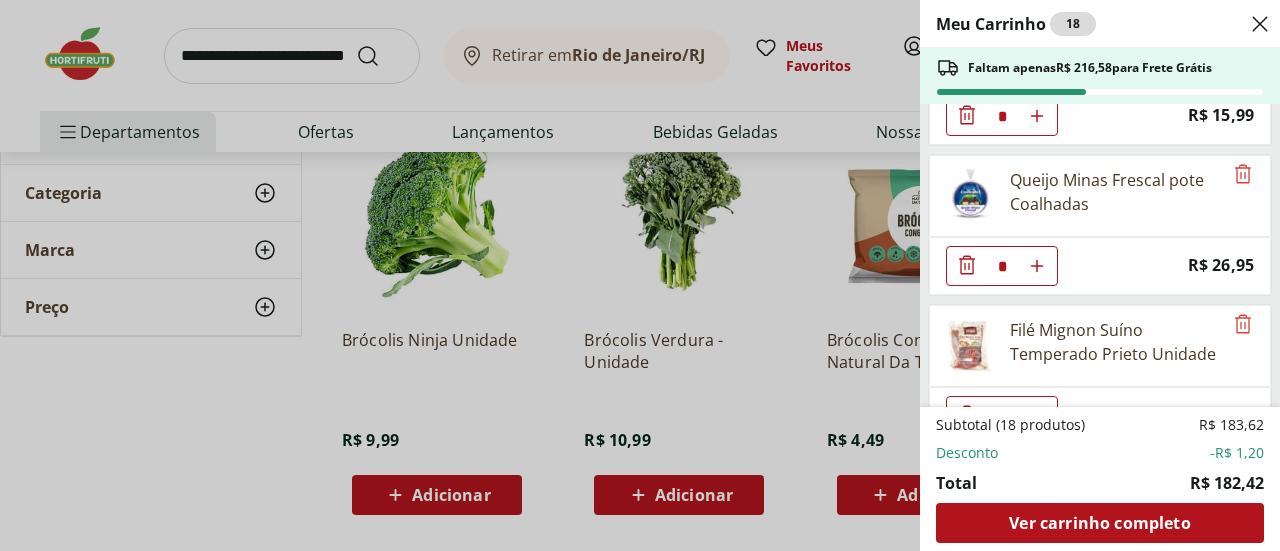 scroll, scrollTop: 888, scrollLeft: 0, axis: vertical 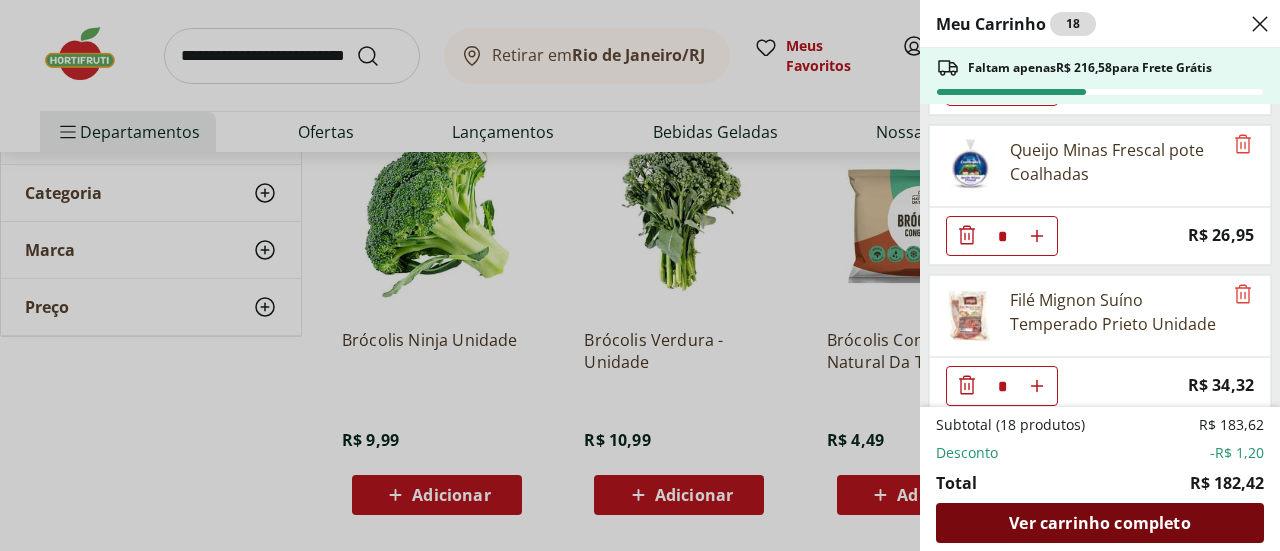 click on "Ver carrinho completo" at bounding box center [1099, 523] 